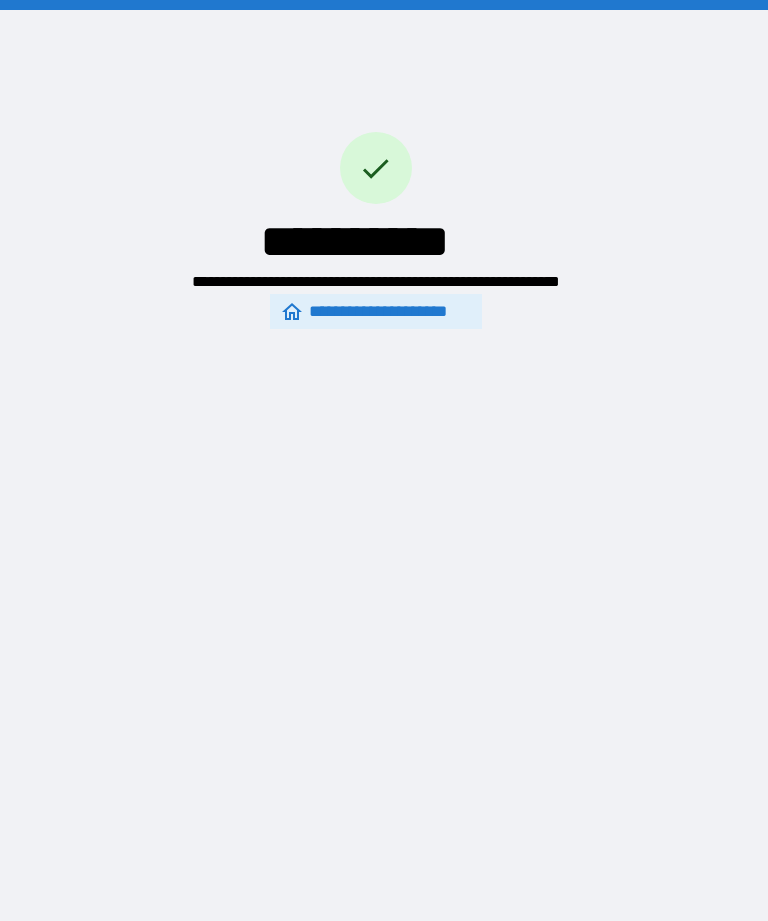 scroll, scrollTop: 0, scrollLeft: 0, axis: both 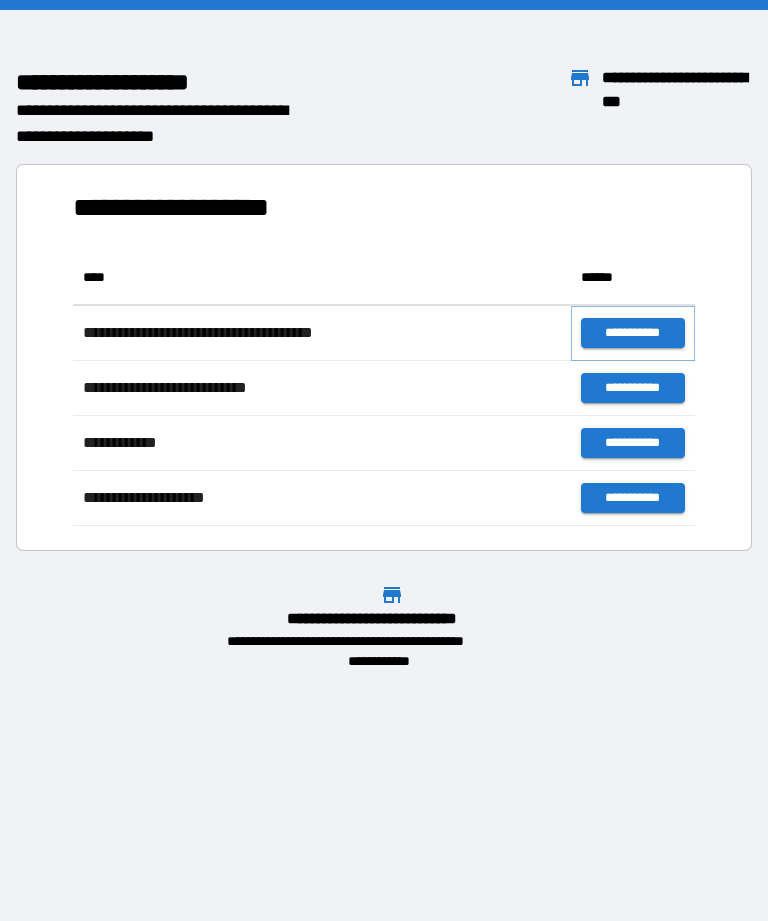 click on "**********" at bounding box center (633, 333) 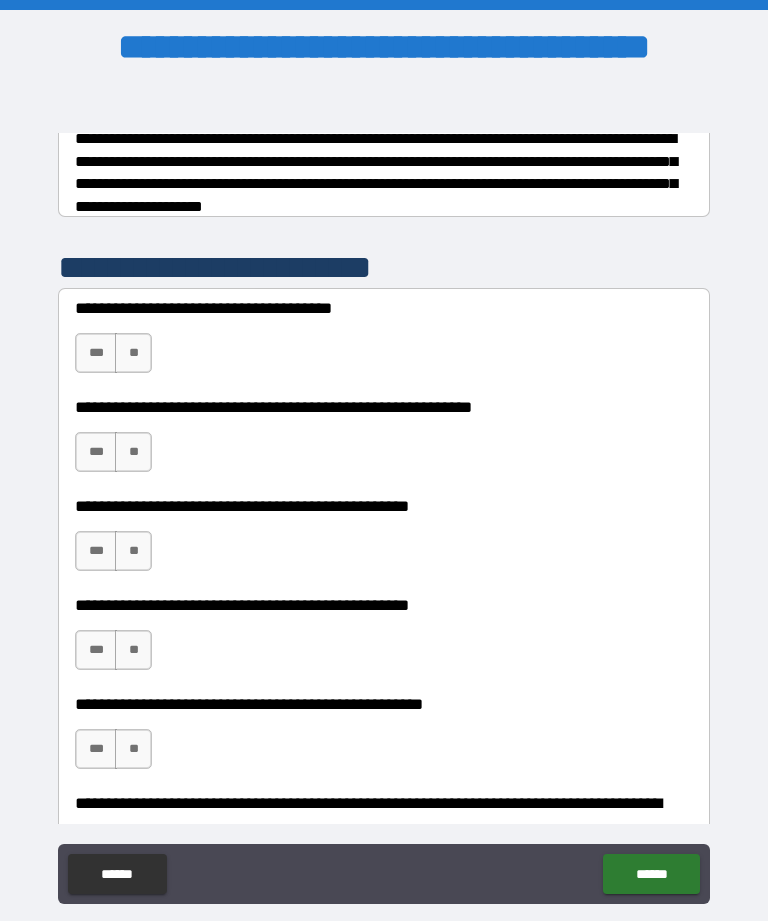 scroll, scrollTop: 334, scrollLeft: 0, axis: vertical 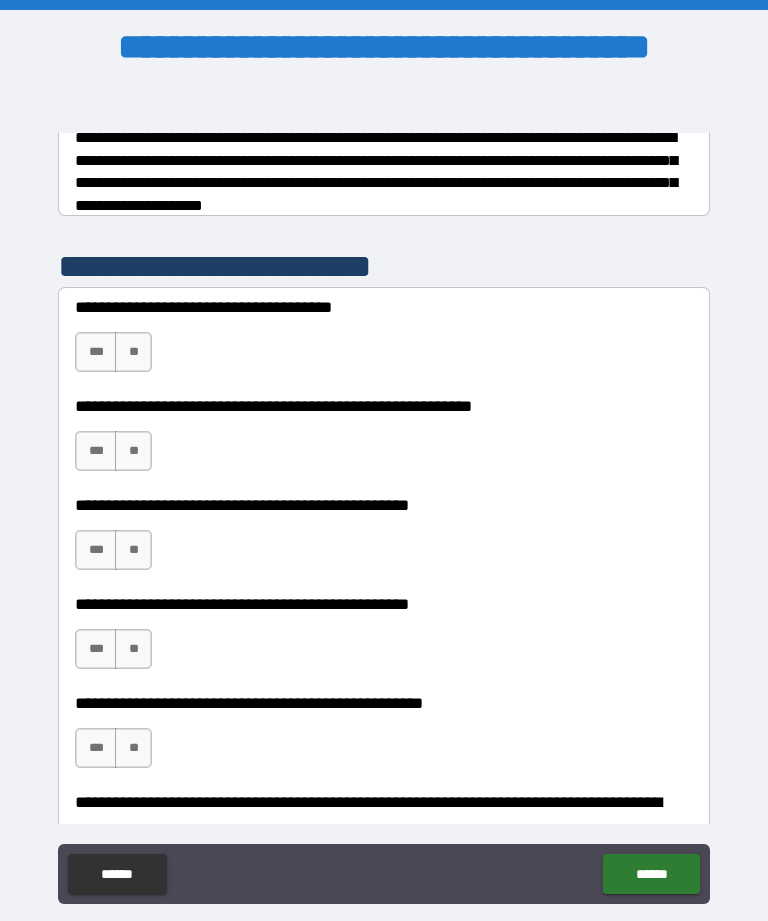 click on "***" at bounding box center [96, 352] 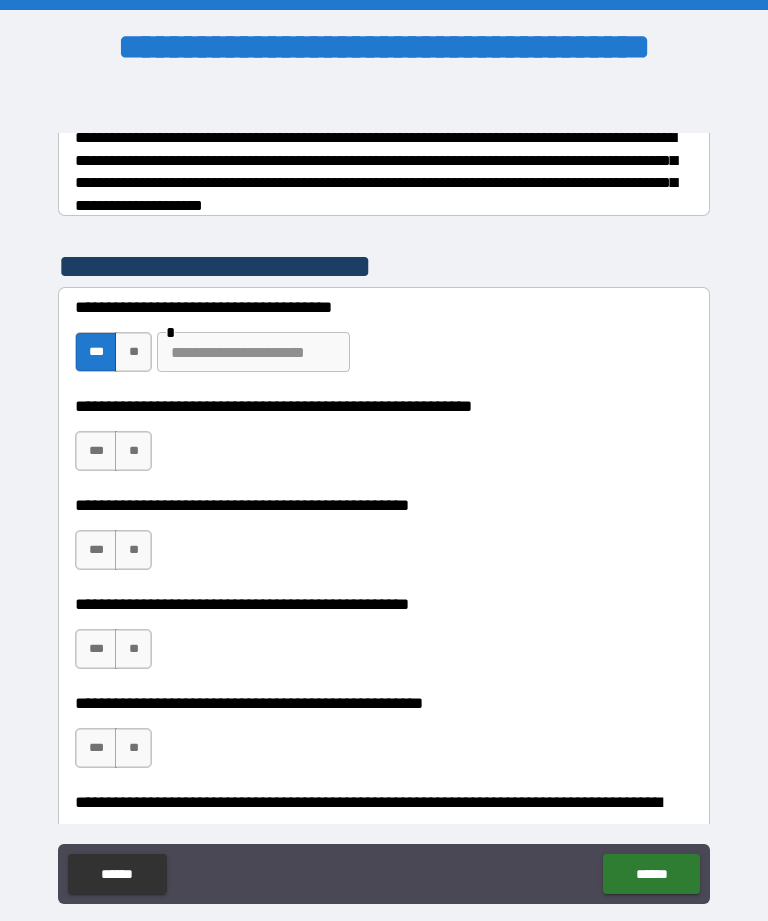 click on "***" at bounding box center [96, 451] 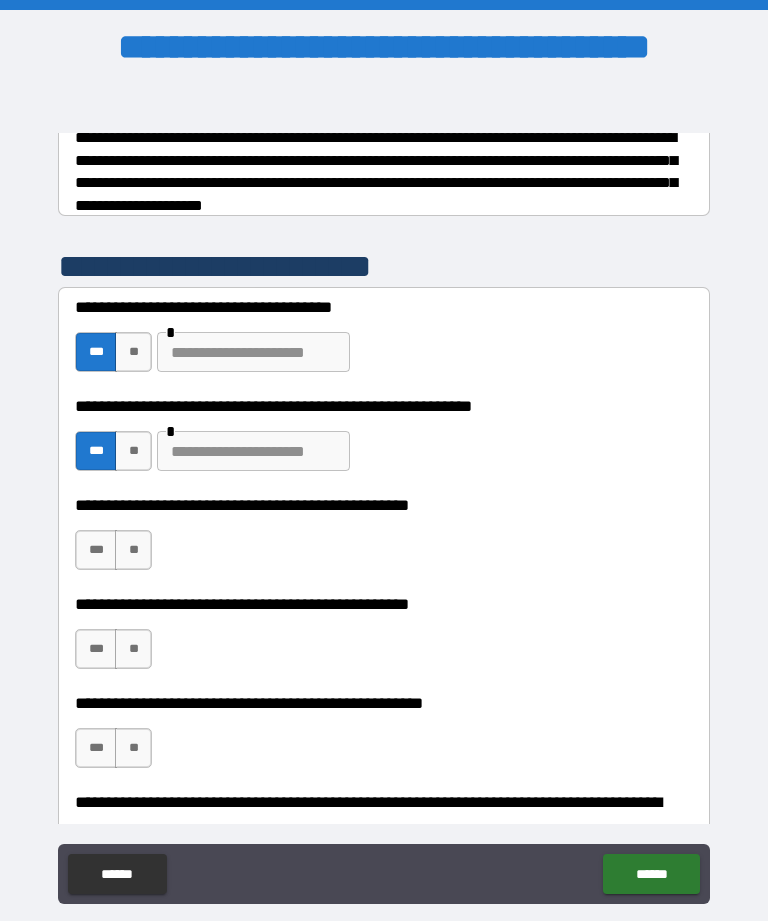 click on "***" at bounding box center [96, 550] 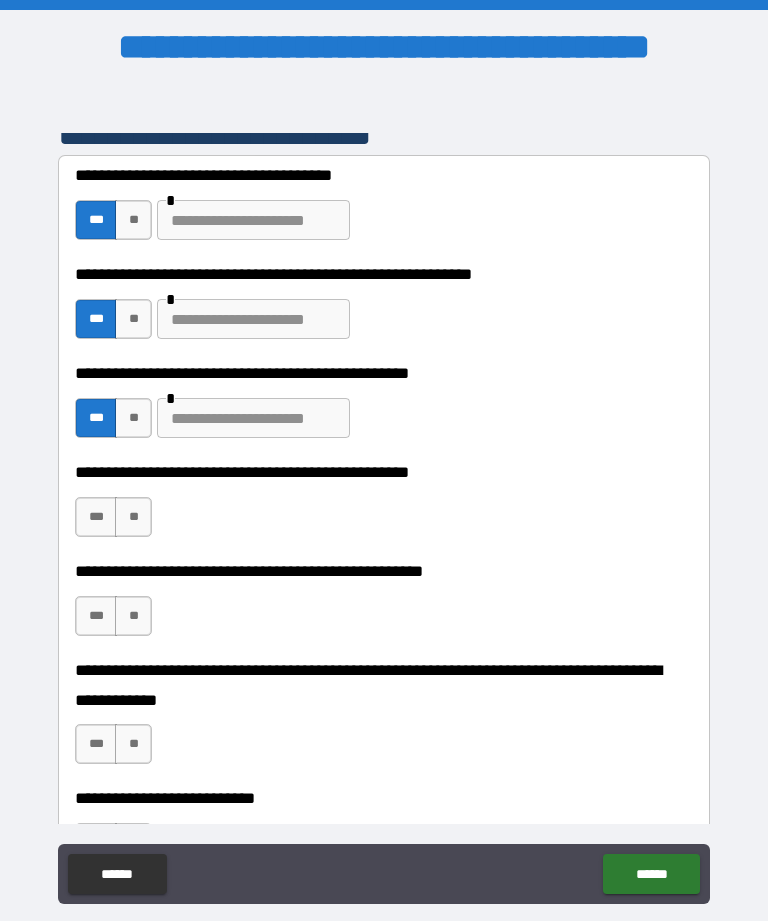 scroll, scrollTop: 487, scrollLeft: 0, axis: vertical 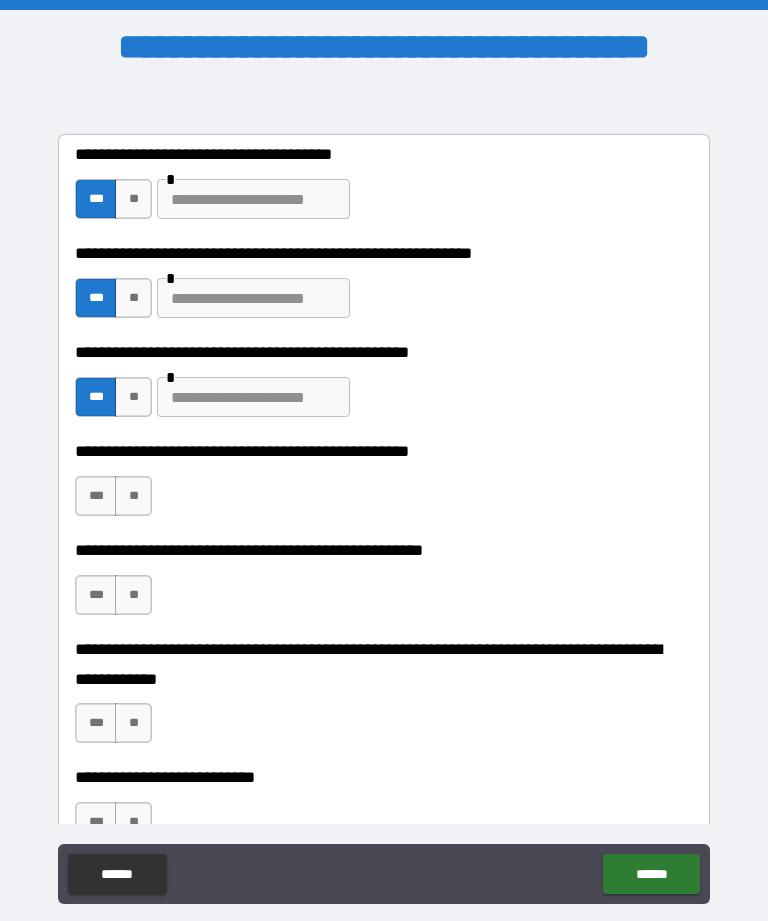click on "***" at bounding box center [96, 496] 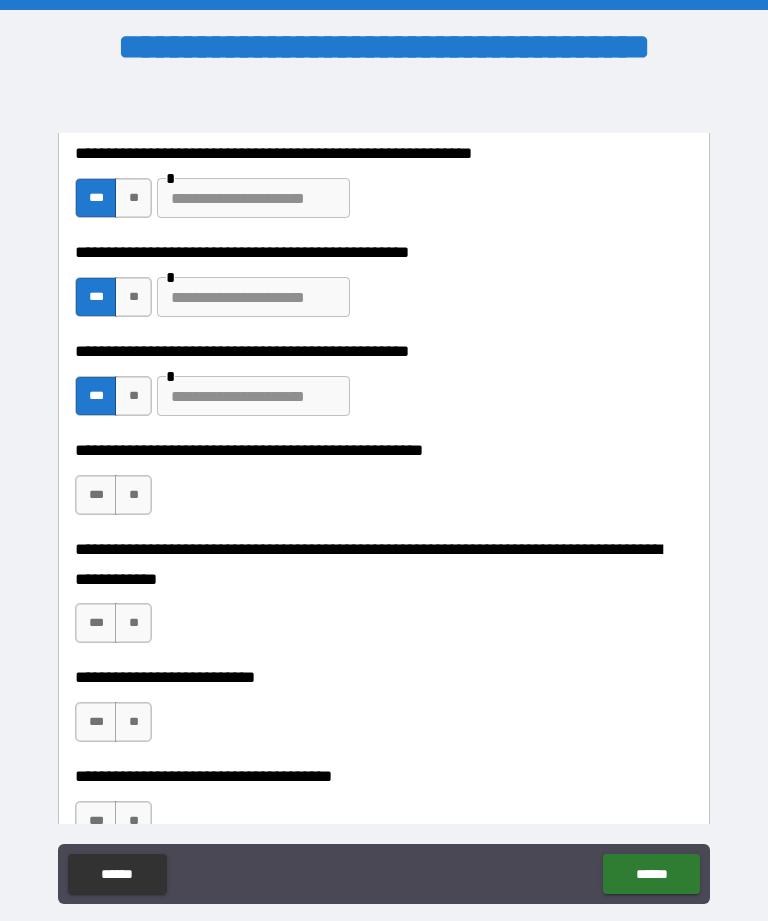 scroll, scrollTop: 619, scrollLeft: 0, axis: vertical 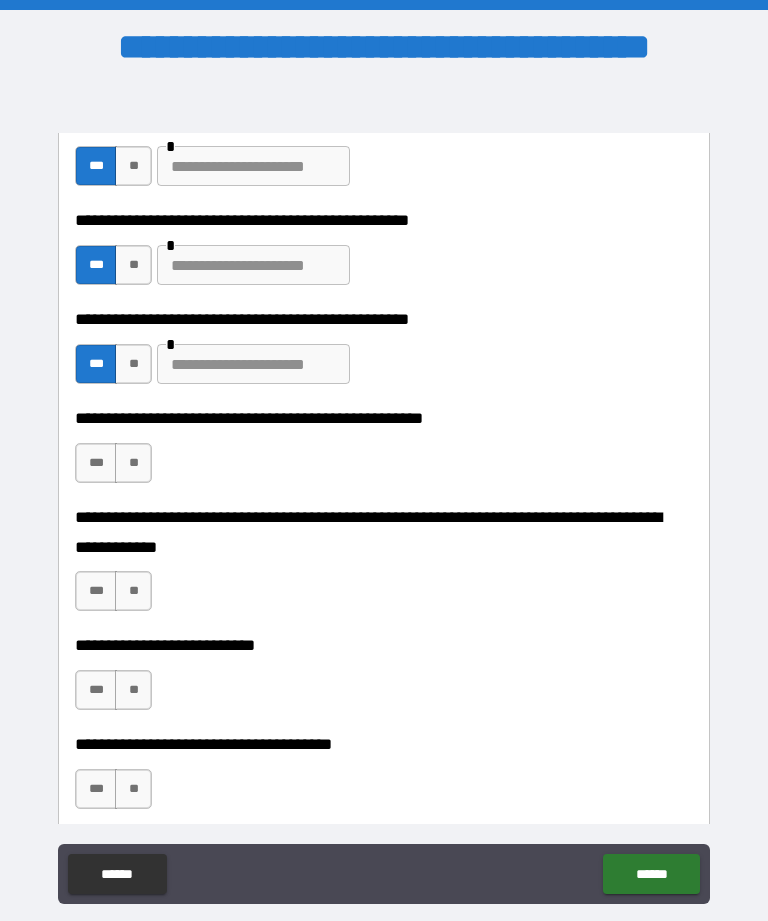 click on "**" at bounding box center [133, 463] 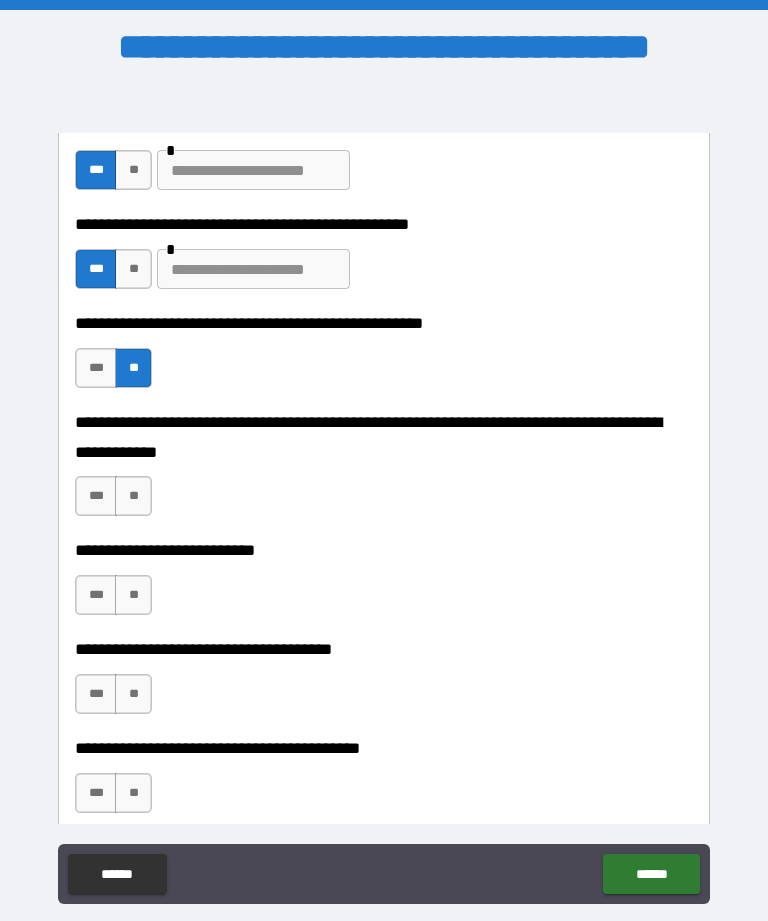 scroll, scrollTop: 730, scrollLeft: 0, axis: vertical 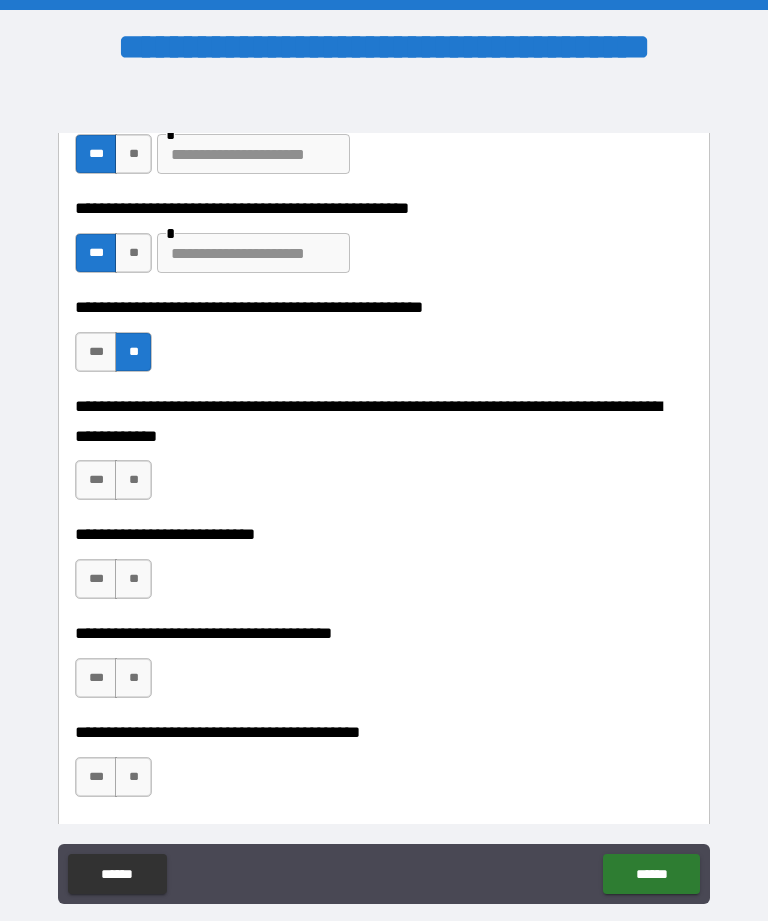 click on "**" at bounding box center [133, 480] 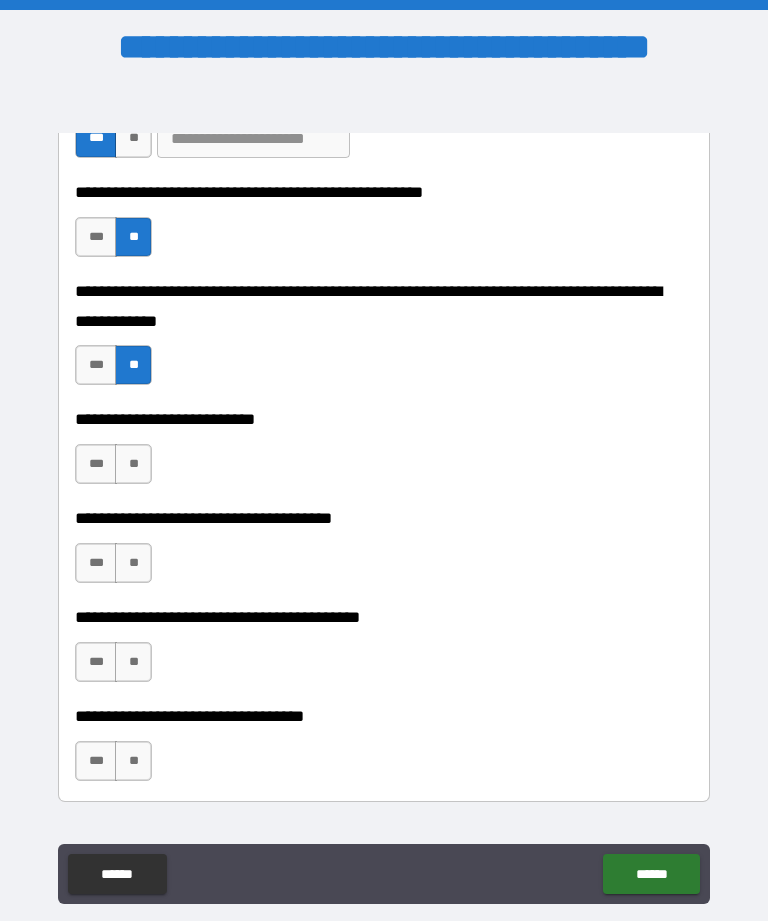 scroll, scrollTop: 846, scrollLeft: 0, axis: vertical 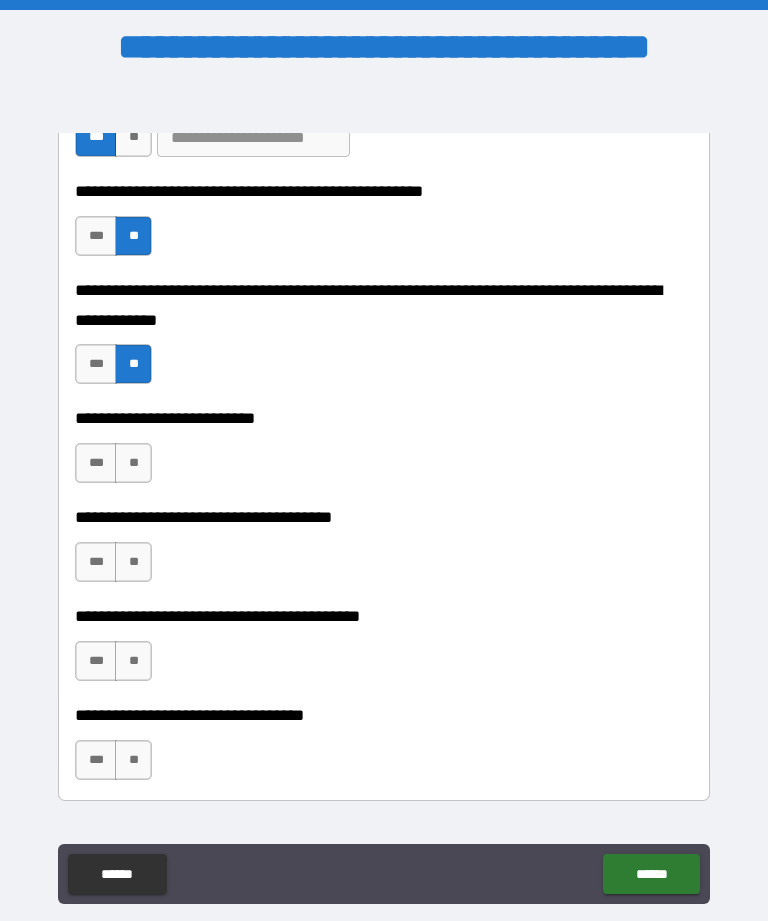 click on "**" at bounding box center [133, 463] 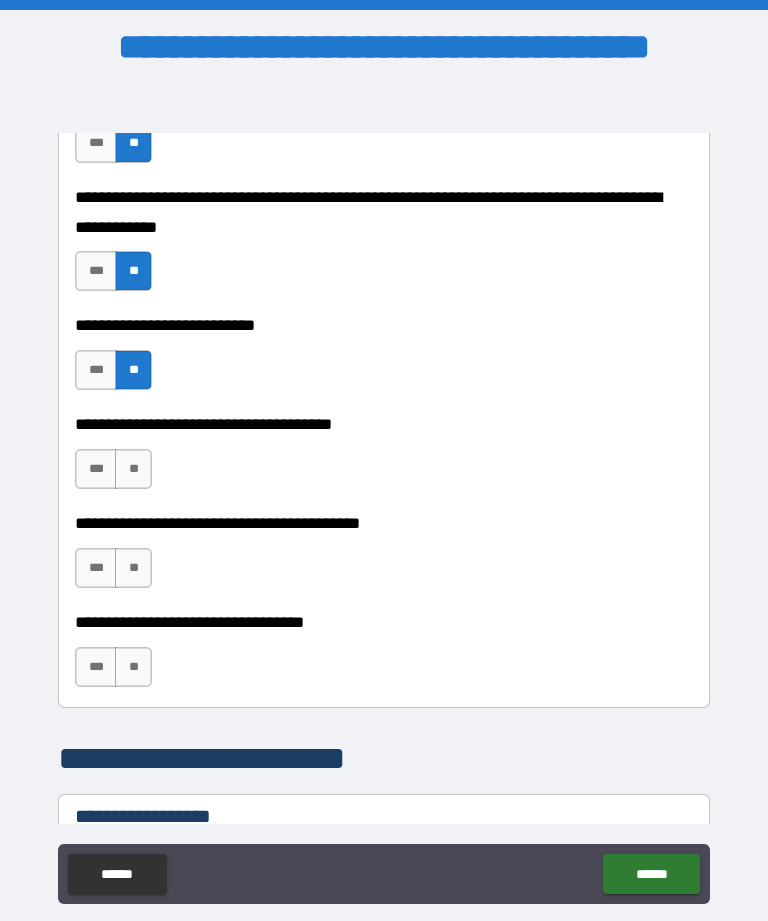 scroll, scrollTop: 950, scrollLeft: 0, axis: vertical 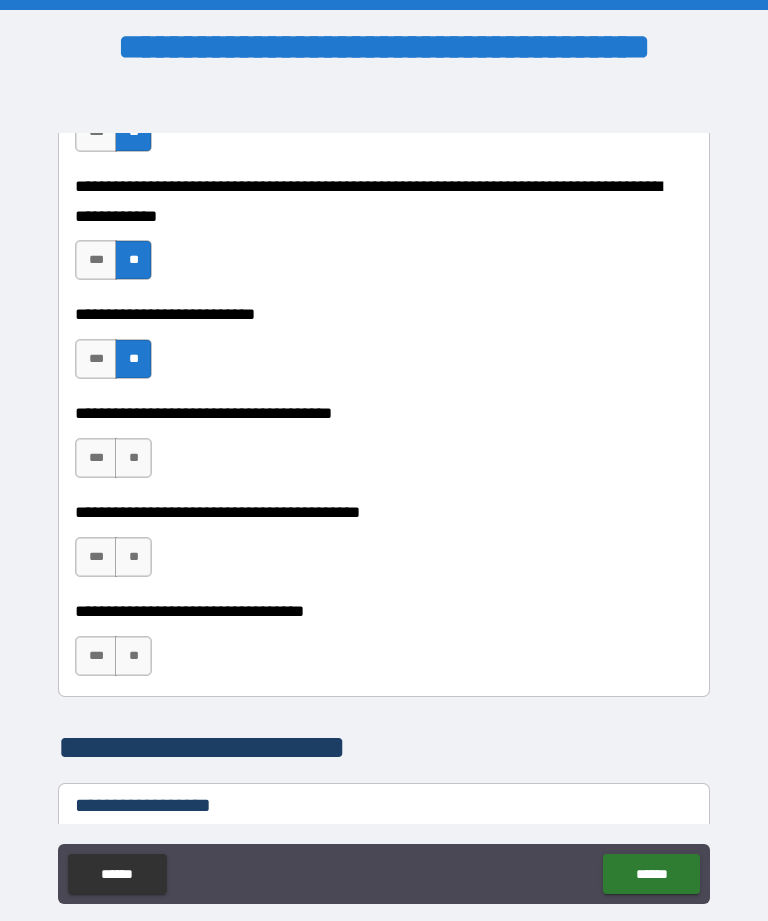 click on "**" at bounding box center [133, 458] 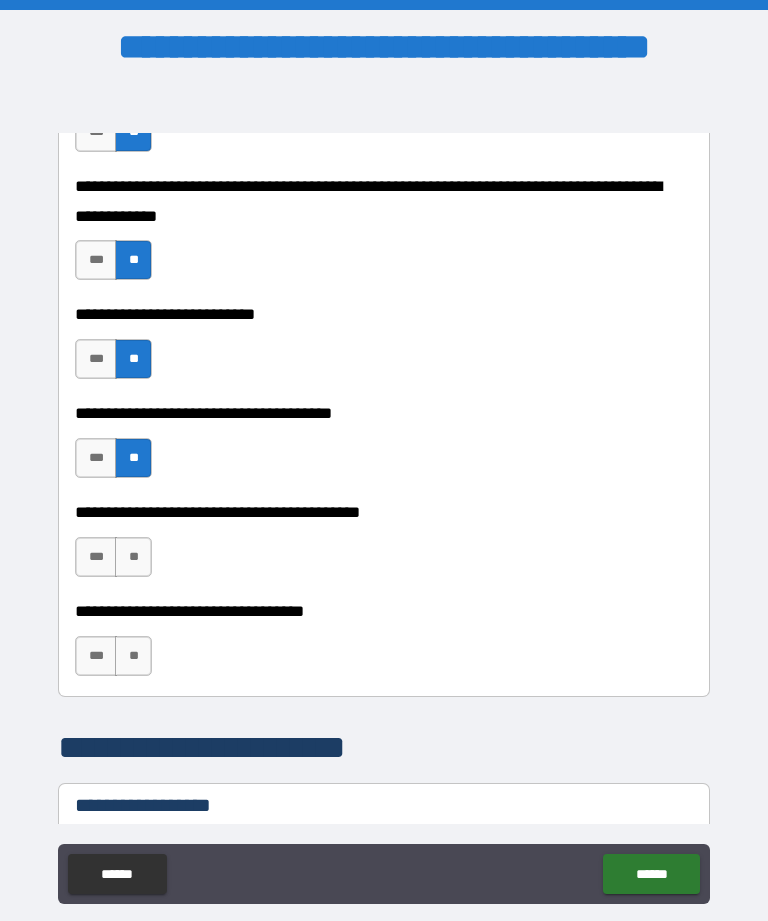 click on "**" at bounding box center (133, 557) 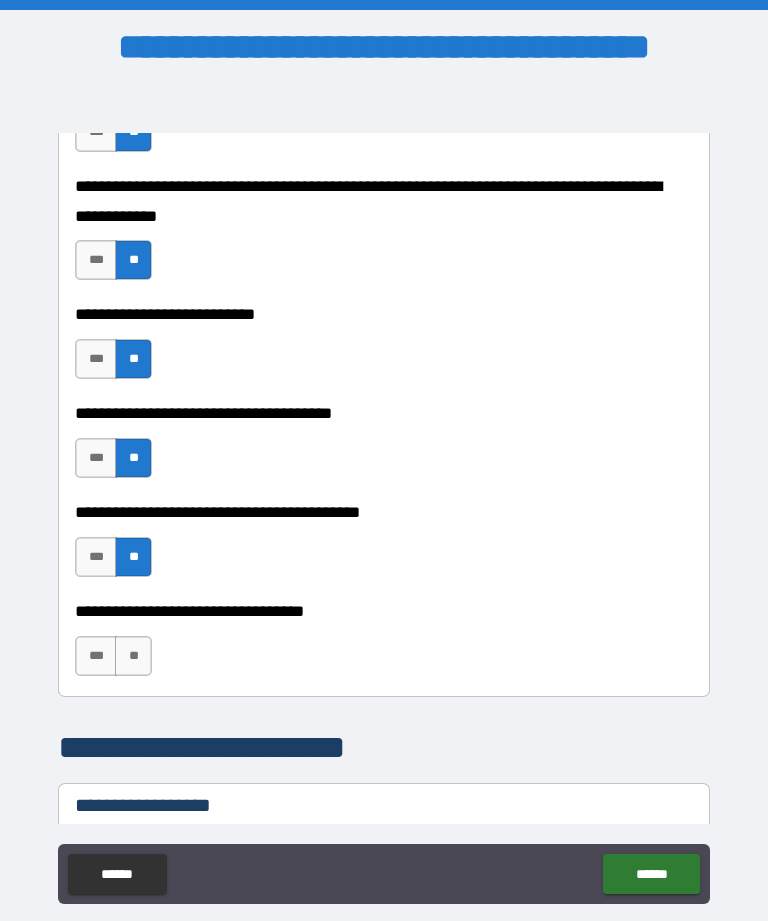 click on "**" at bounding box center [133, 656] 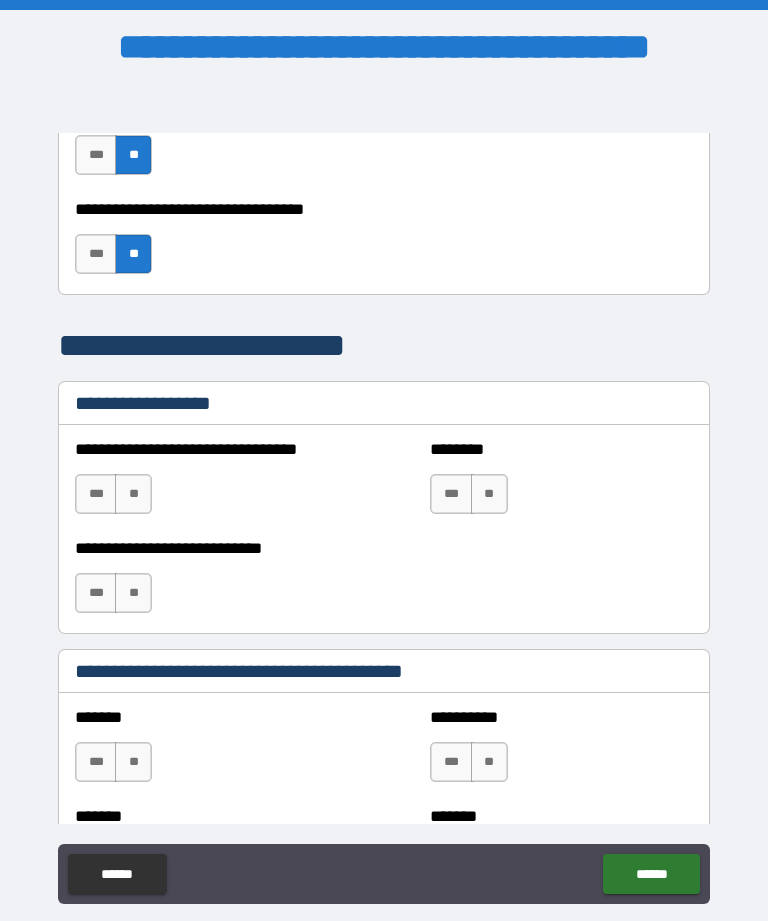 scroll, scrollTop: 1387, scrollLeft: 0, axis: vertical 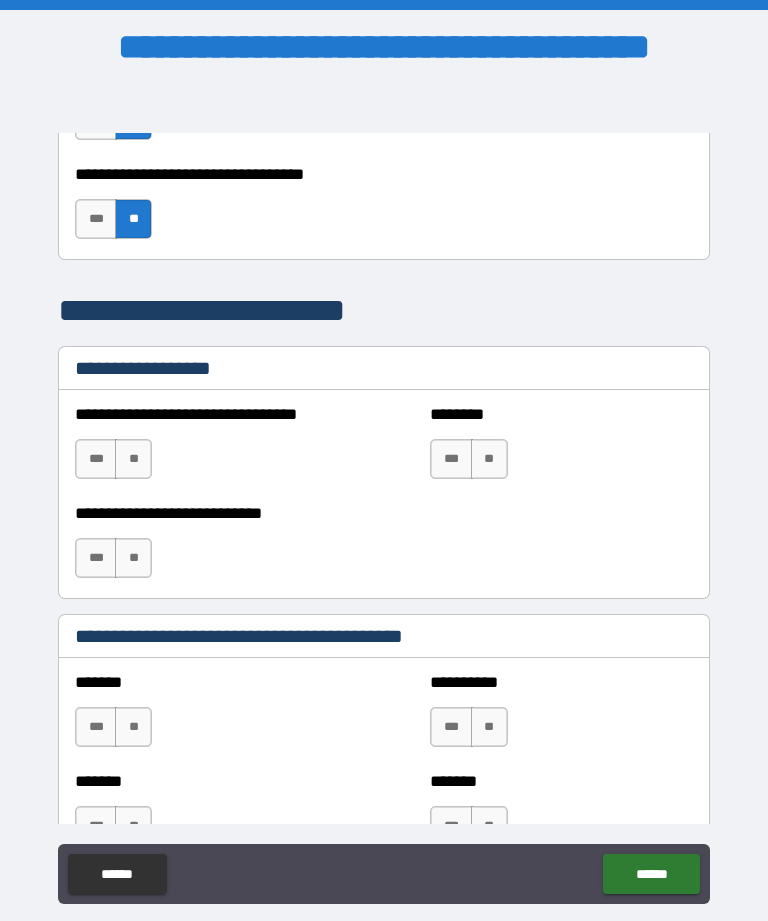 click on "**" at bounding box center [133, 459] 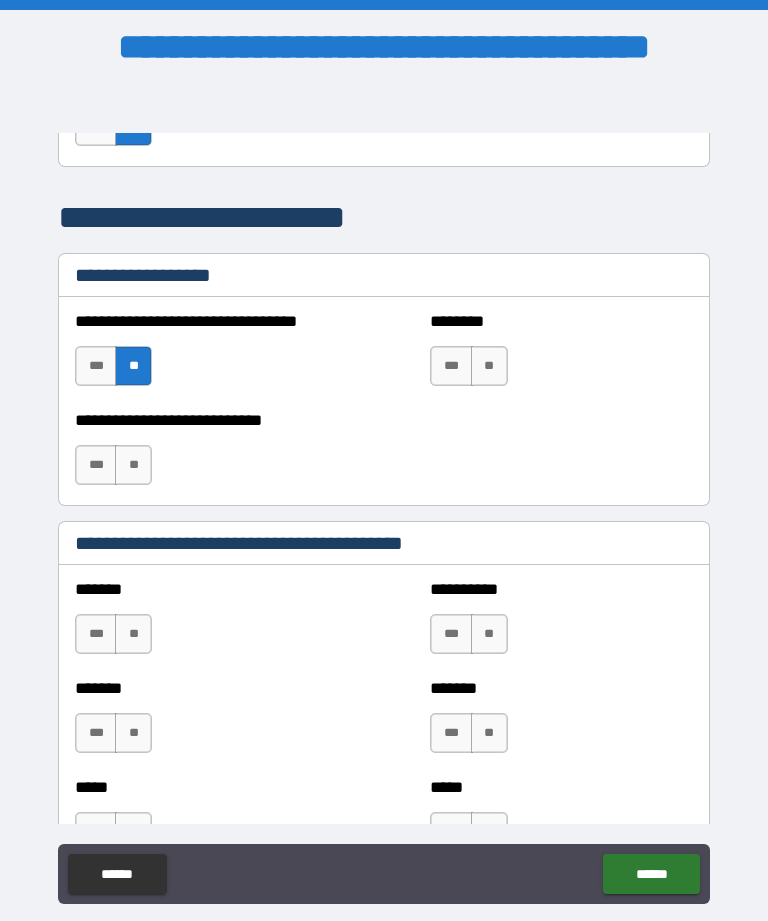 scroll, scrollTop: 1481, scrollLeft: 0, axis: vertical 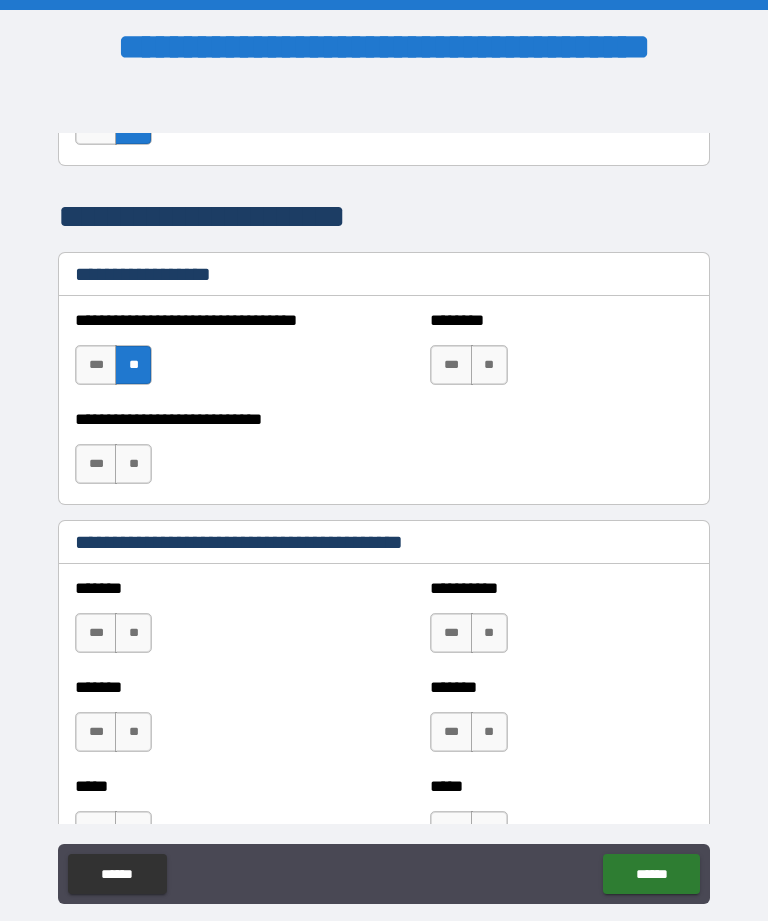click on "**" at bounding box center [489, 365] 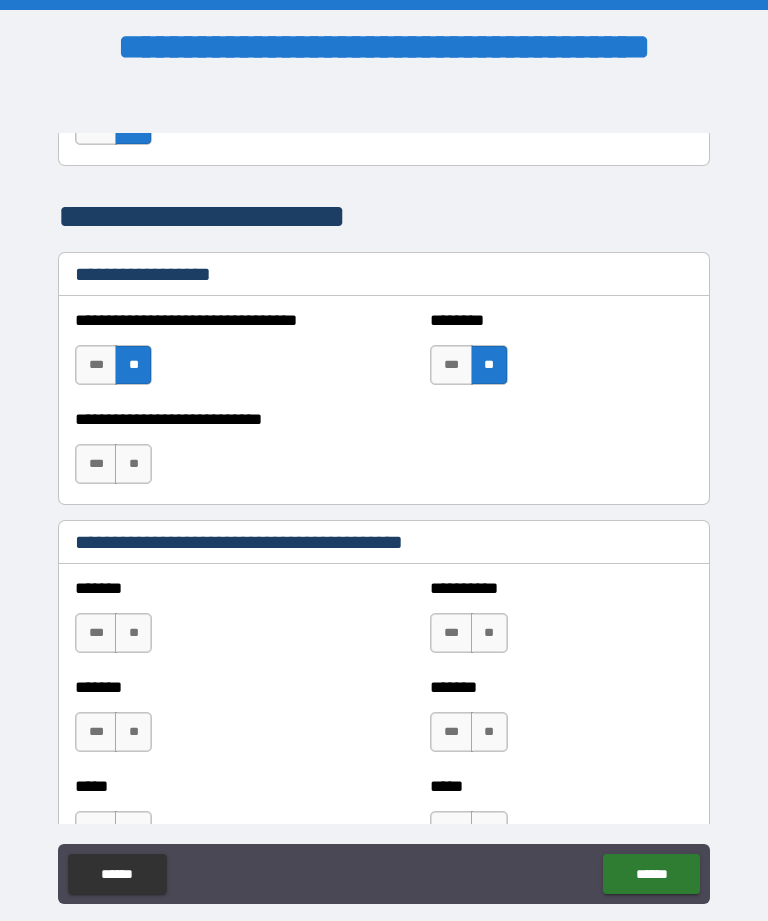click on "**" at bounding box center [133, 464] 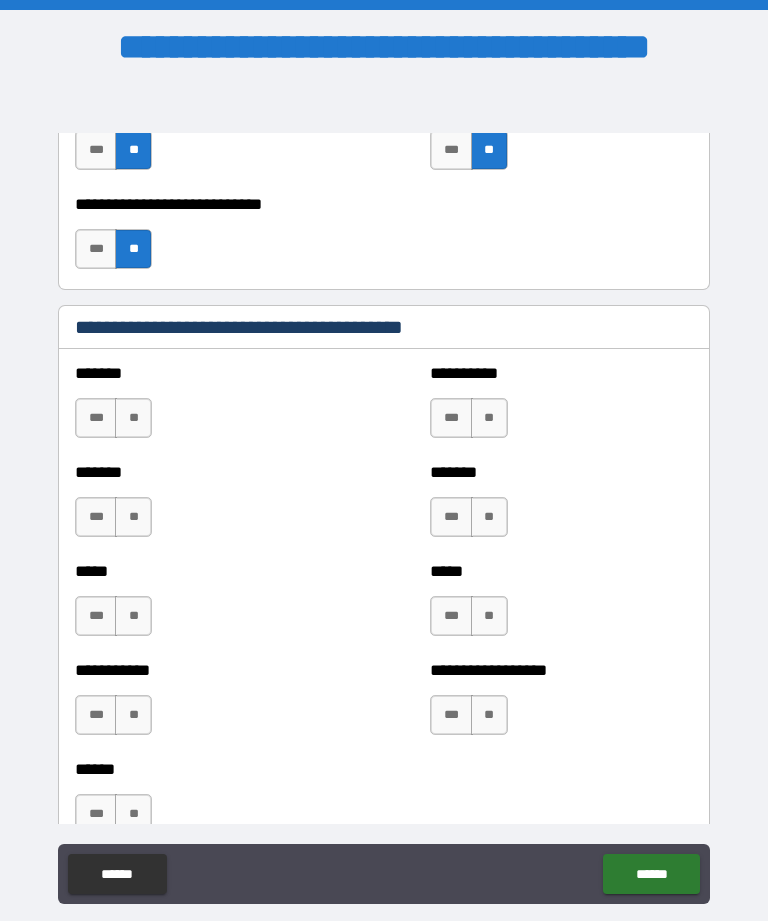 scroll, scrollTop: 1696, scrollLeft: 0, axis: vertical 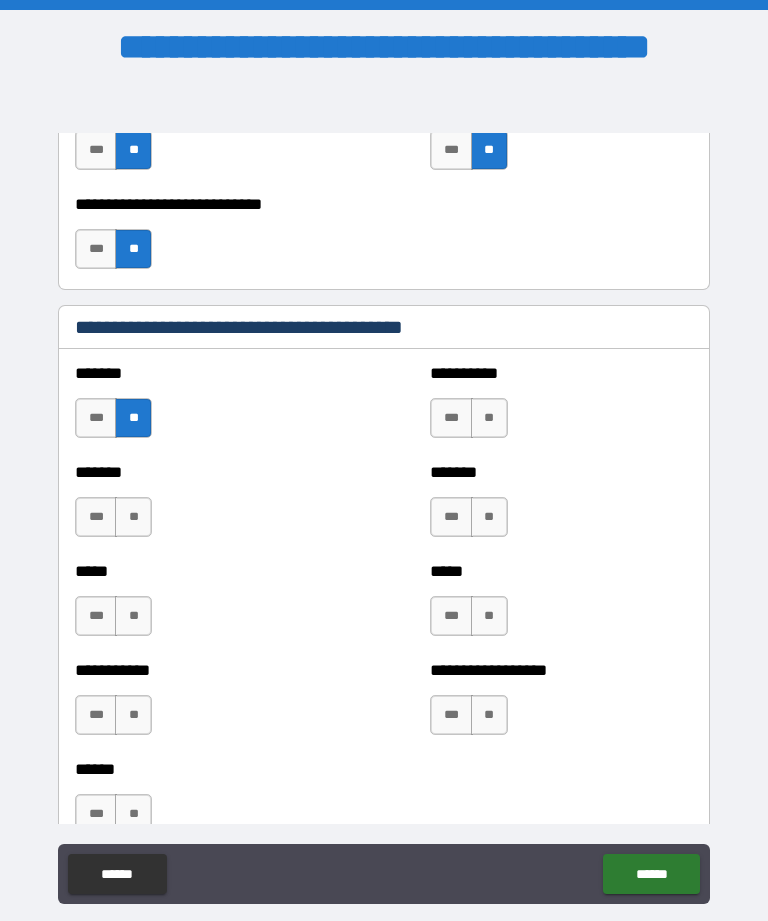 click on "**" at bounding box center [133, 517] 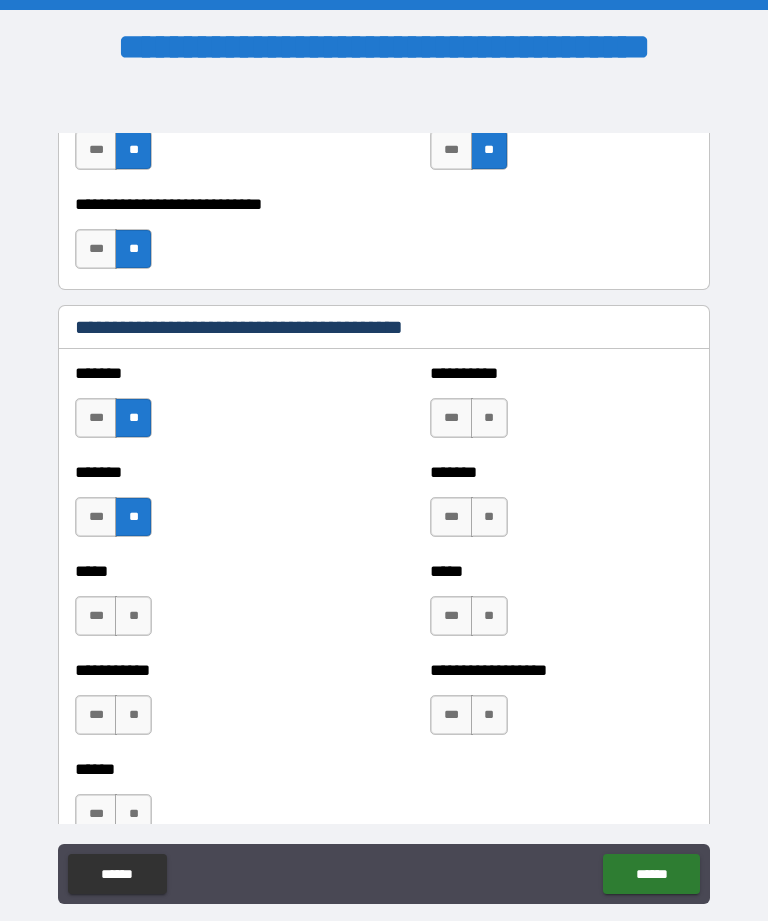 click on "**" at bounding box center [489, 418] 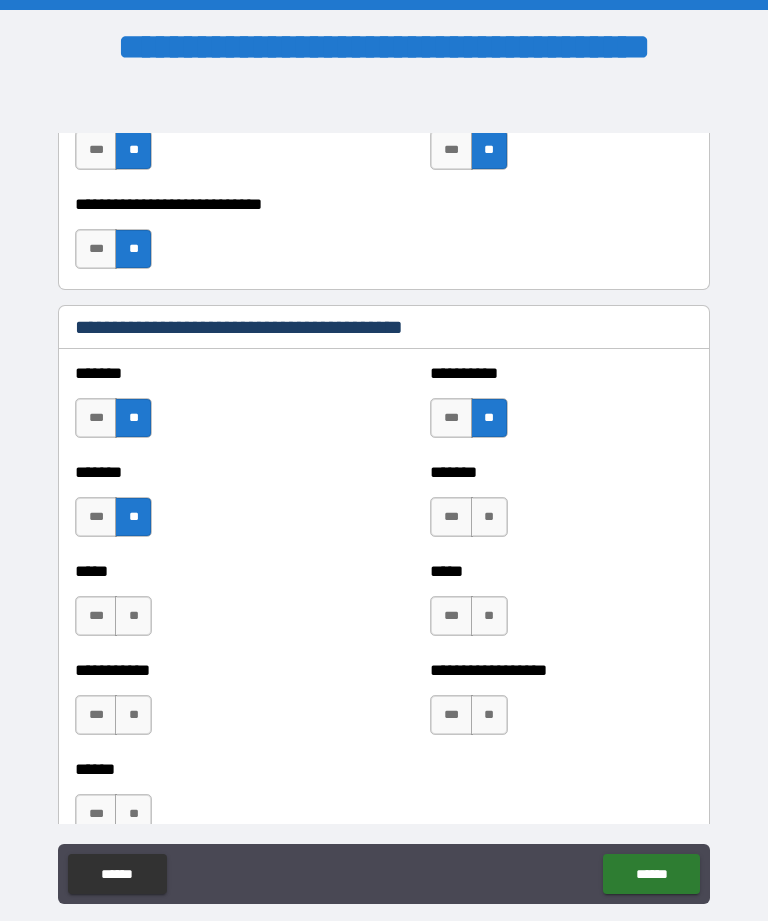click on "**" at bounding box center (489, 517) 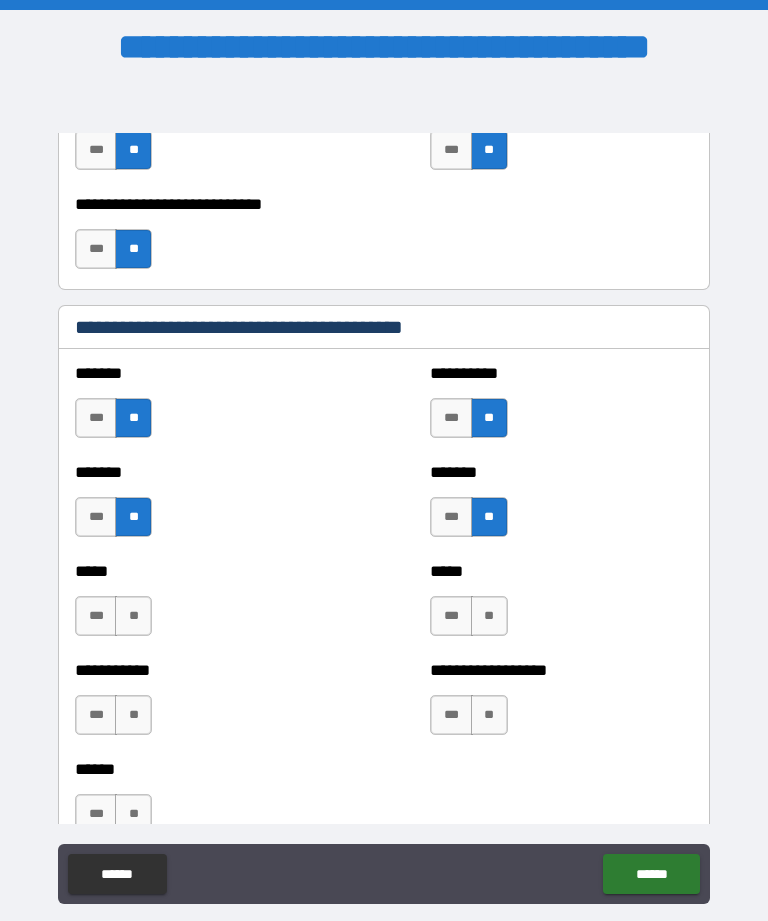 click on "**" at bounding box center (489, 616) 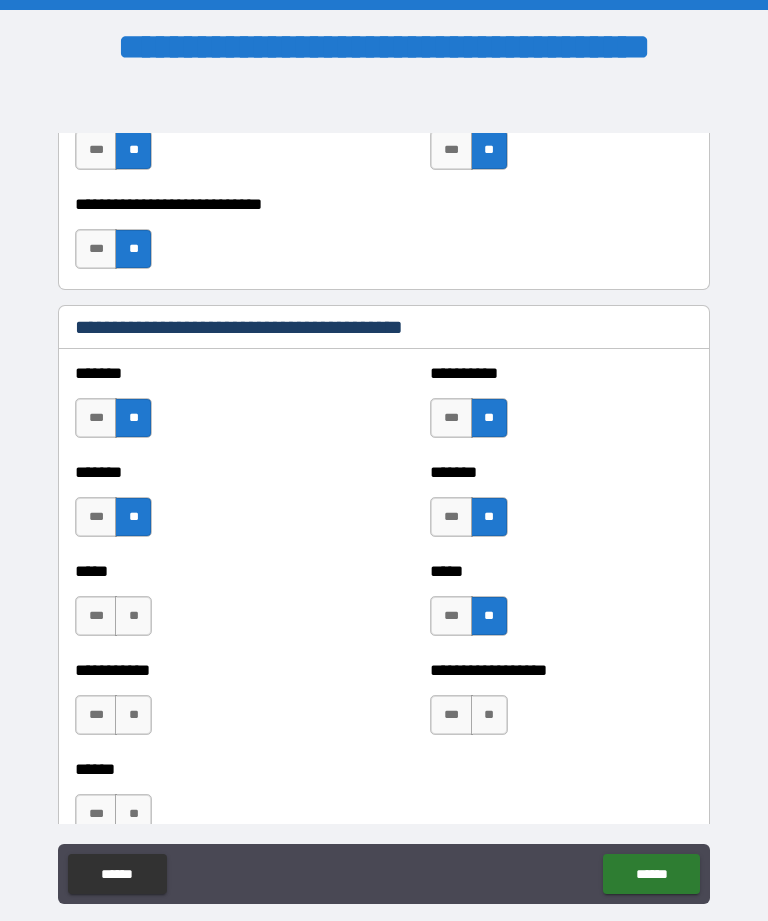 click on "**" at bounding box center (489, 715) 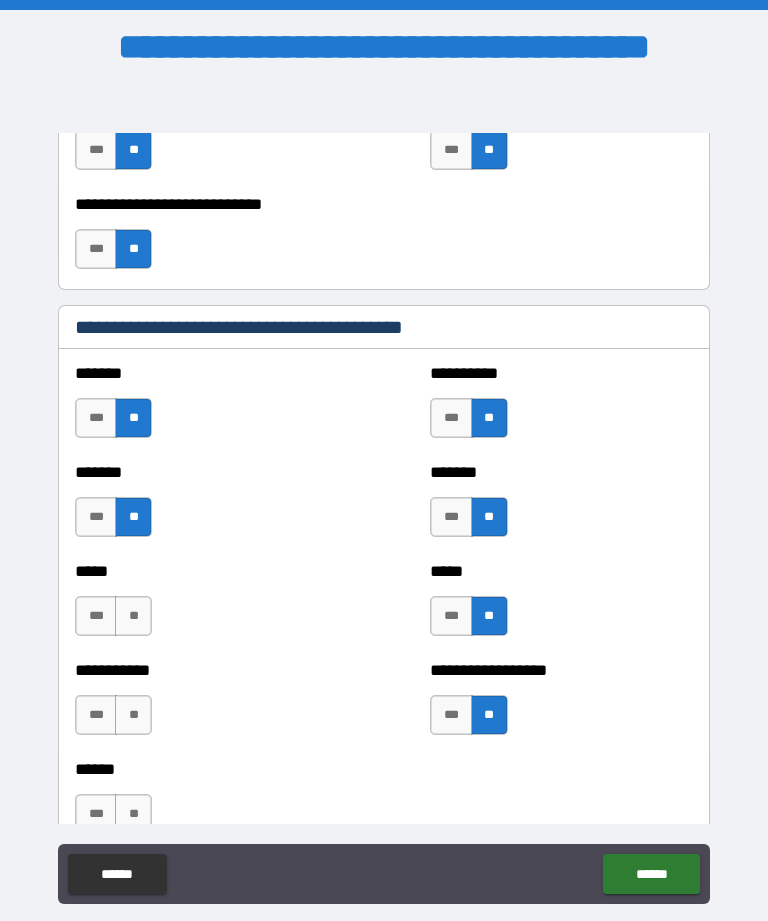 click on "**" at bounding box center (133, 616) 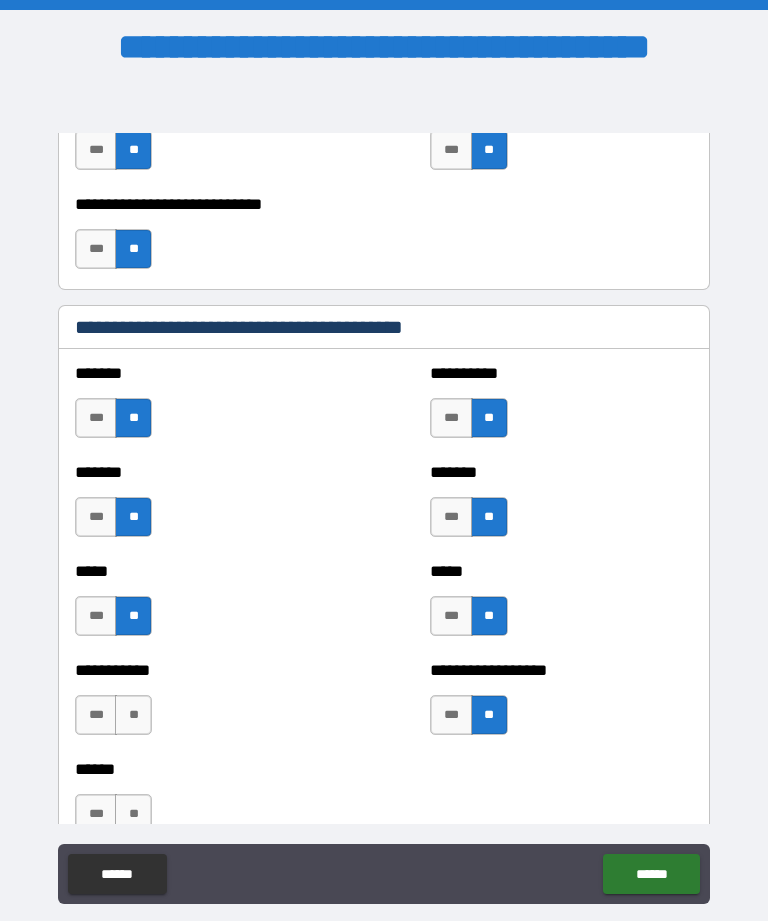 click on "**" at bounding box center (133, 715) 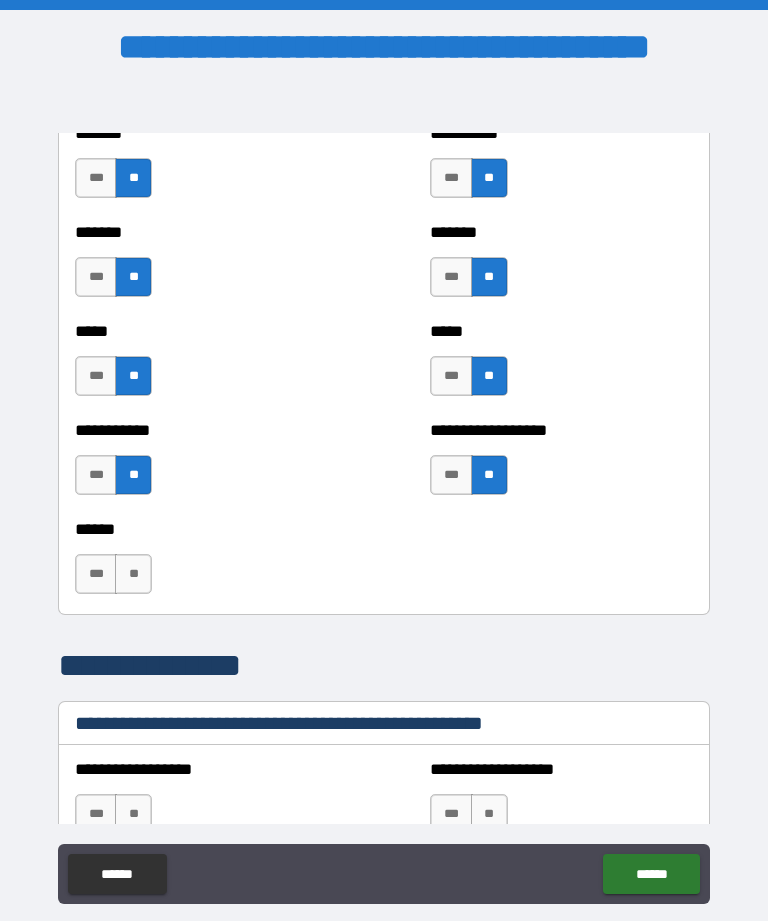 scroll, scrollTop: 1941, scrollLeft: 0, axis: vertical 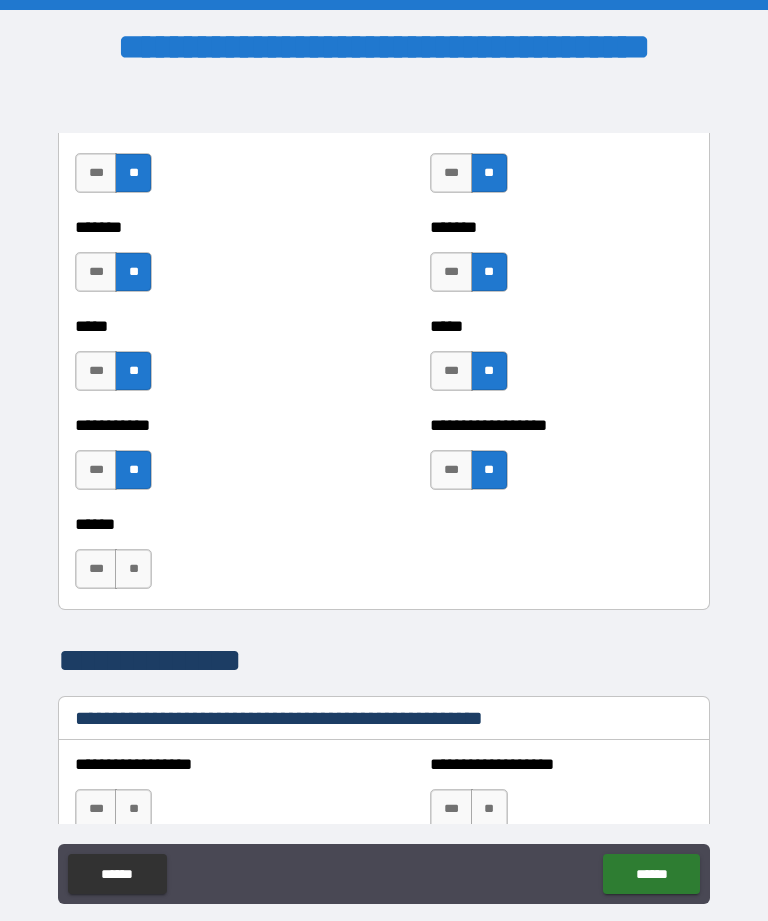 click on "**" at bounding box center [133, 569] 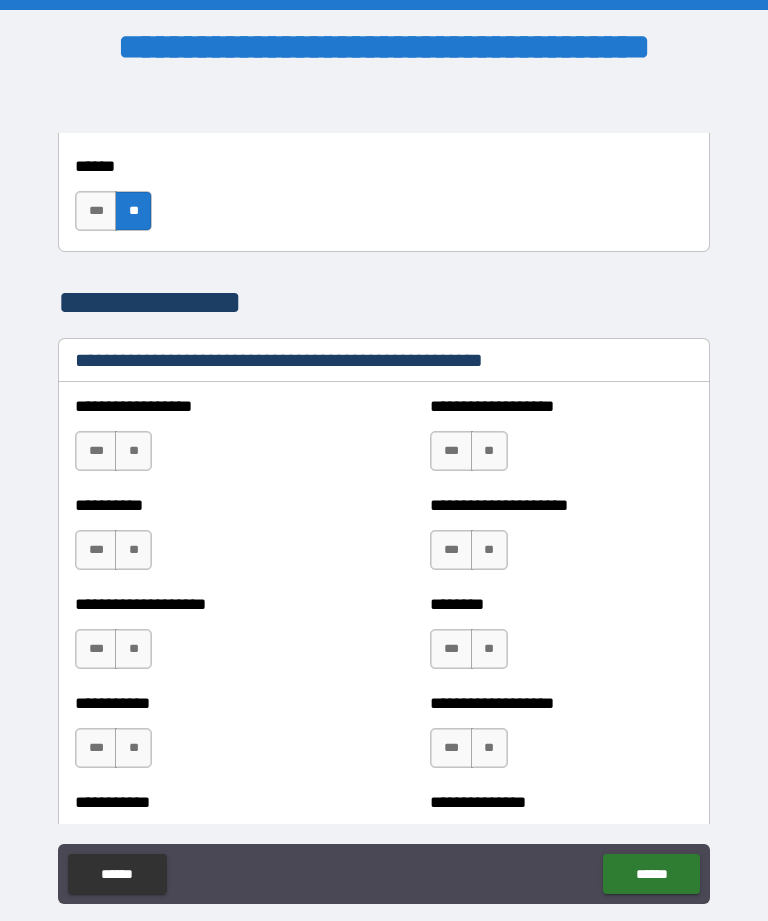 scroll, scrollTop: 2300, scrollLeft: 0, axis: vertical 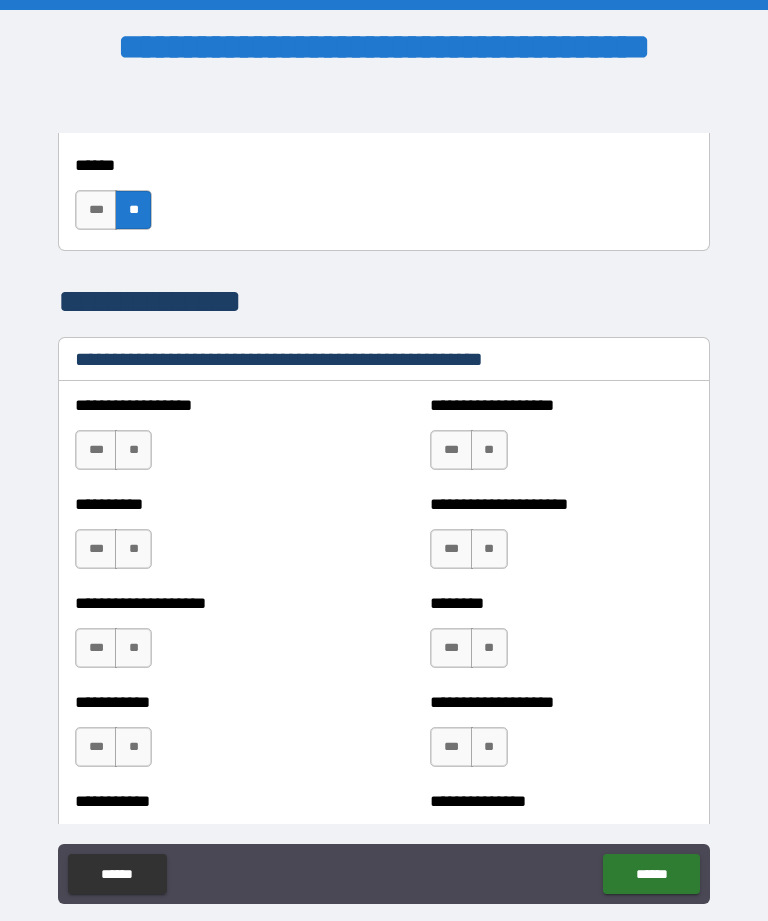click on "**" at bounding box center (133, 450) 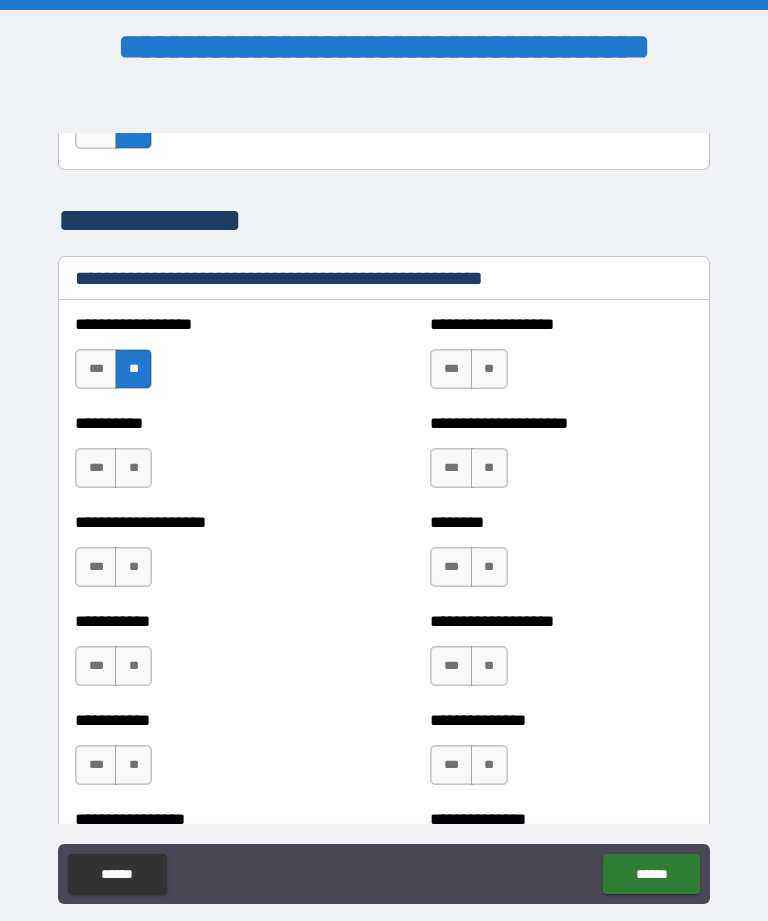 scroll, scrollTop: 2390, scrollLeft: 0, axis: vertical 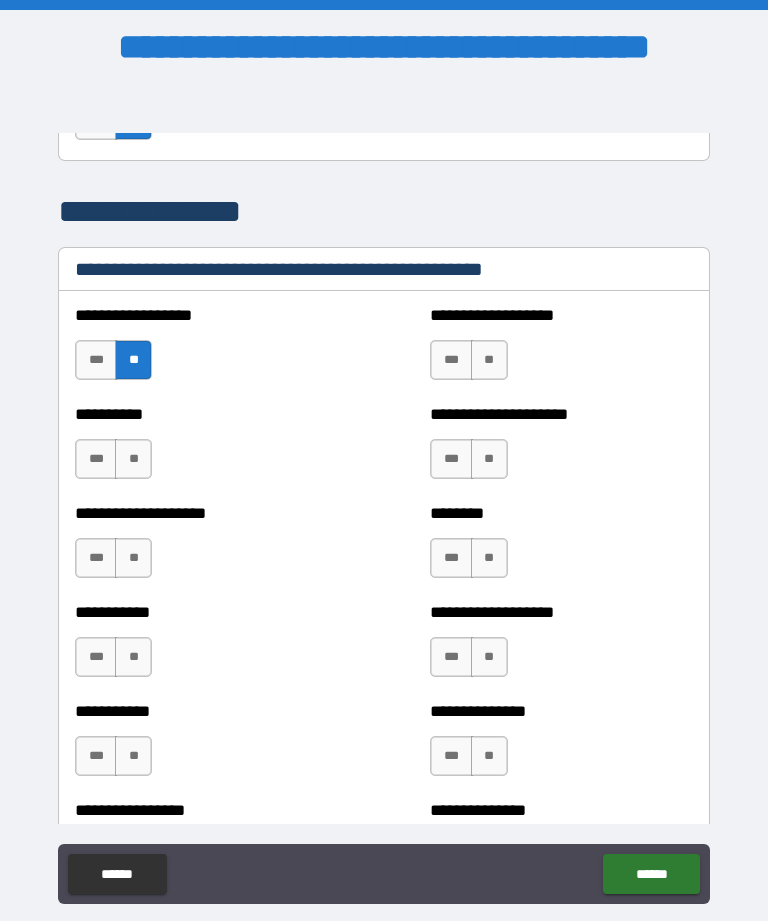 click on "**" at bounding box center [133, 459] 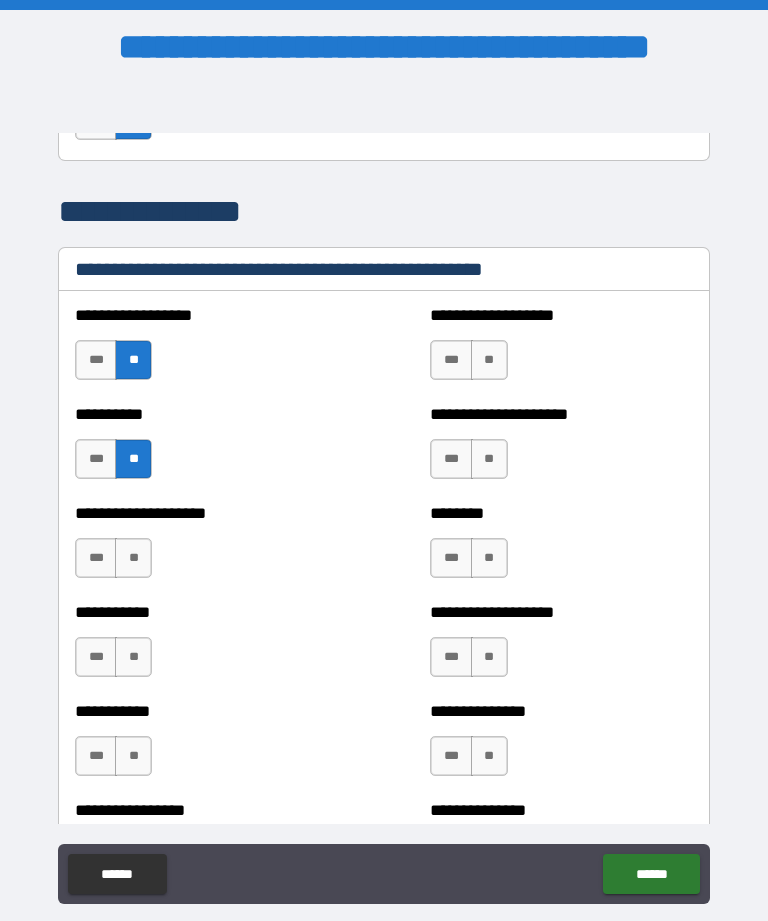 click on "**" at bounding box center (133, 558) 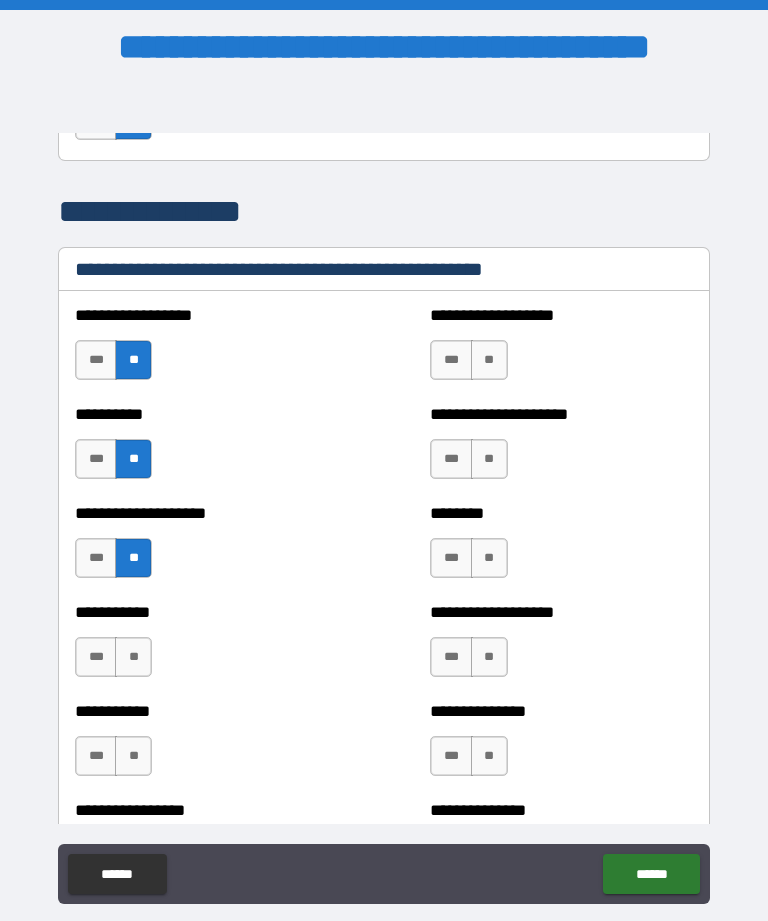 click on "**" at bounding box center [133, 657] 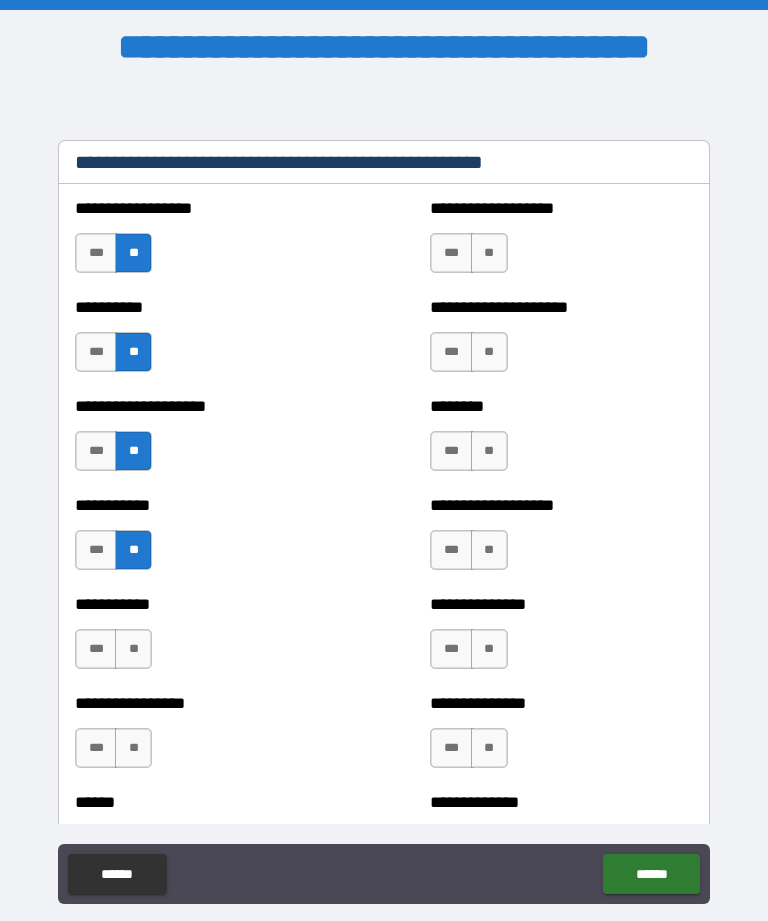 scroll, scrollTop: 2515, scrollLeft: 0, axis: vertical 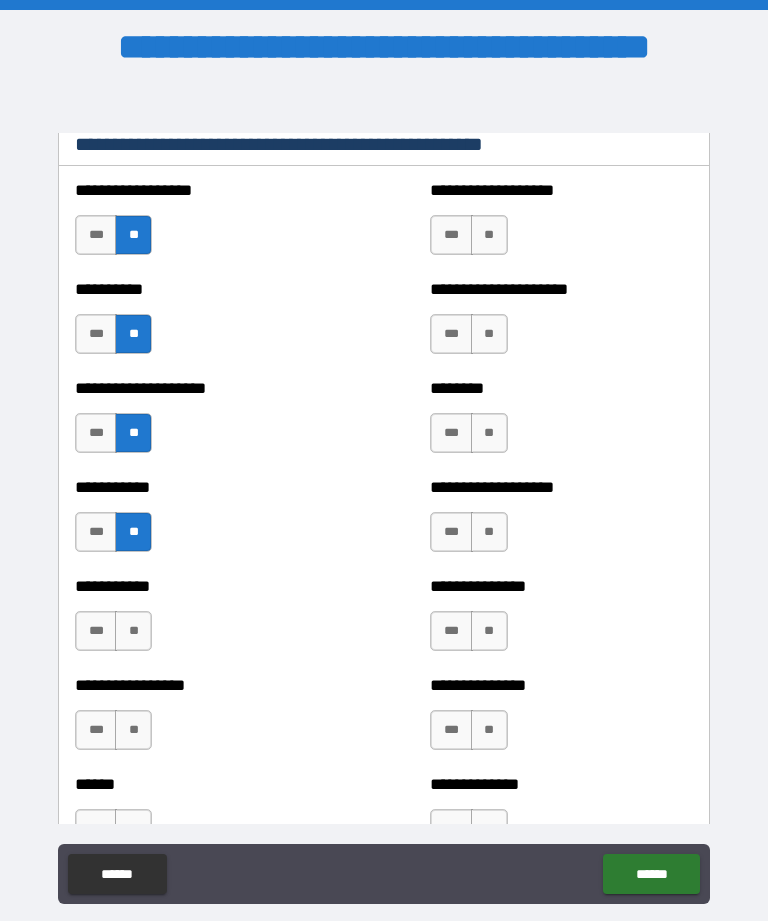 click on "**" at bounding box center [133, 631] 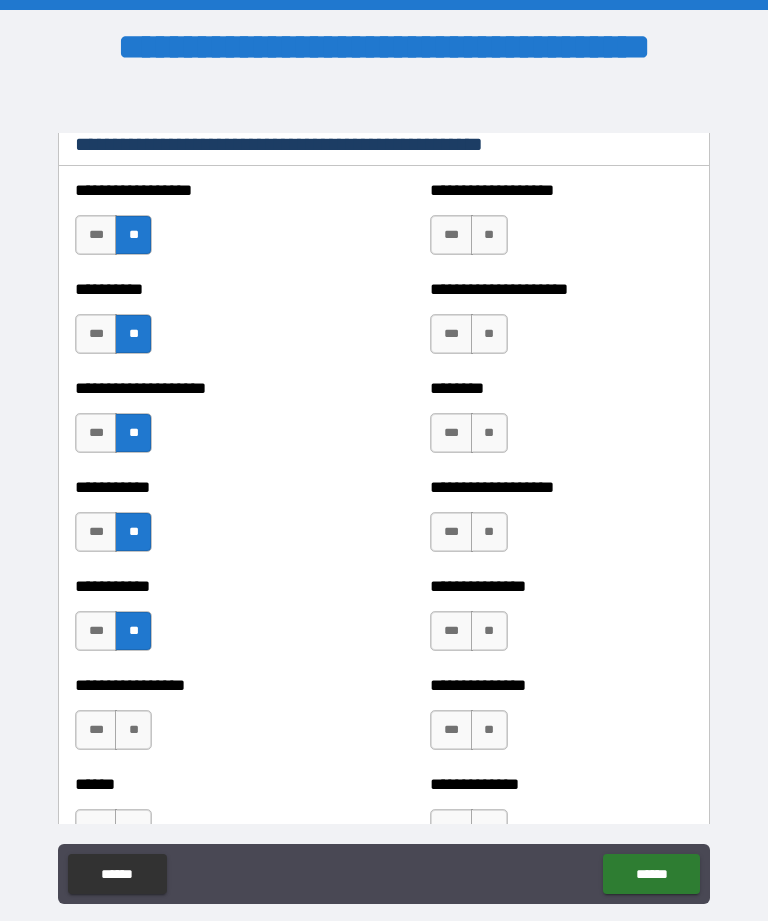click on "**" at bounding box center [133, 730] 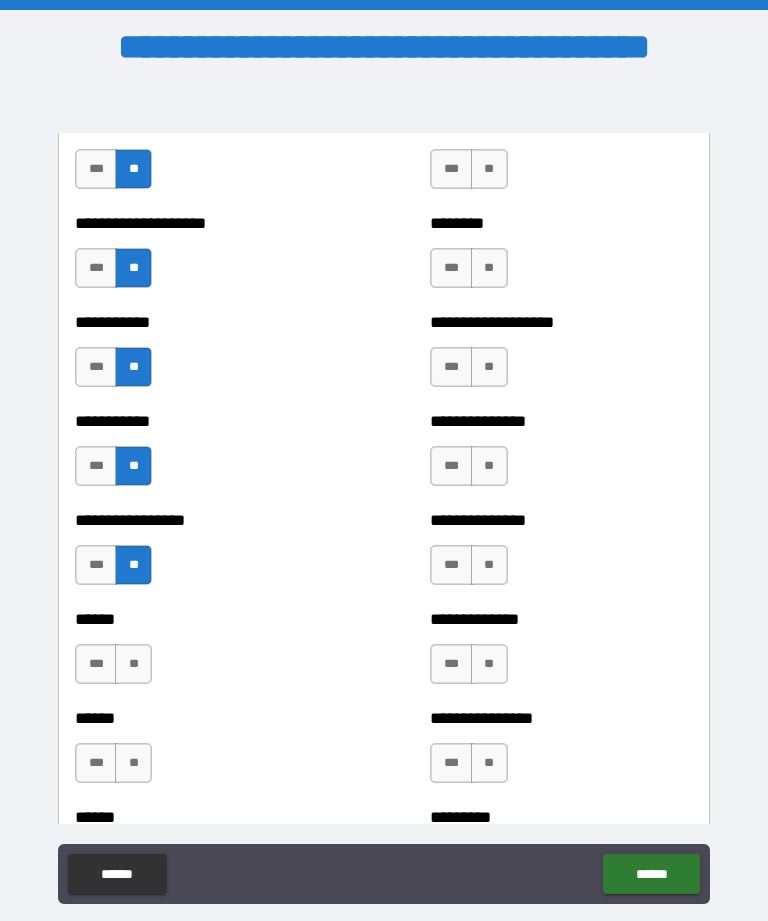 scroll, scrollTop: 2691, scrollLeft: 0, axis: vertical 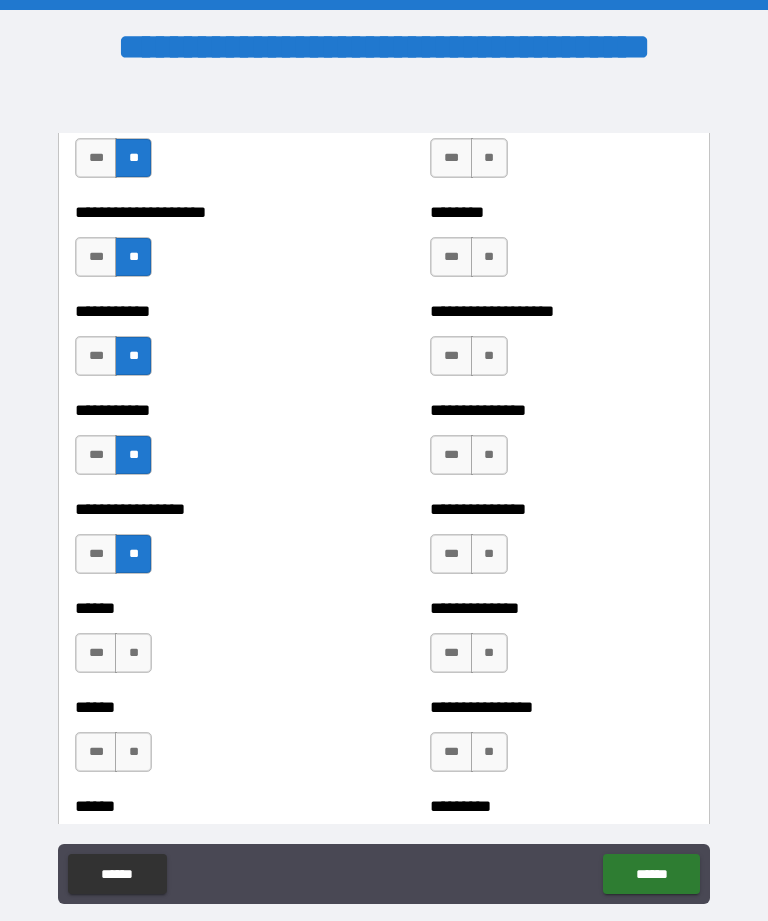 click on "***" at bounding box center (96, 653) 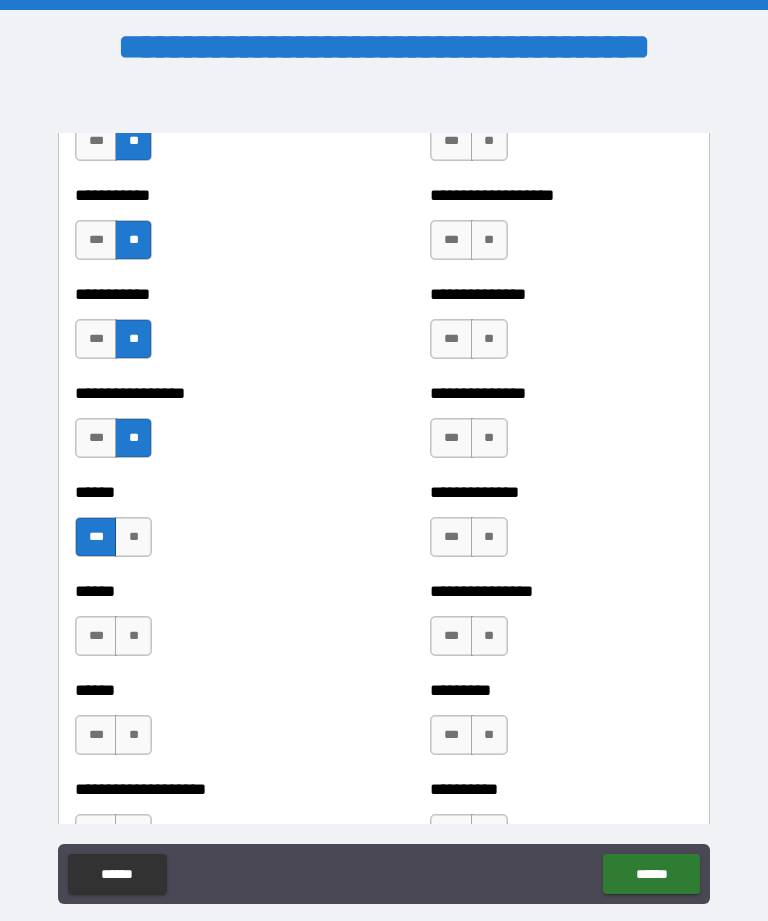 scroll, scrollTop: 2812, scrollLeft: 0, axis: vertical 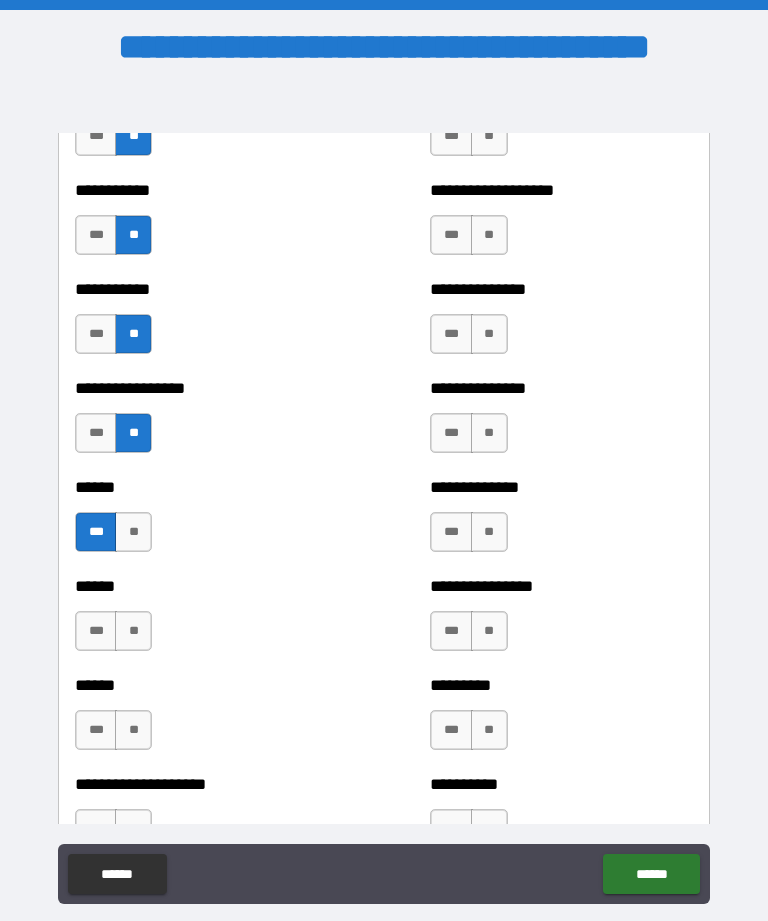 click on "***" at bounding box center [96, 631] 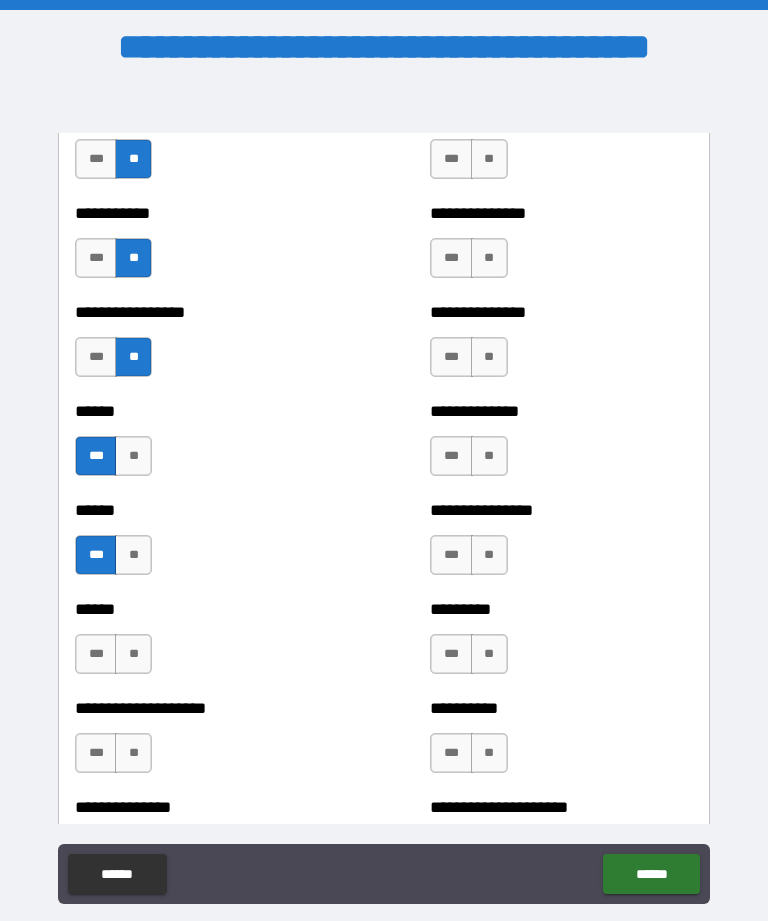 scroll, scrollTop: 2906, scrollLeft: 0, axis: vertical 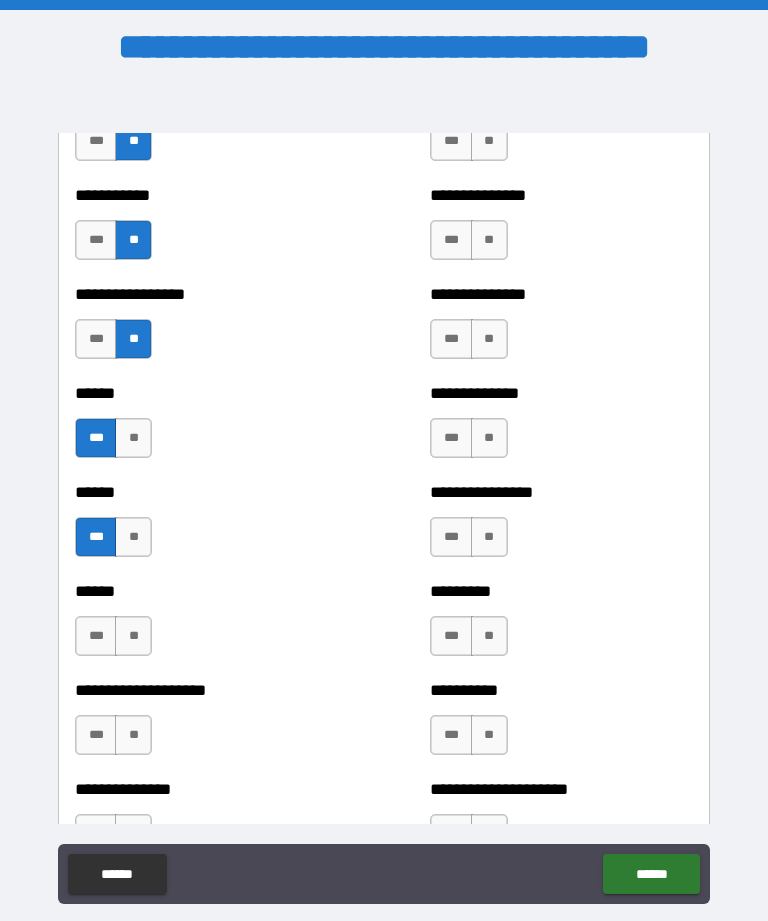 click on "**" at bounding box center (133, 636) 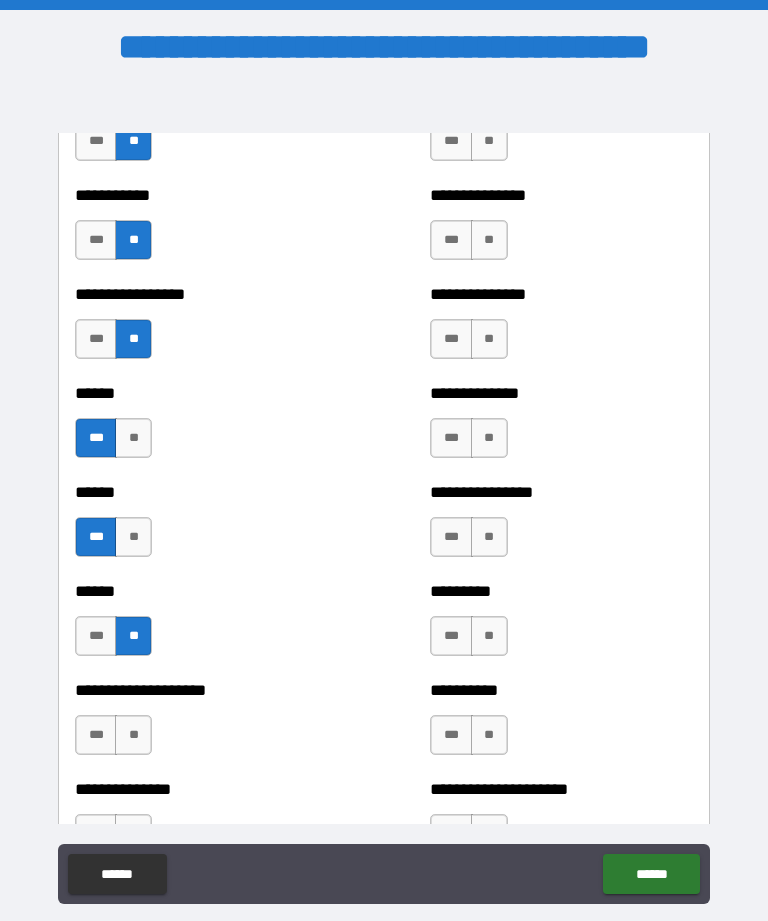 click on "**" at bounding box center [133, 735] 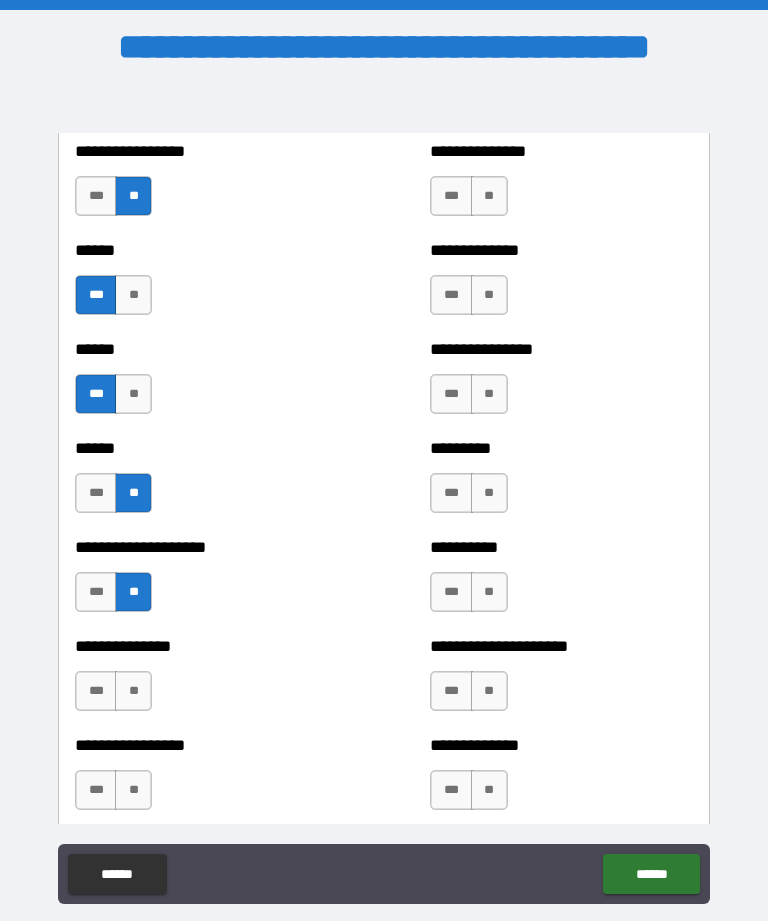 scroll, scrollTop: 3065, scrollLeft: 0, axis: vertical 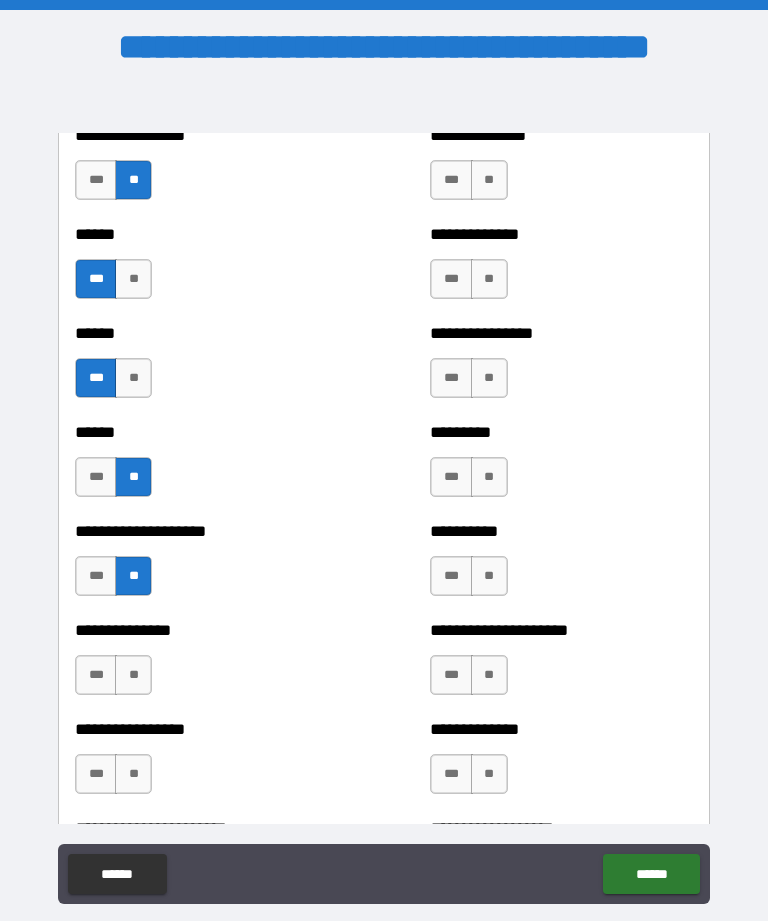 click on "***" at bounding box center [96, 675] 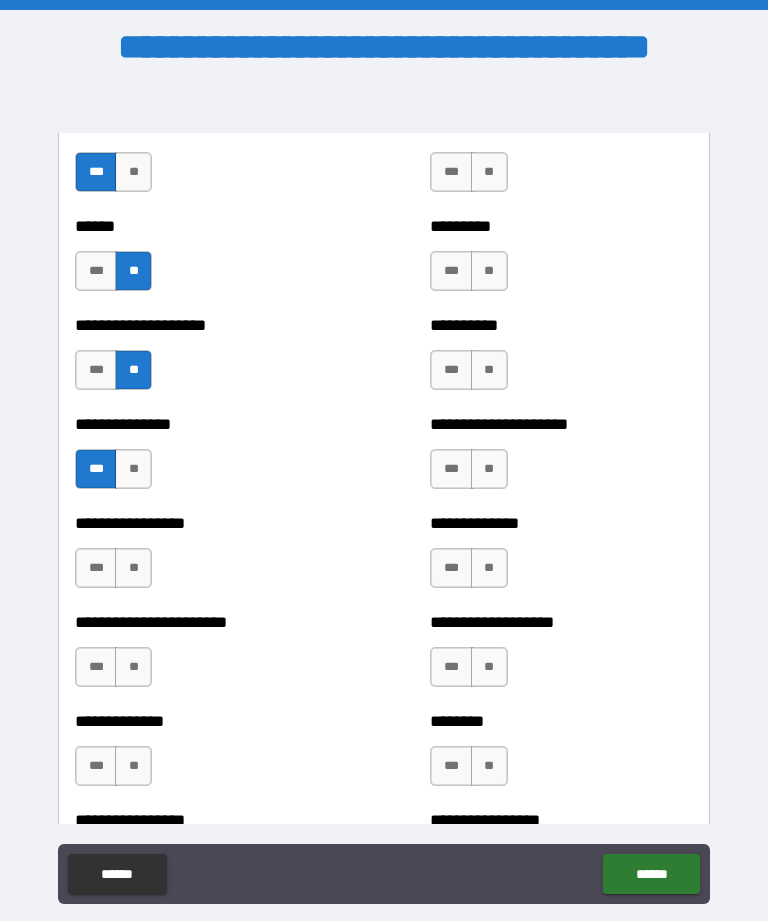 scroll, scrollTop: 3280, scrollLeft: 0, axis: vertical 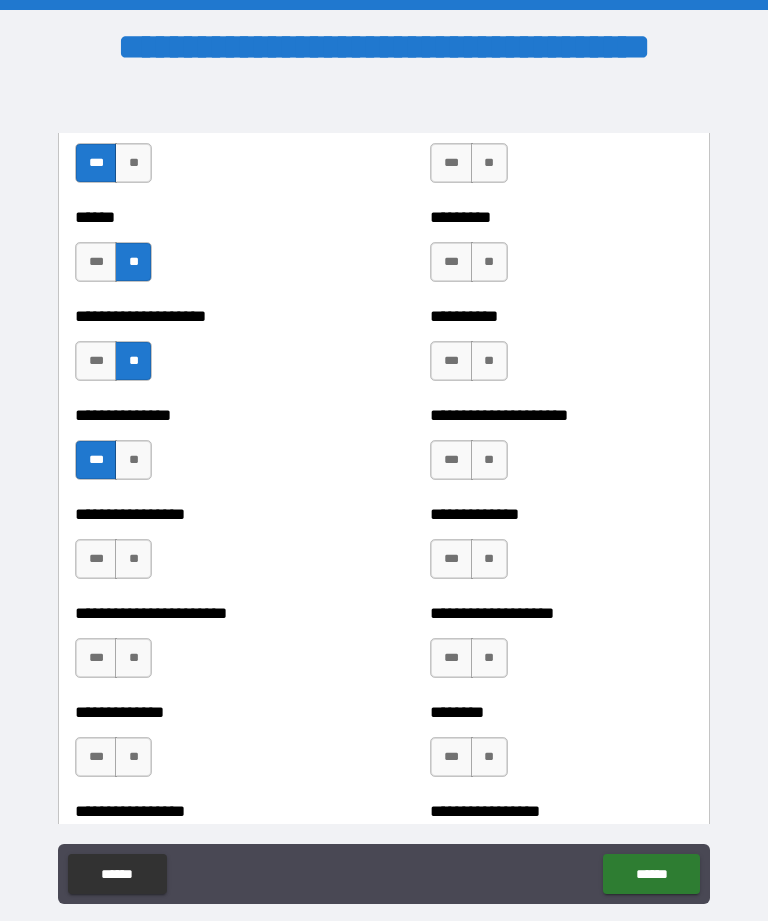 click on "***" at bounding box center [96, 559] 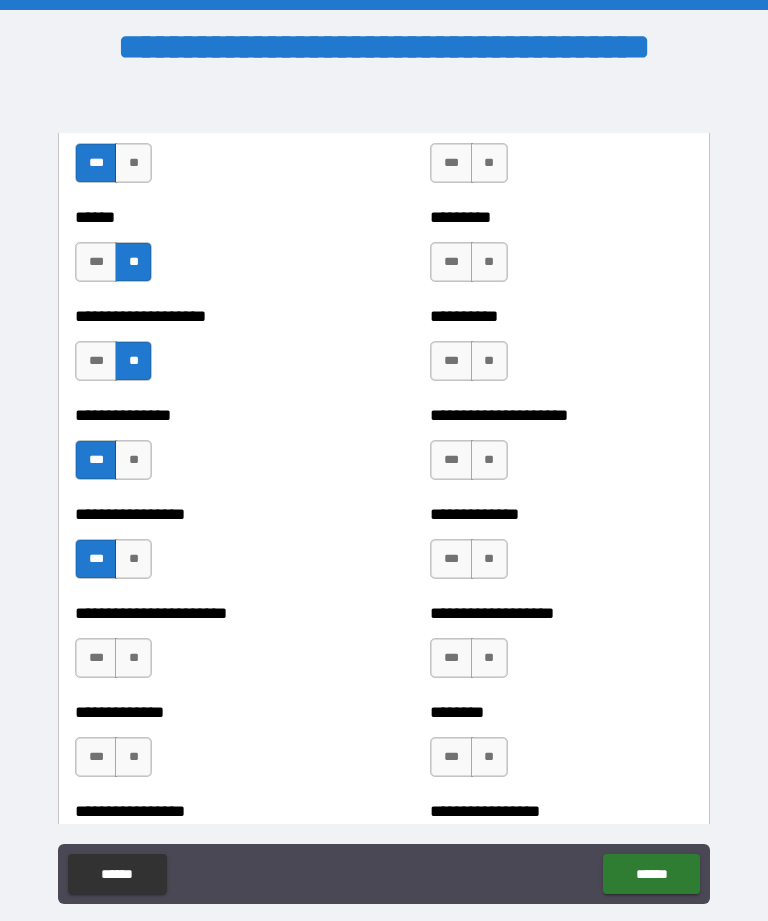 click on "**" at bounding box center (133, 658) 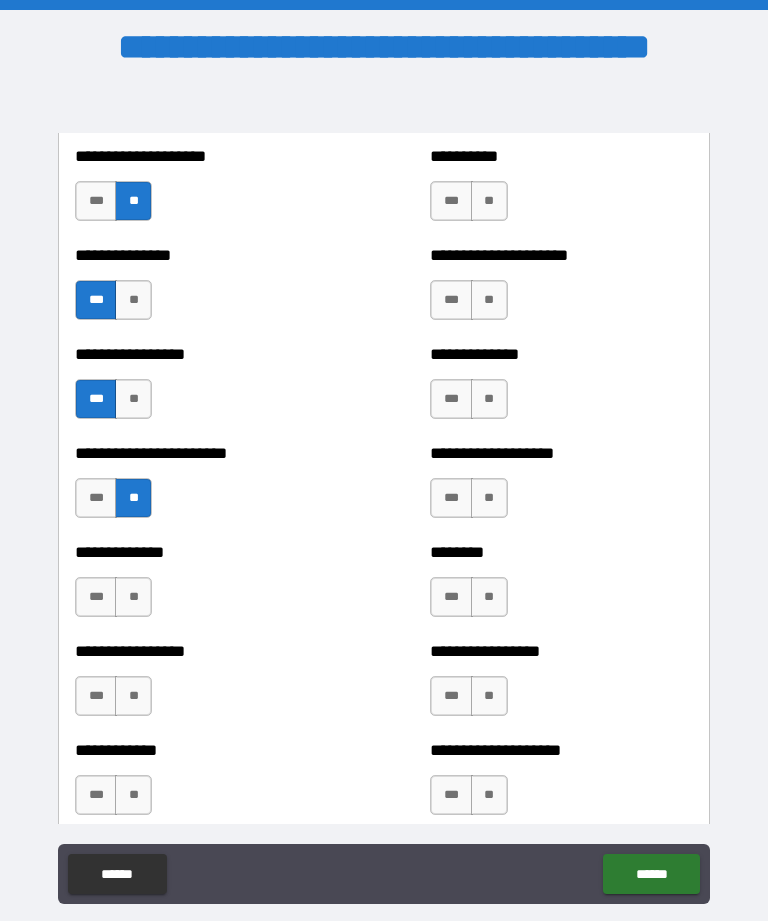 scroll, scrollTop: 3444, scrollLeft: 0, axis: vertical 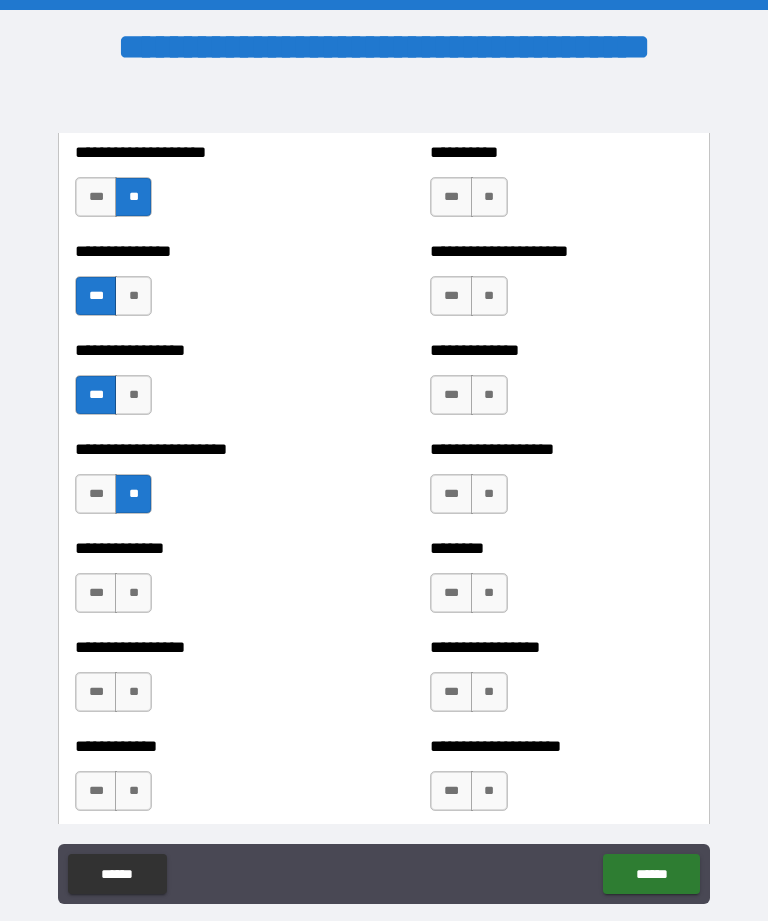 click on "**" at bounding box center [133, 593] 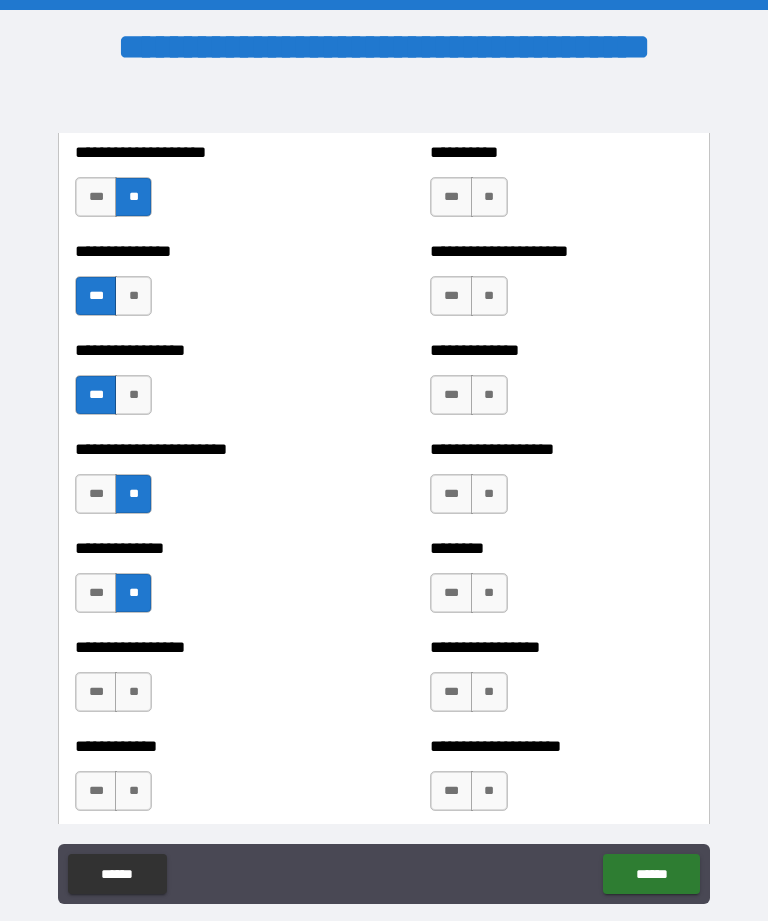 click on "**" at bounding box center [133, 692] 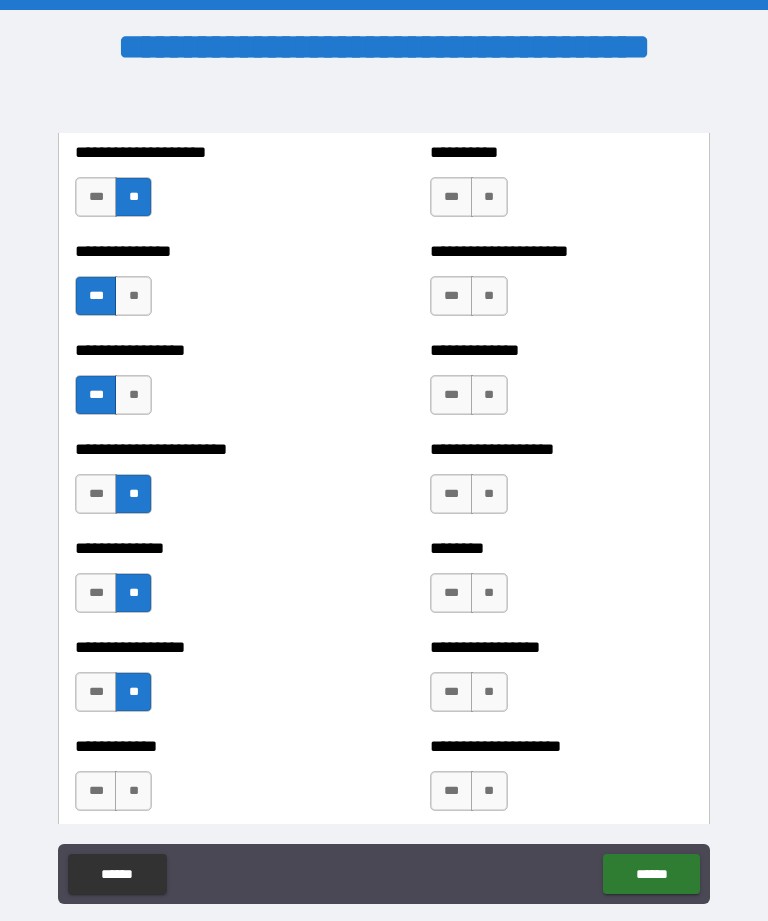 click on "**" at bounding box center [133, 791] 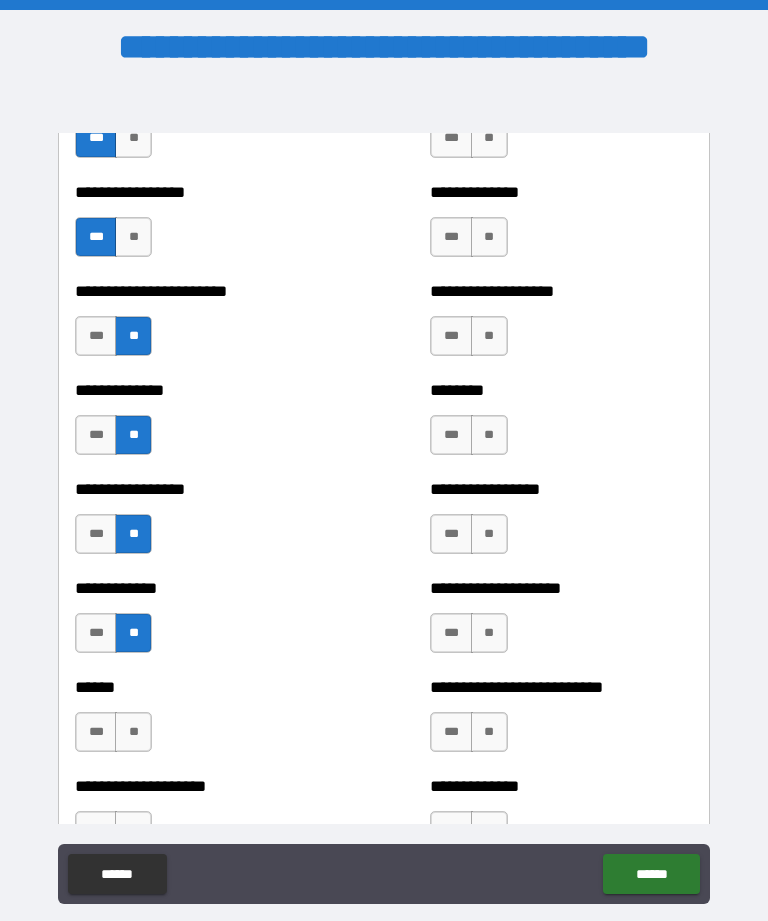 scroll, scrollTop: 3671, scrollLeft: 0, axis: vertical 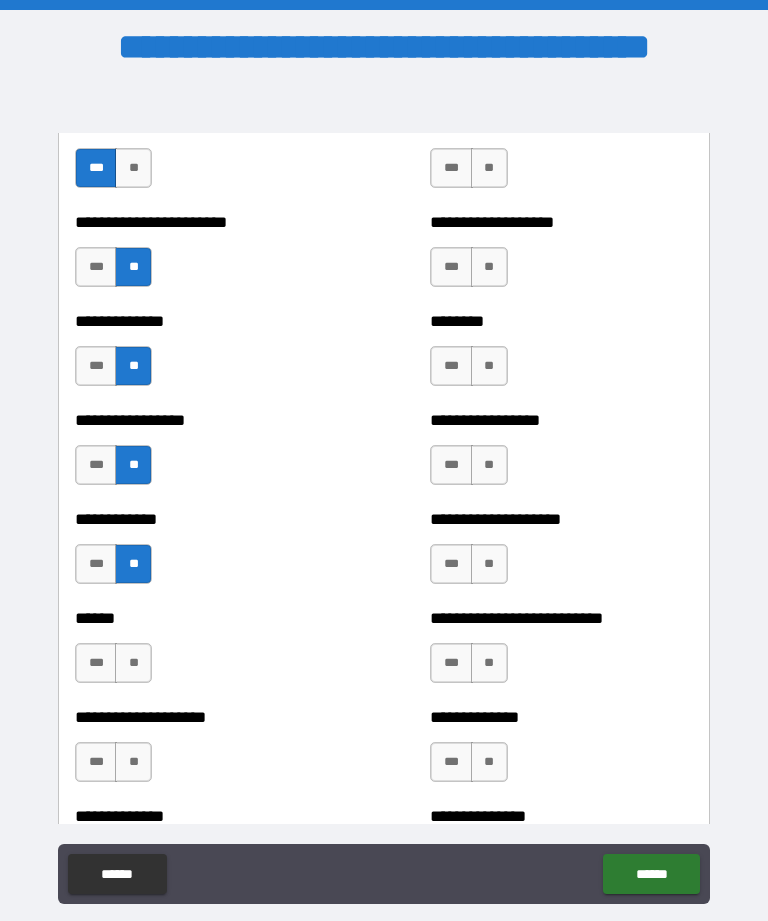 click on "***" at bounding box center [96, 663] 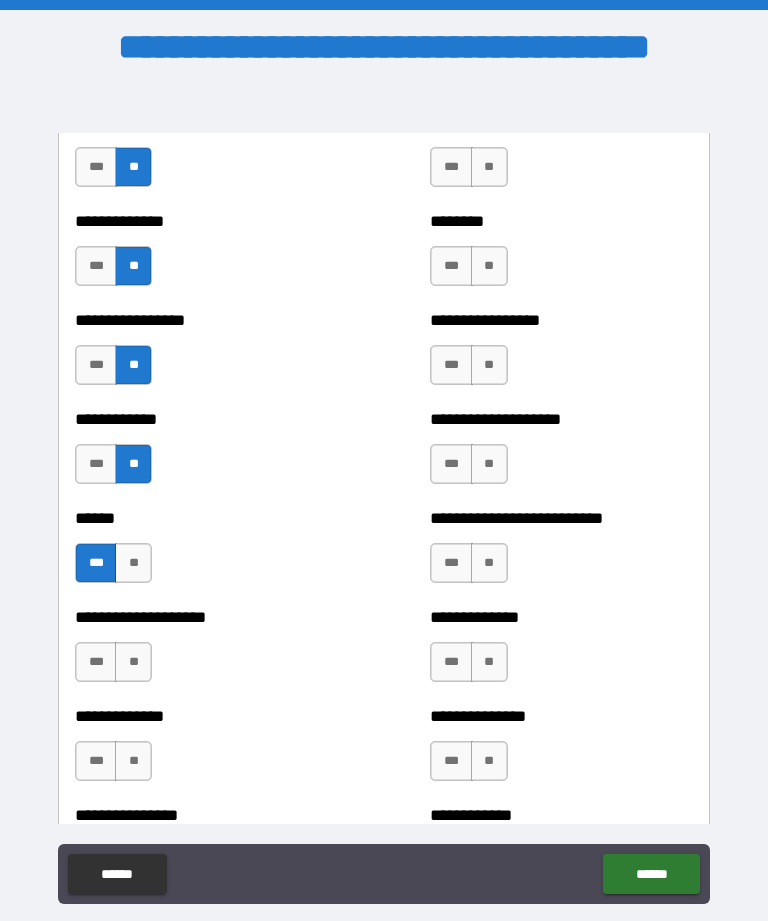scroll, scrollTop: 3788, scrollLeft: 0, axis: vertical 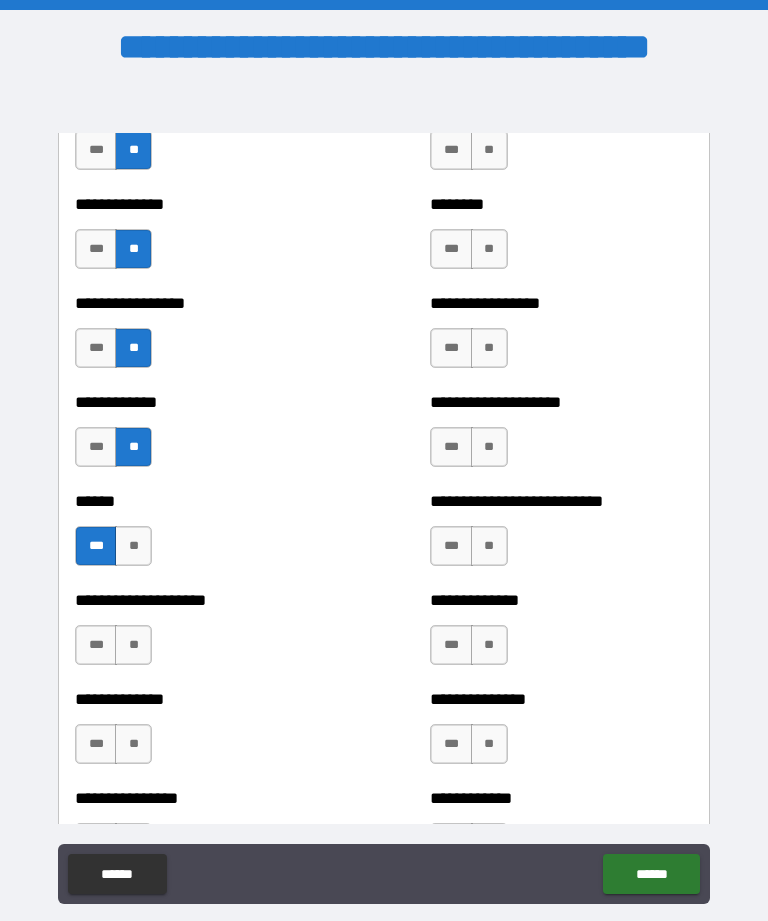 click on "***" at bounding box center (96, 645) 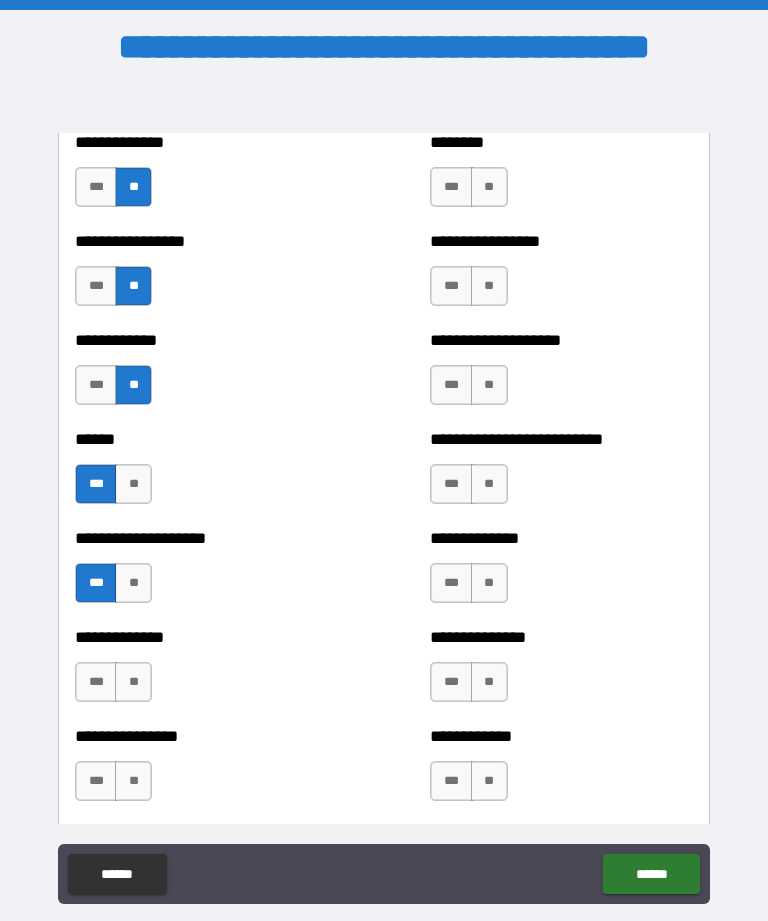 scroll, scrollTop: 3876, scrollLeft: 0, axis: vertical 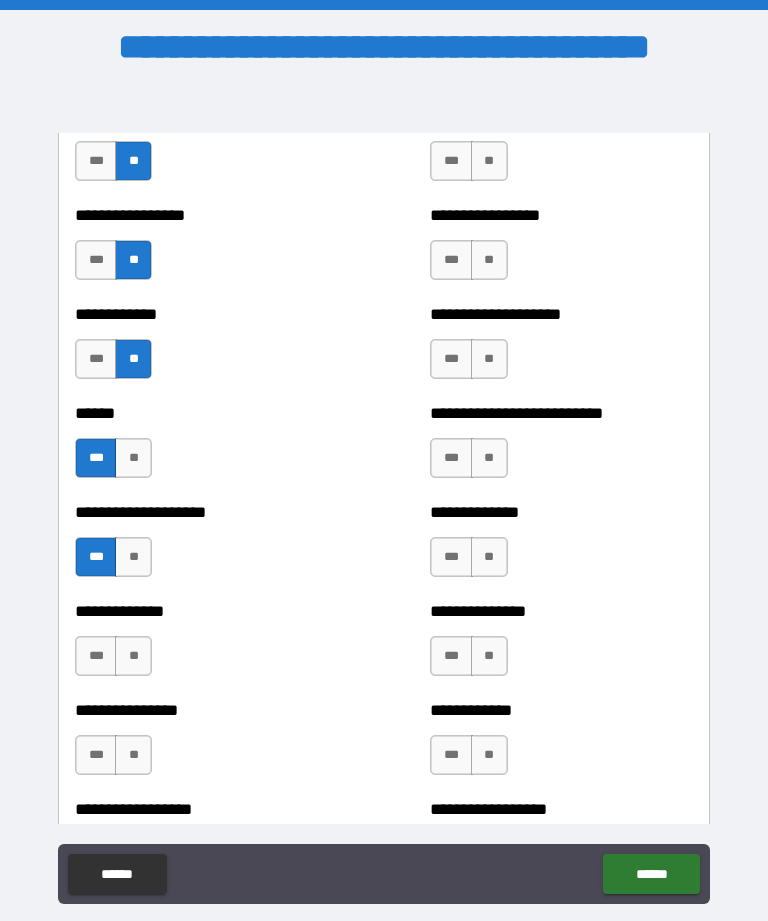 click on "**" at bounding box center (133, 656) 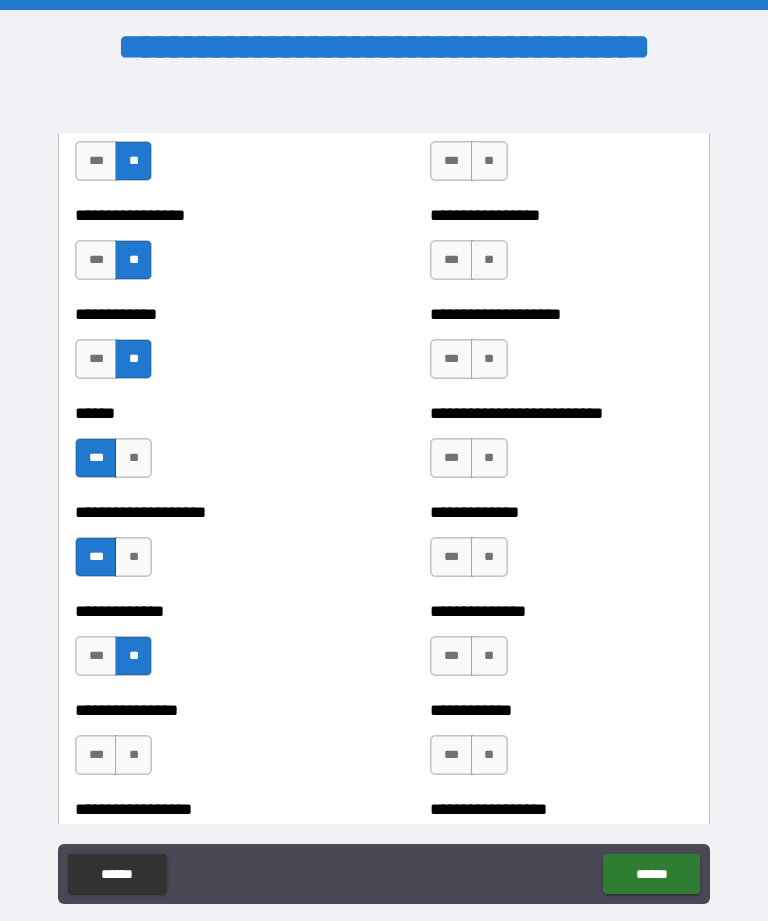 click on "**" at bounding box center (133, 755) 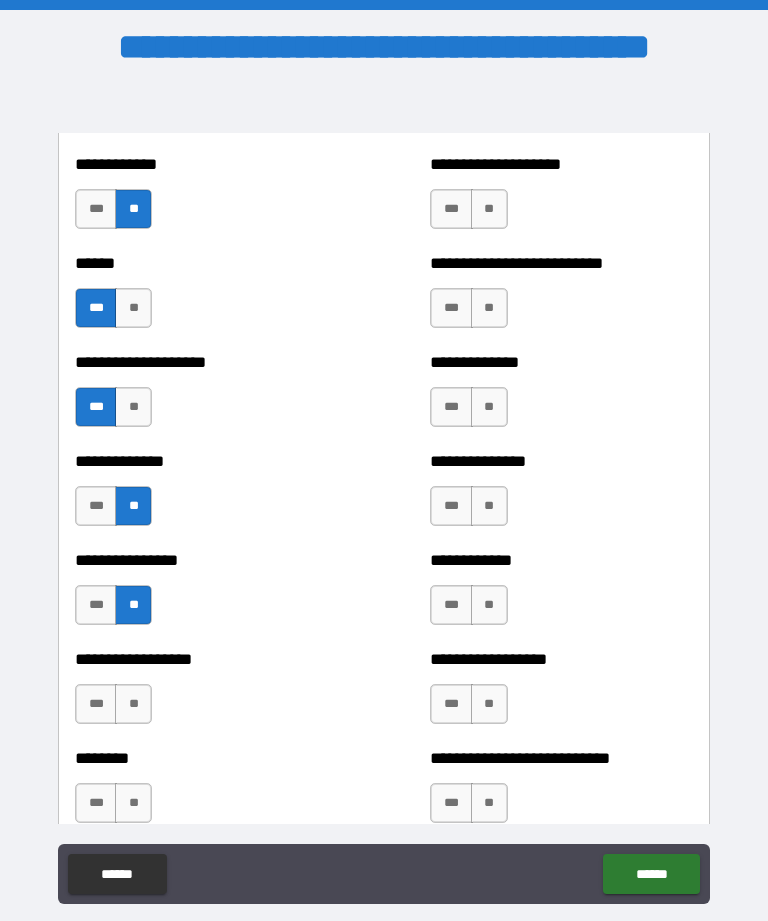 scroll, scrollTop: 4038, scrollLeft: 0, axis: vertical 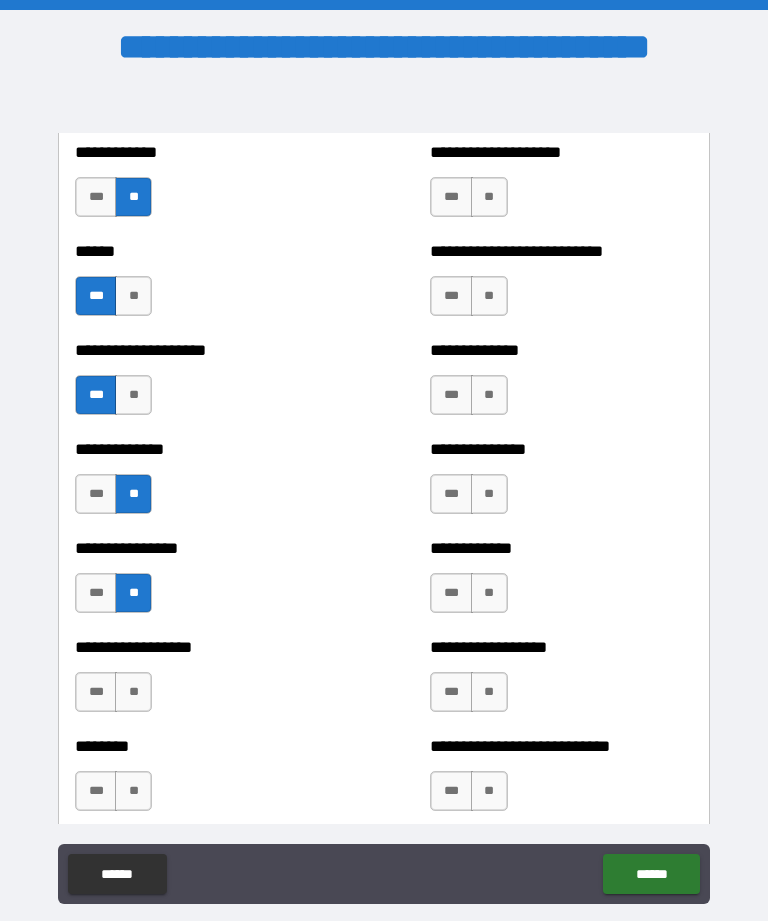 click on "**" at bounding box center [133, 692] 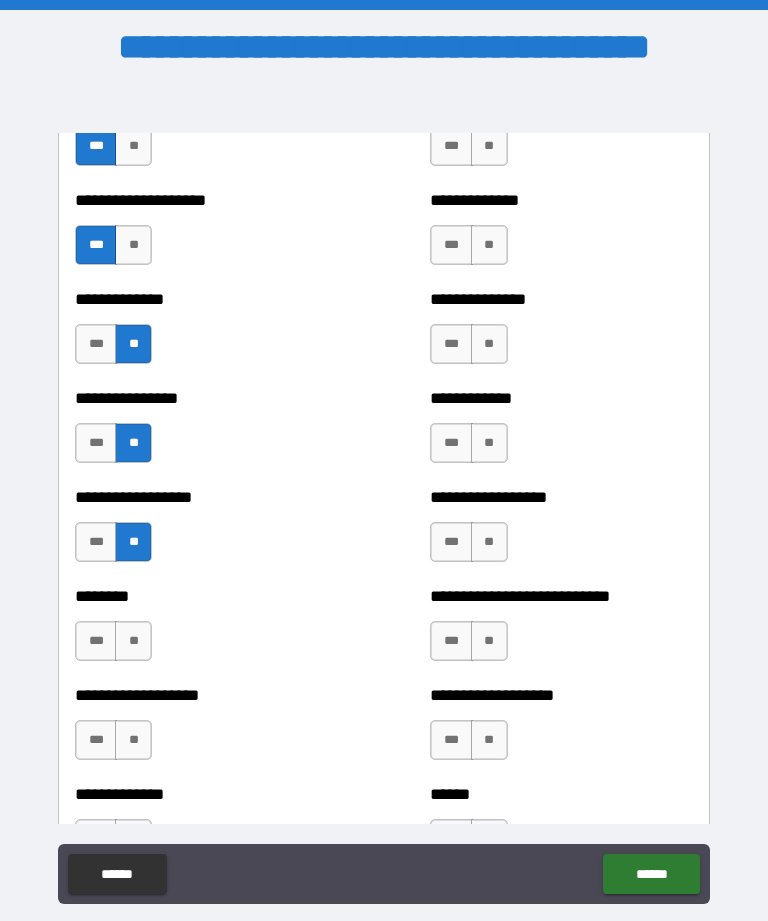 scroll, scrollTop: 4191, scrollLeft: 0, axis: vertical 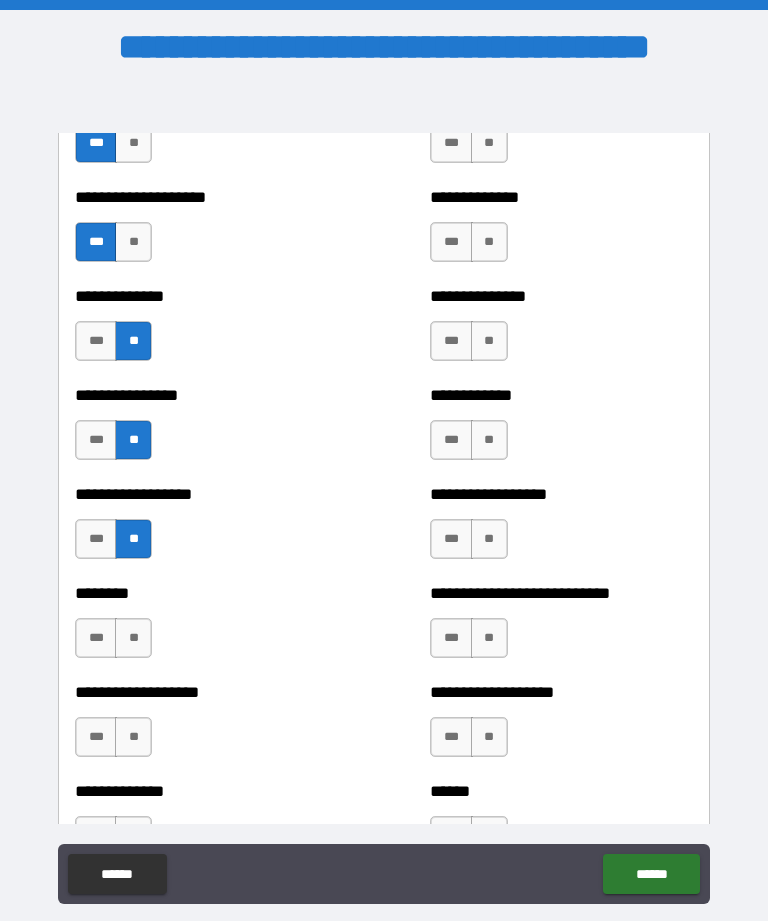 click on "**" at bounding box center [133, 638] 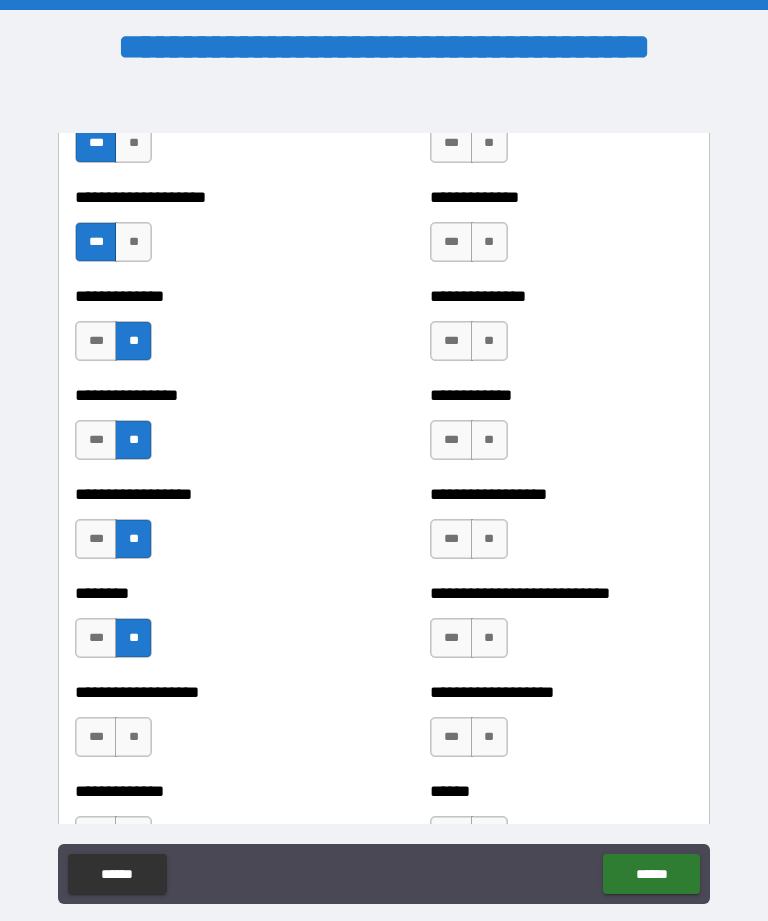 click on "***" at bounding box center [96, 737] 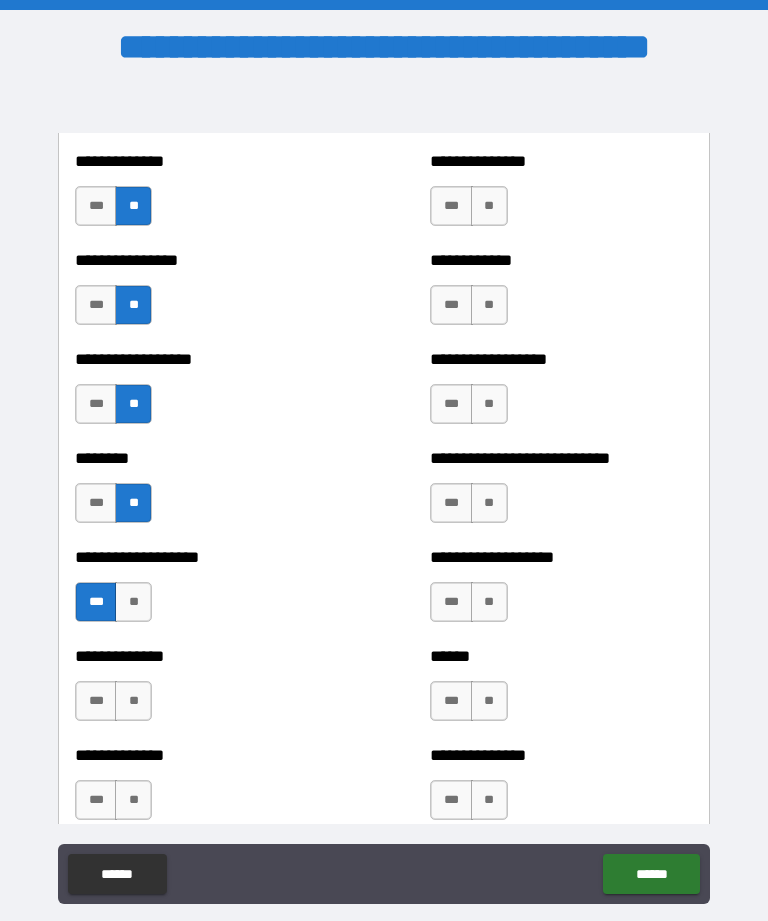 scroll, scrollTop: 4328, scrollLeft: 0, axis: vertical 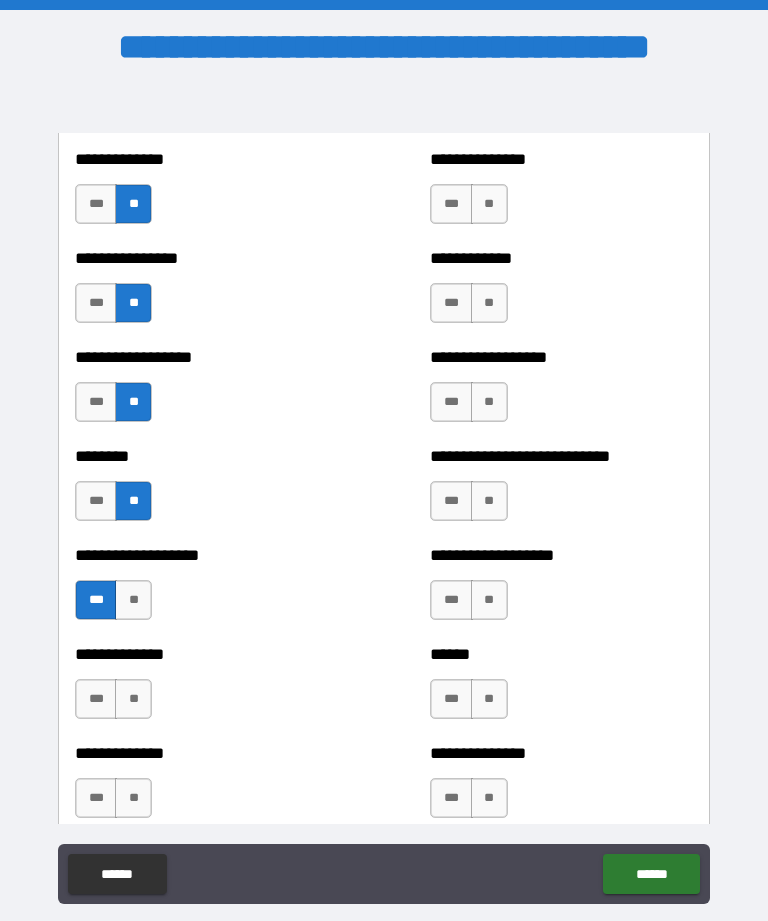 click on "**" at bounding box center (133, 699) 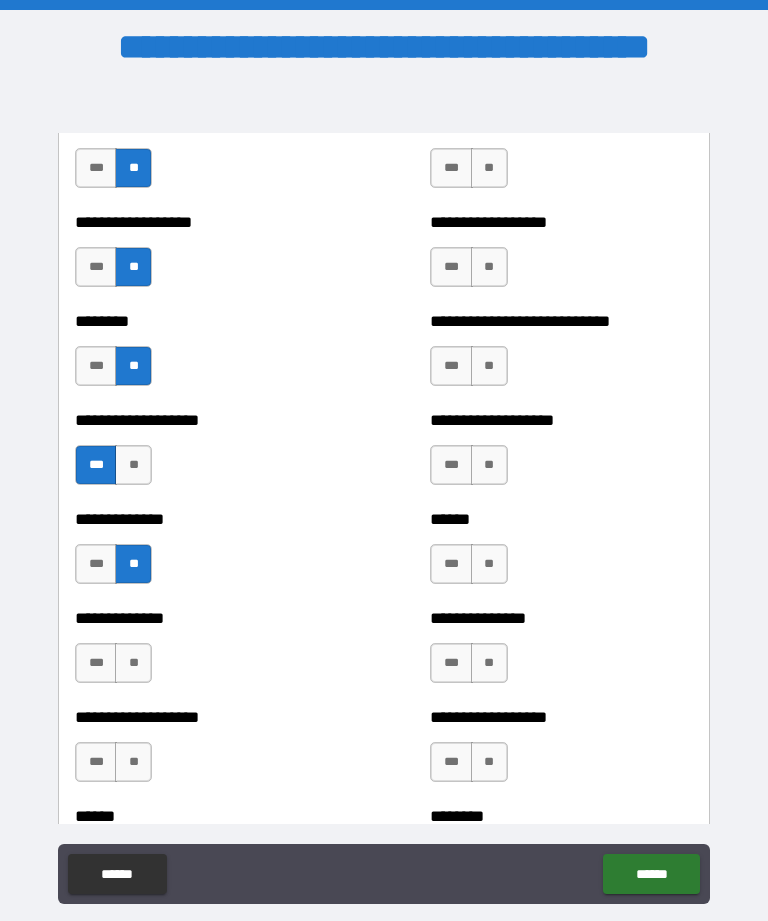 scroll, scrollTop: 4464, scrollLeft: 0, axis: vertical 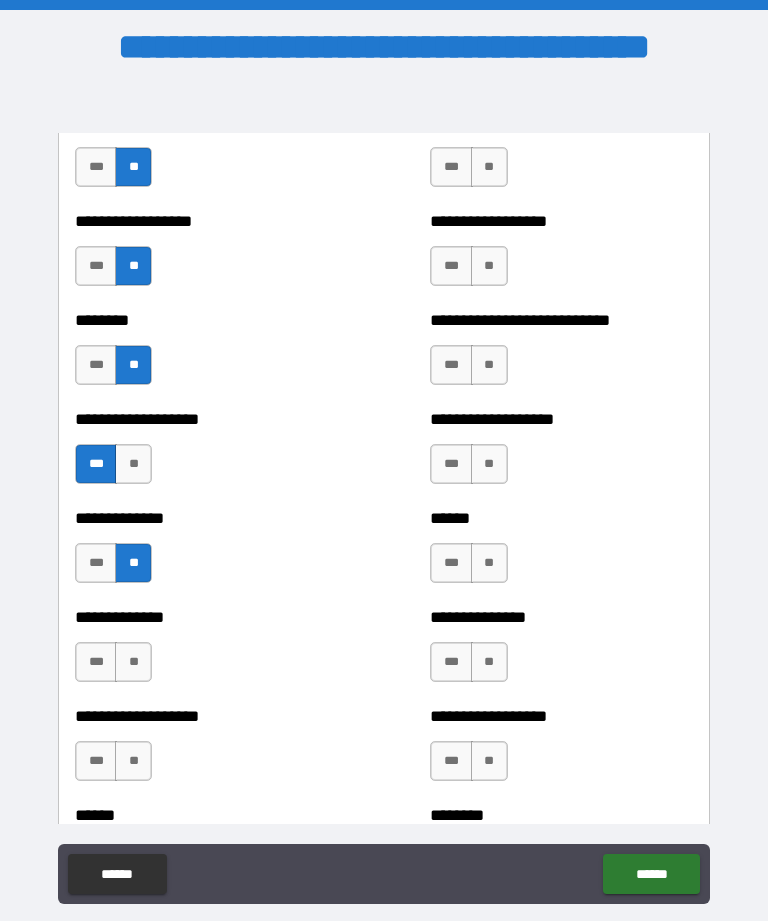 click on "**" at bounding box center (133, 662) 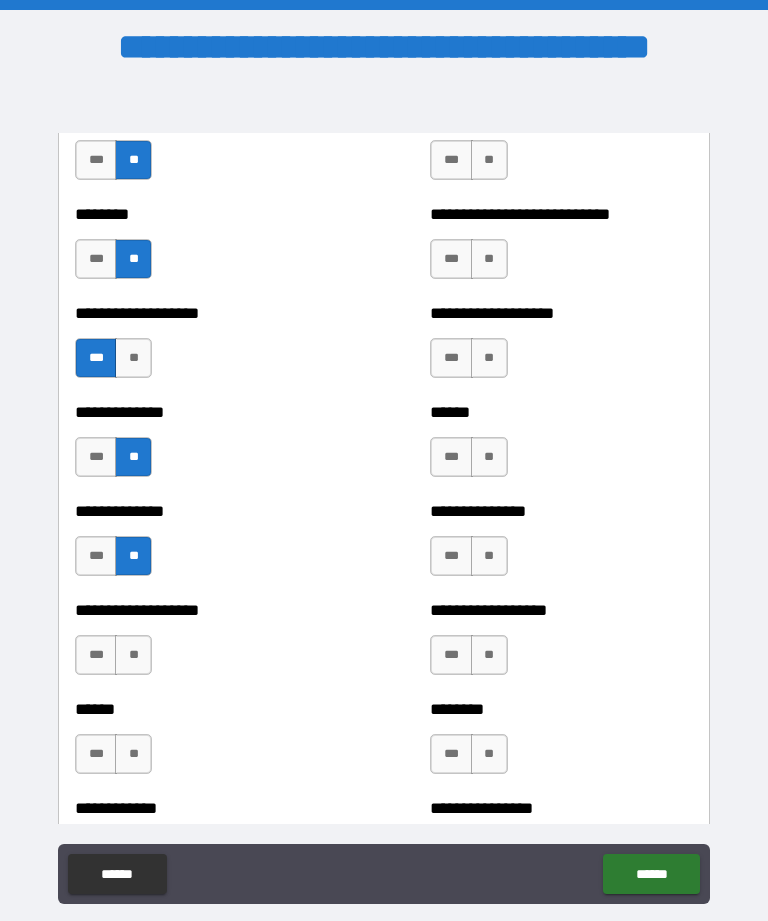 click on "***" at bounding box center (96, 655) 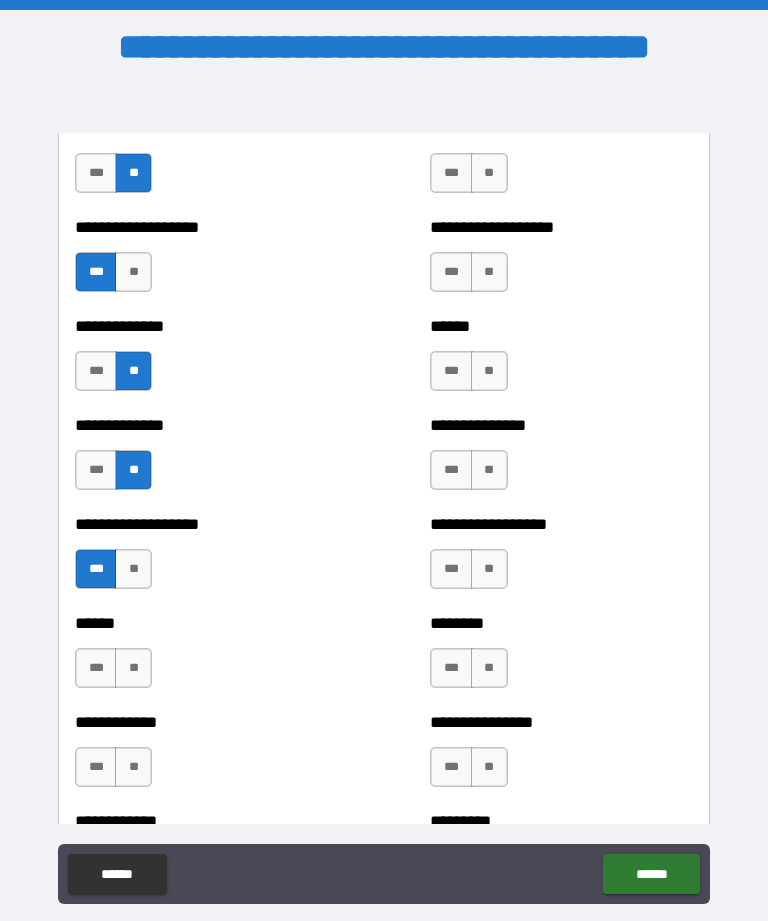 scroll, scrollTop: 4675, scrollLeft: 0, axis: vertical 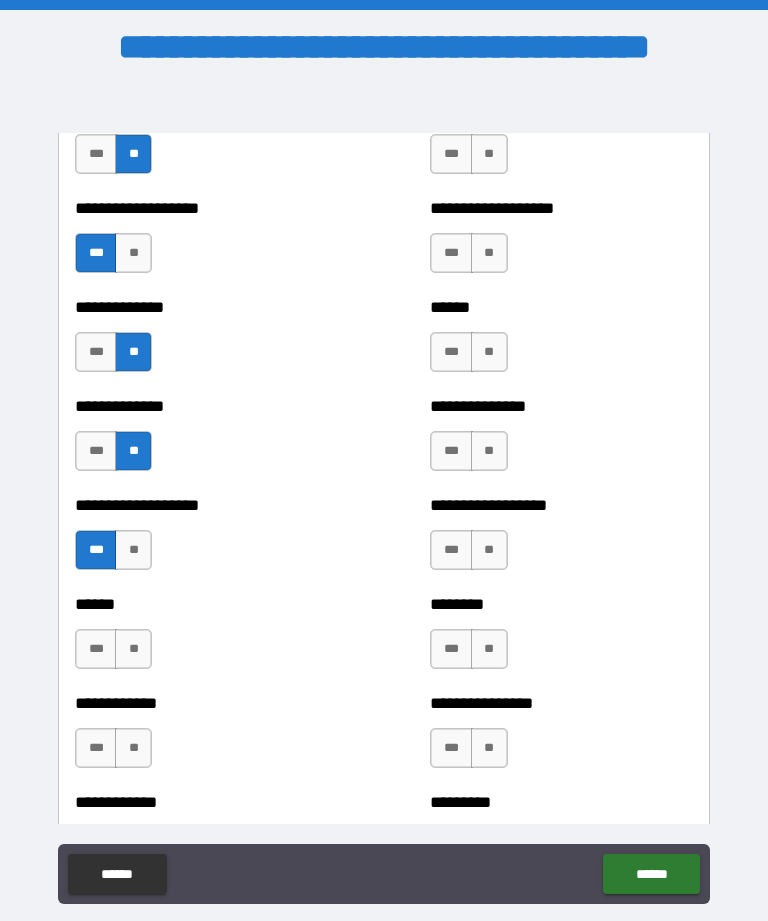 click on "**" at bounding box center [133, 649] 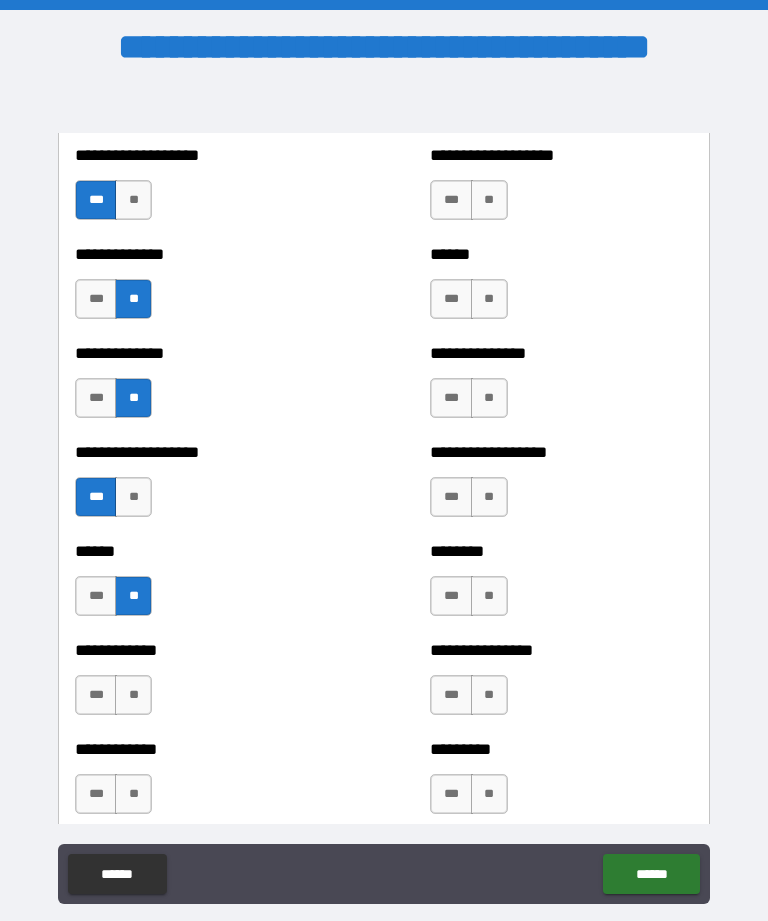 scroll, scrollTop: 4765, scrollLeft: 0, axis: vertical 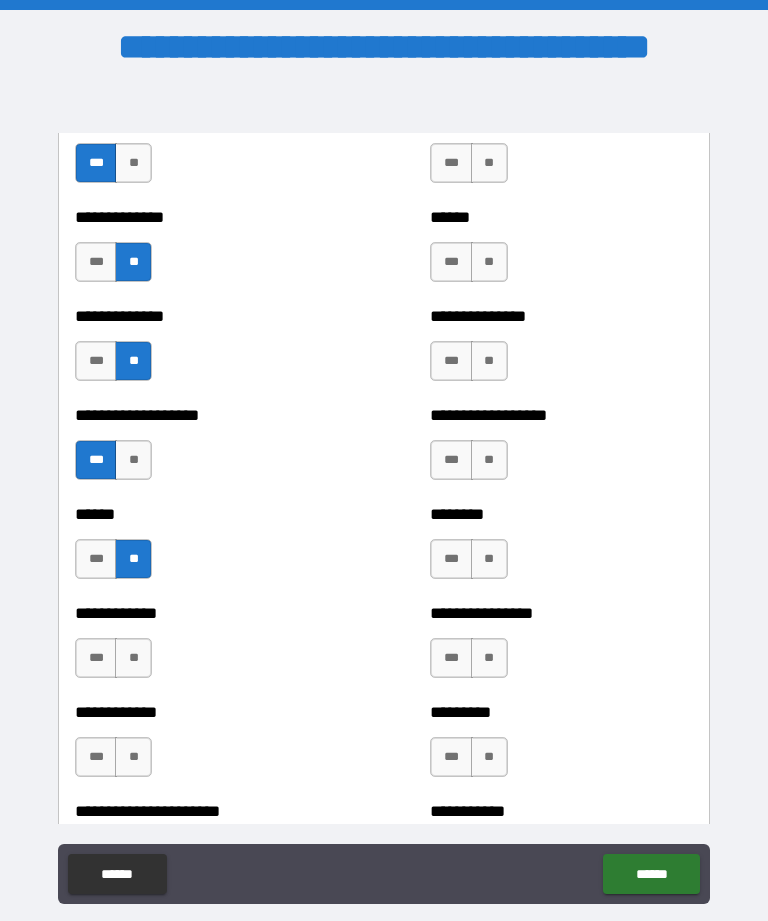 click on "***" at bounding box center (96, 658) 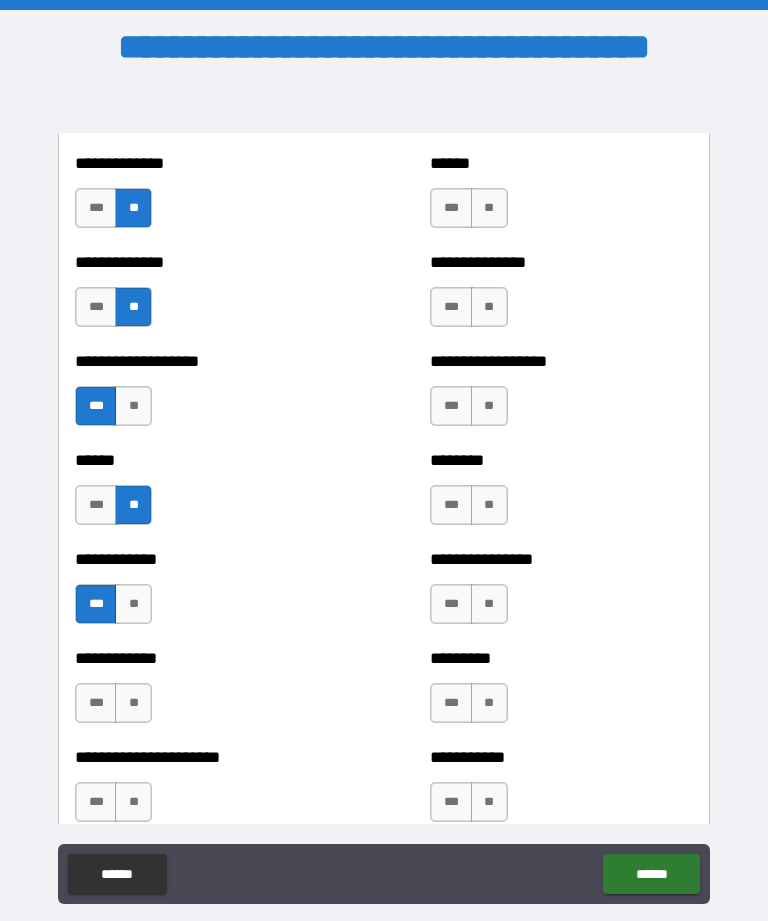 scroll, scrollTop: 4819, scrollLeft: 0, axis: vertical 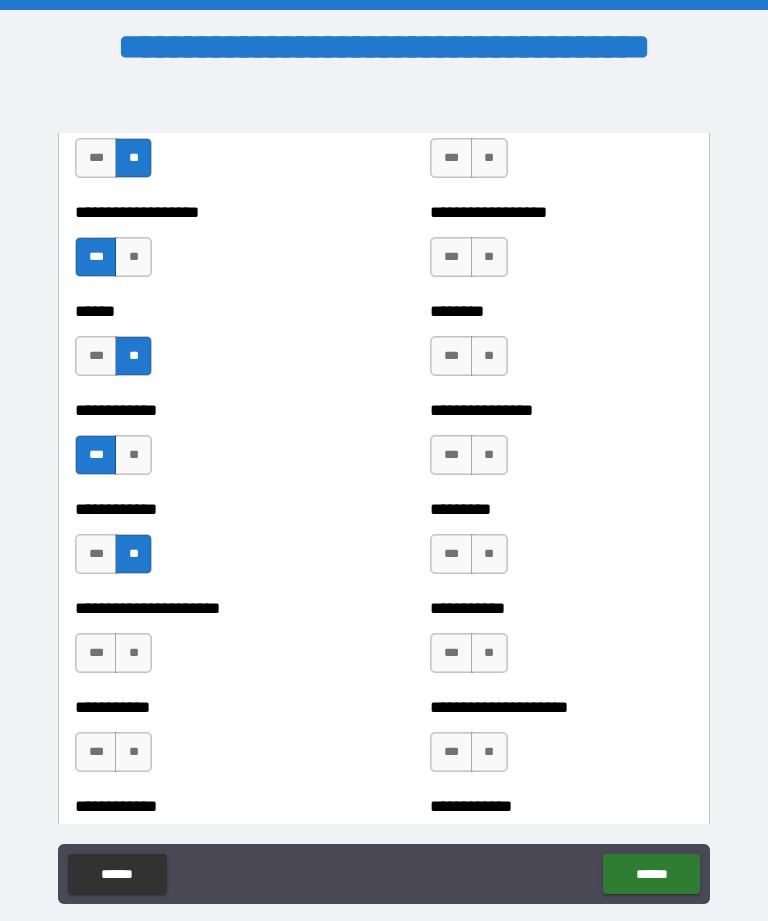 click on "**" at bounding box center (133, 653) 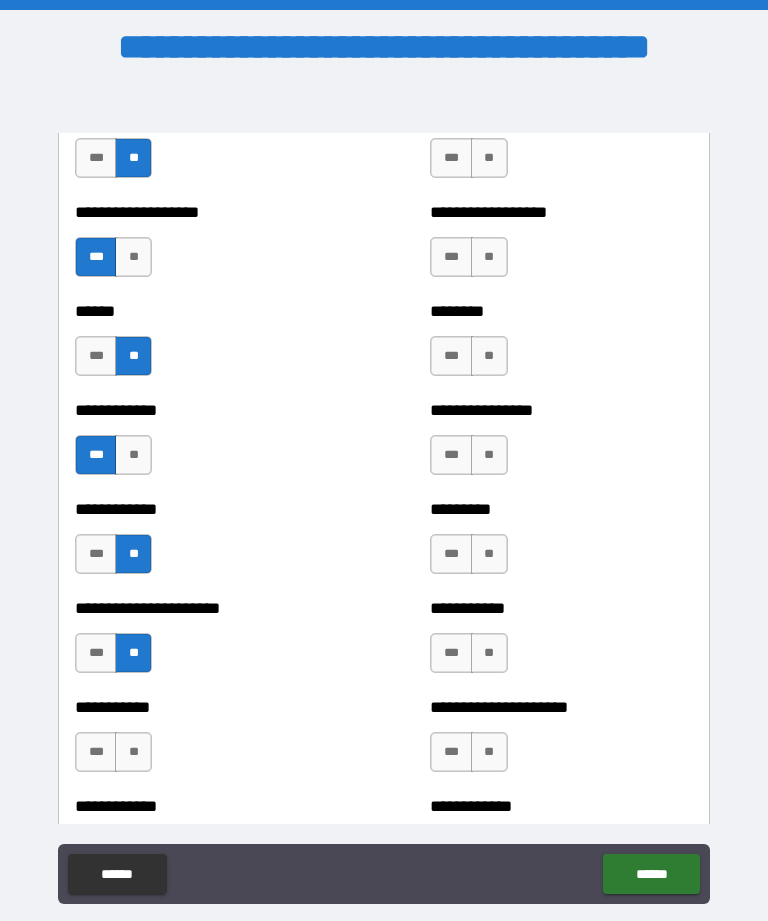 click on "**" at bounding box center [133, 752] 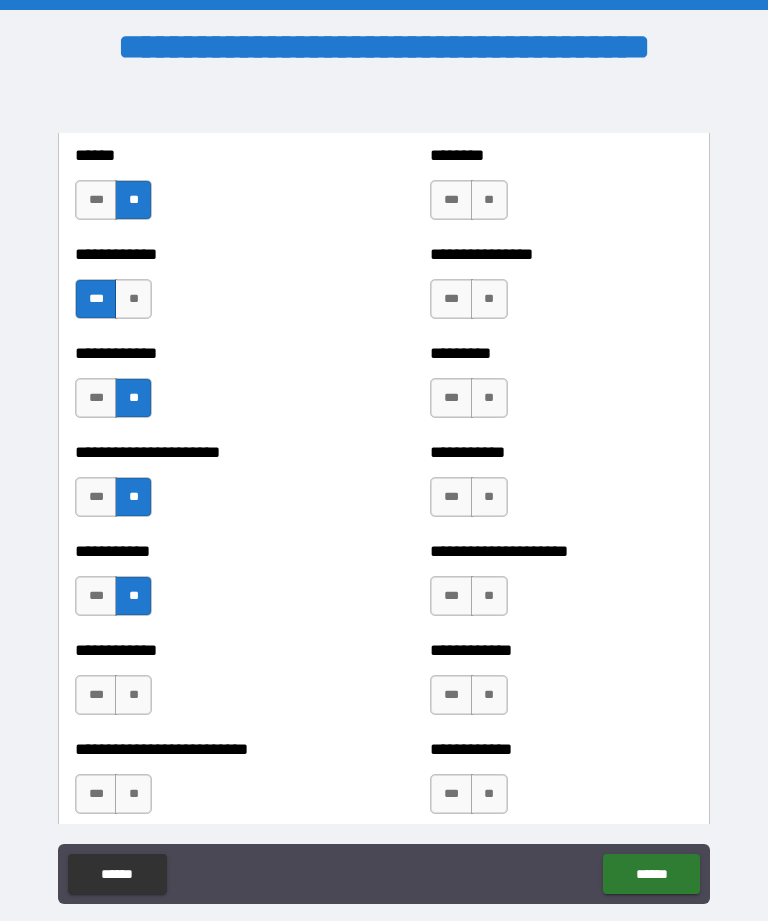 scroll, scrollTop: 5145, scrollLeft: 0, axis: vertical 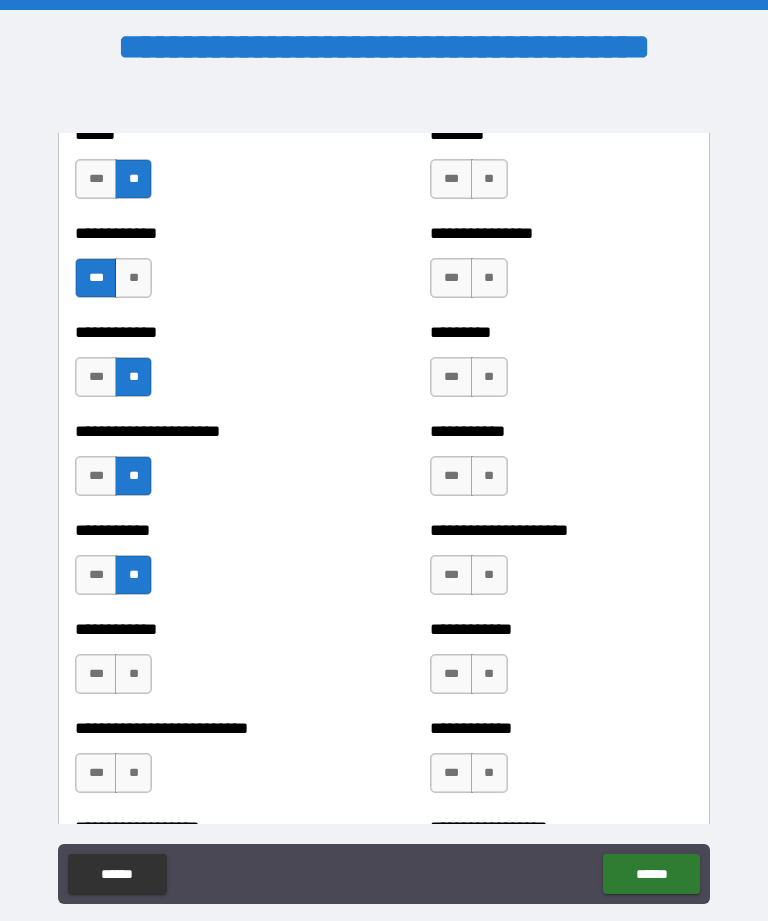 click on "**" at bounding box center [133, 674] 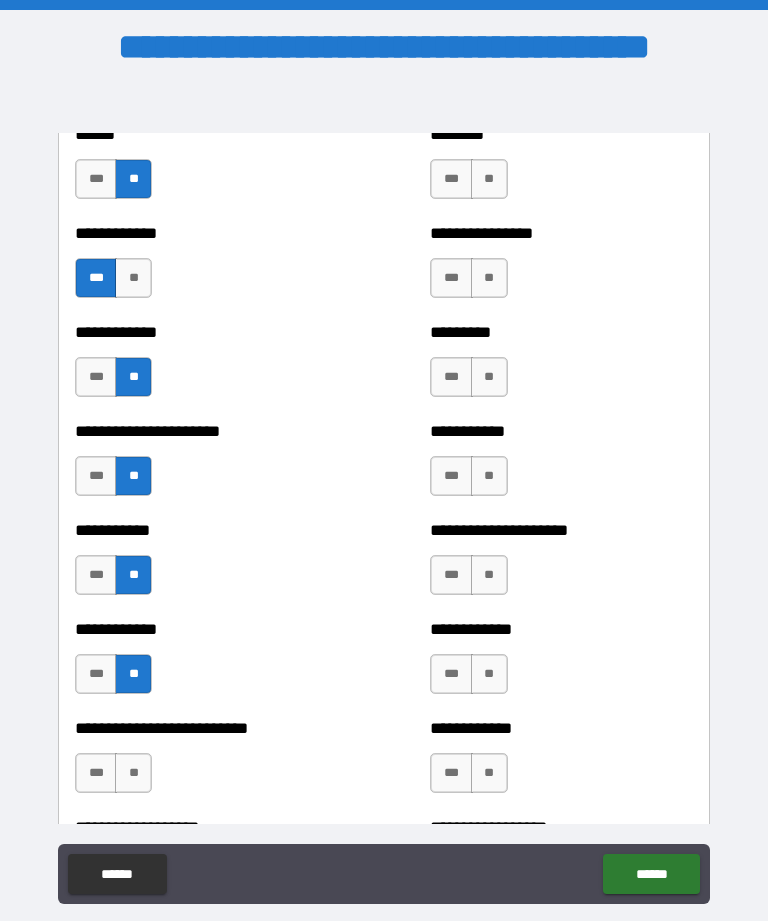click on "**" at bounding box center (133, 773) 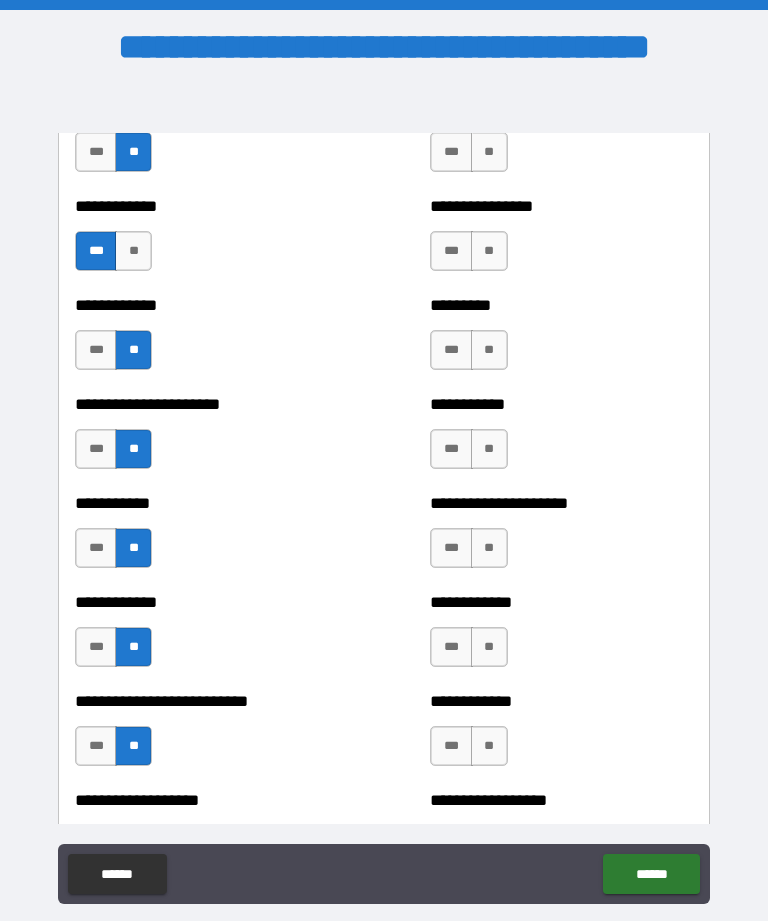 scroll, scrollTop: 5164, scrollLeft: 0, axis: vertical 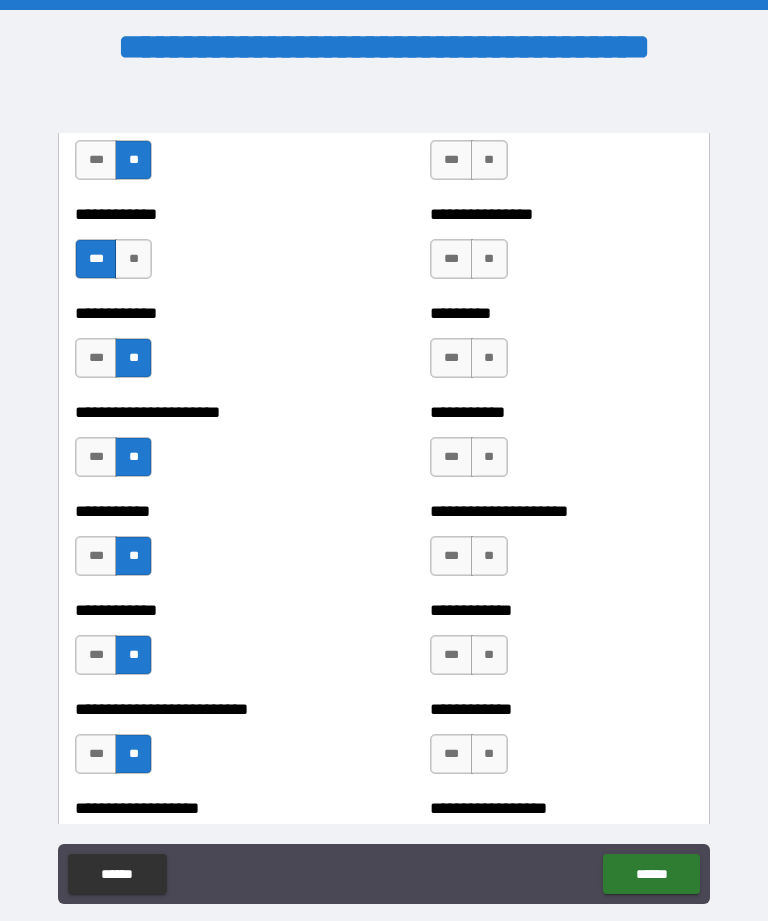 click on "***" at bounding box center (96, 754) 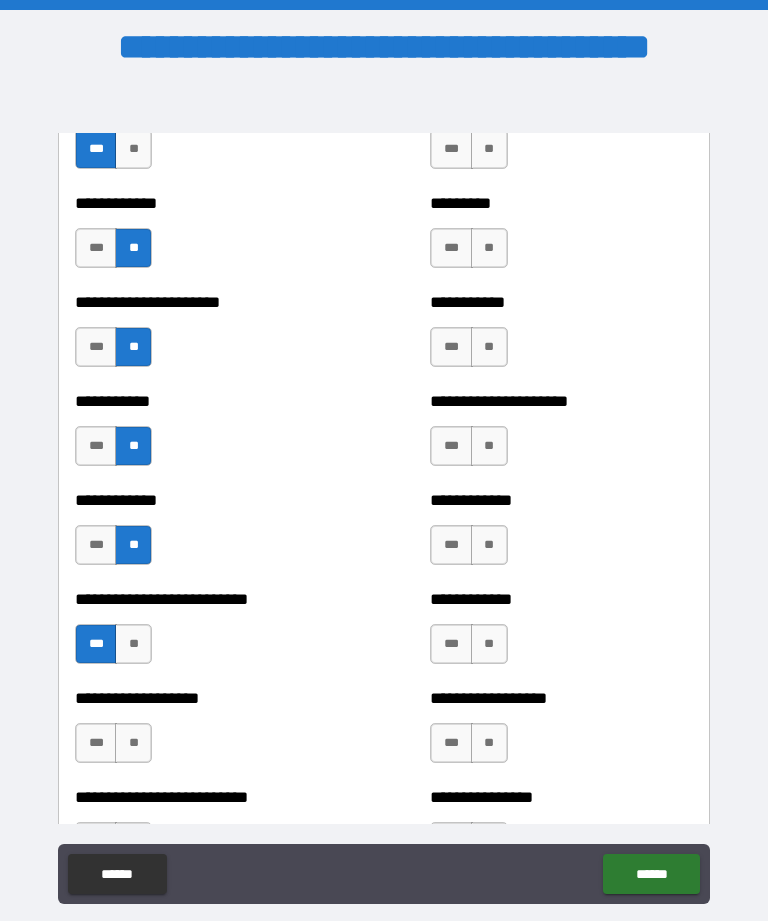 scroll, scrollTop: 5295, scrollLeft: 0, axis: vertical 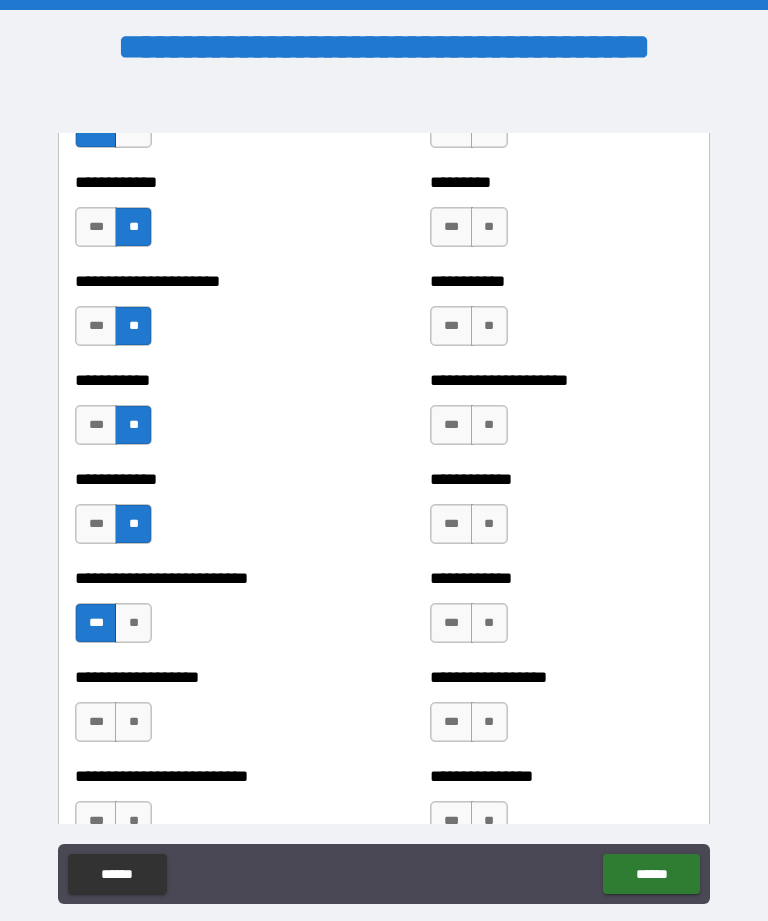 click on "***" at bounding box center [96, 722] 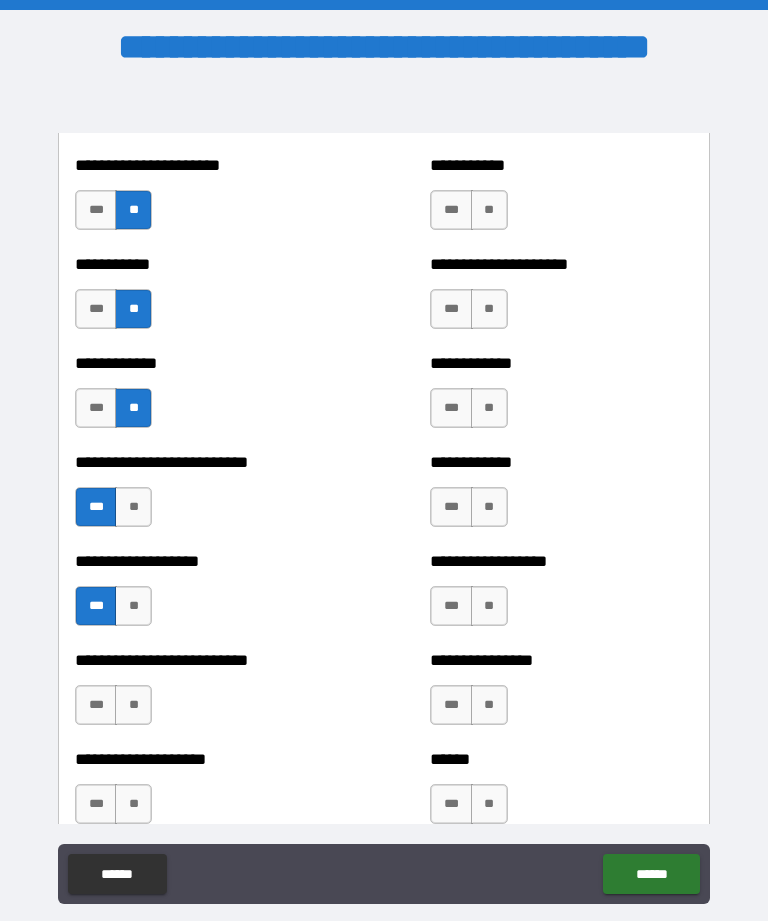 scroll, scrollTop: 5418, scrollLeft: 0, axis: vertical 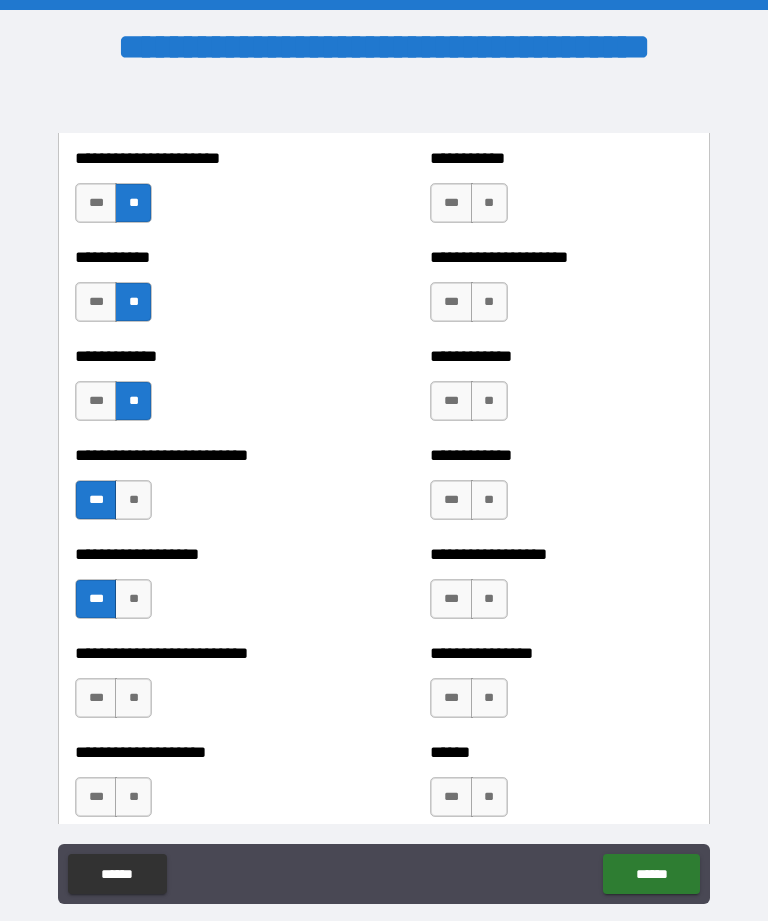 click on "**" at bounding box center [133, 698] 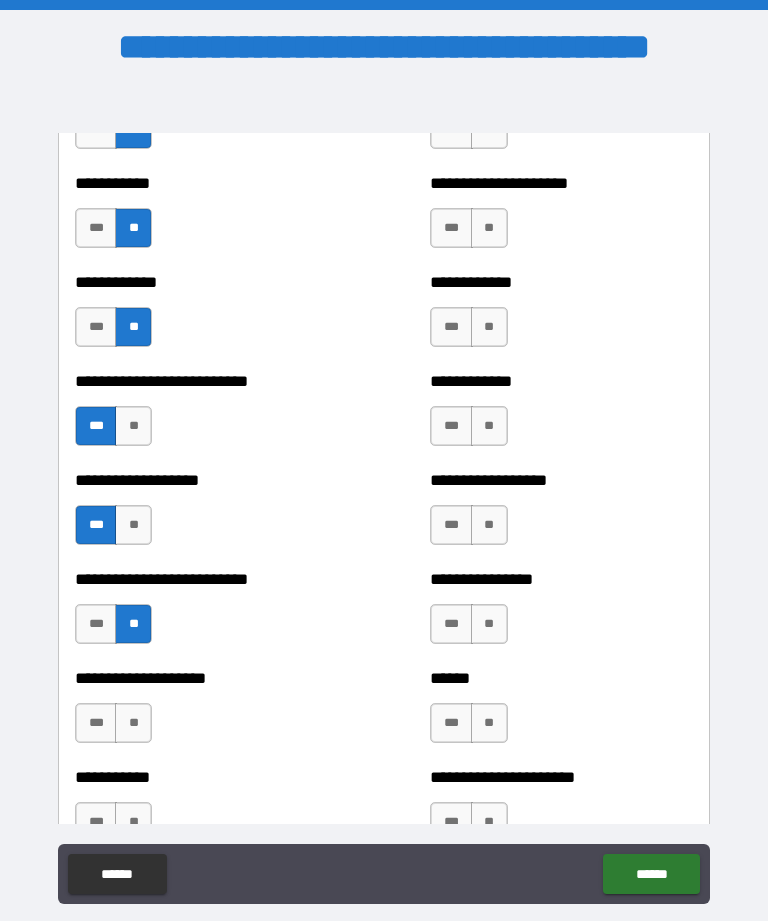 scroll, scrollTop: 5495, scrollLeft: 0, axis: vertical 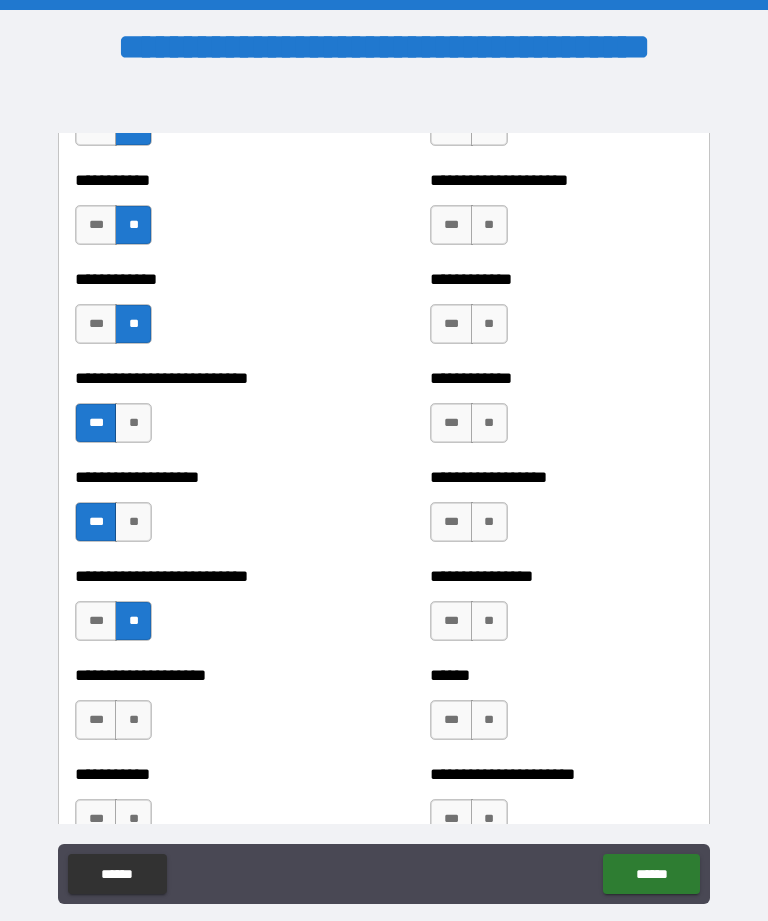 click on "**" at bounding box center [133, 720] 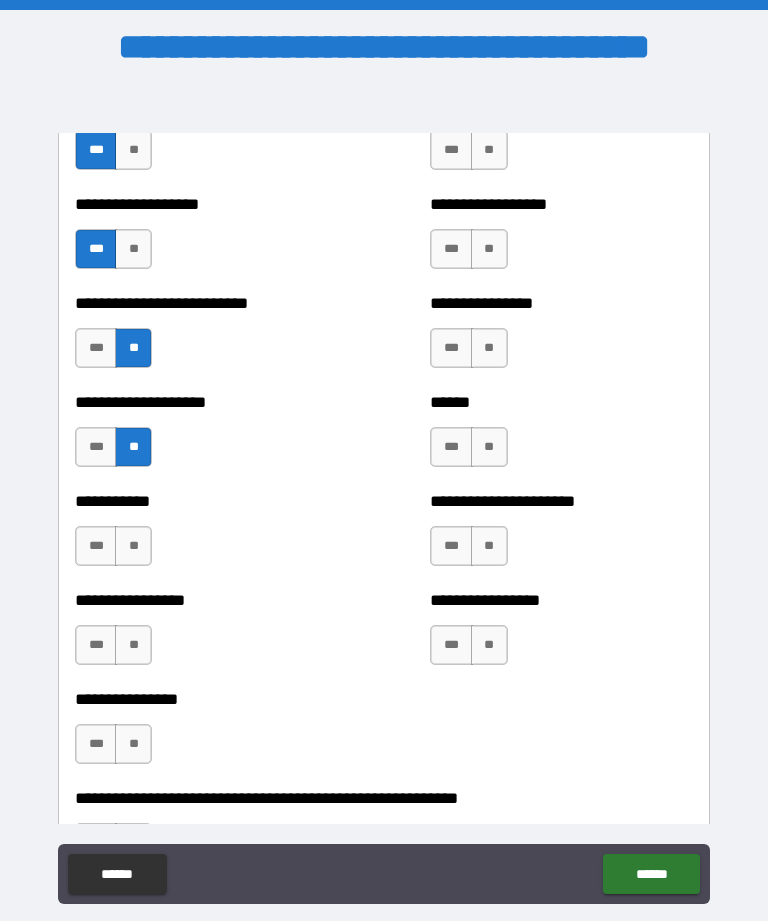 scroll, scrollTop: 5769, scrollLeft: 0, axis: vertical 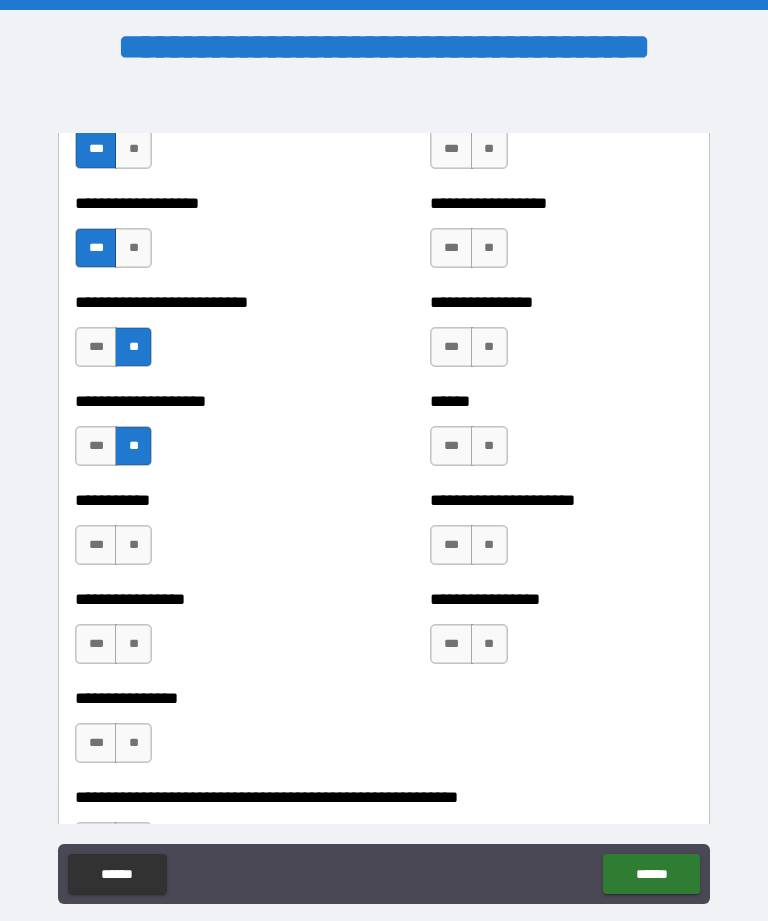 click on "**" at bounding box center (133, 545) 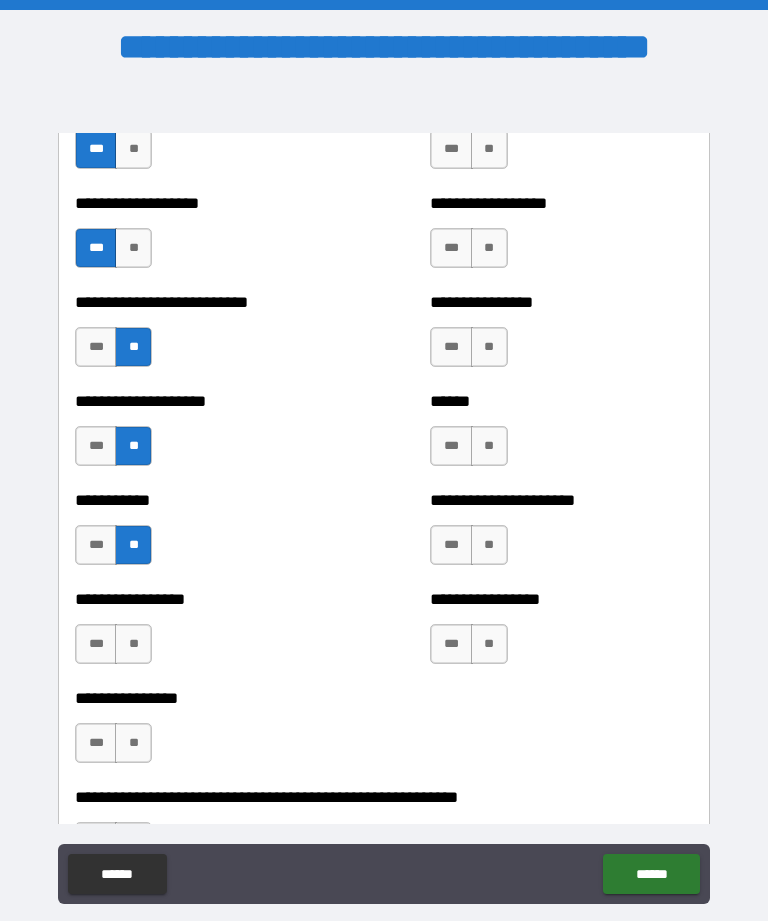 click on "**" at bounding box center (133, 644) 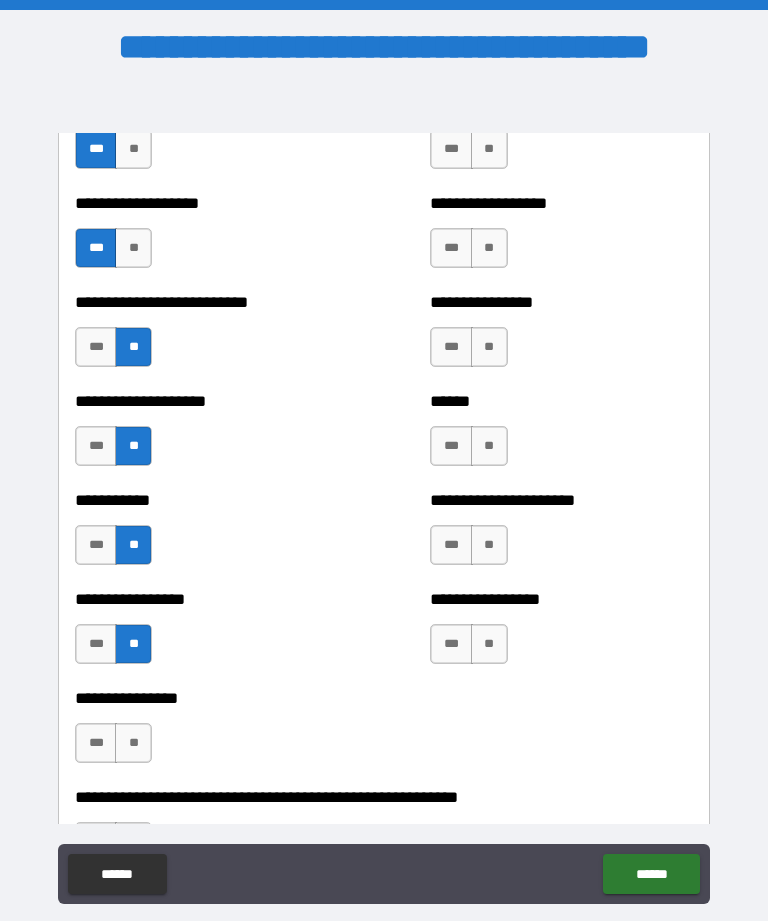click on "**" at bounding box center [133, 743] 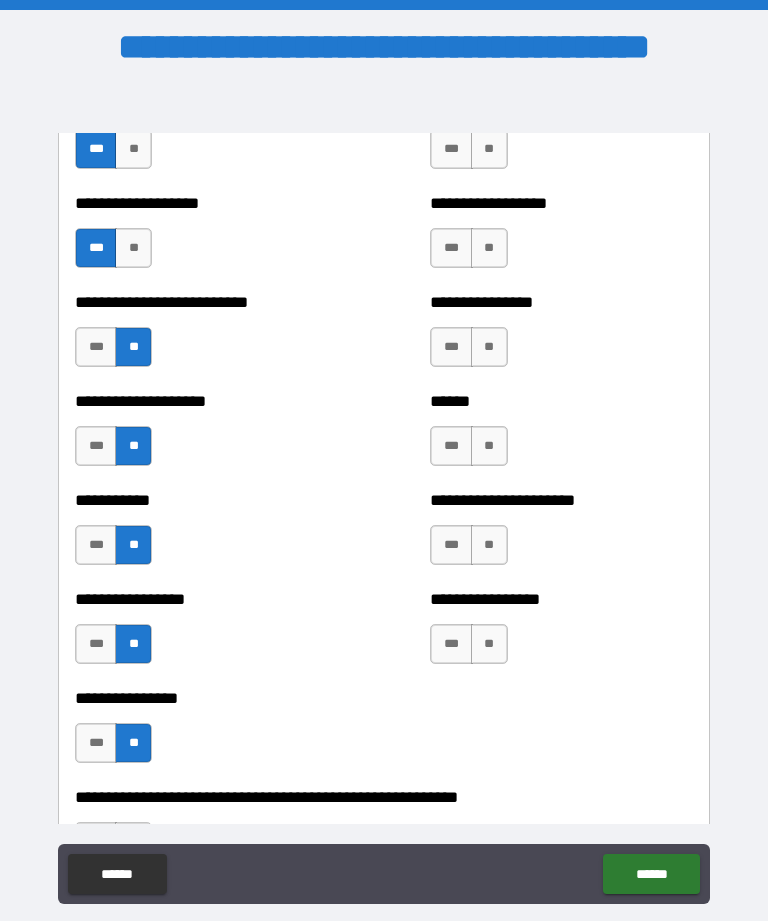 click on "**" at bounding box center (489, 644) 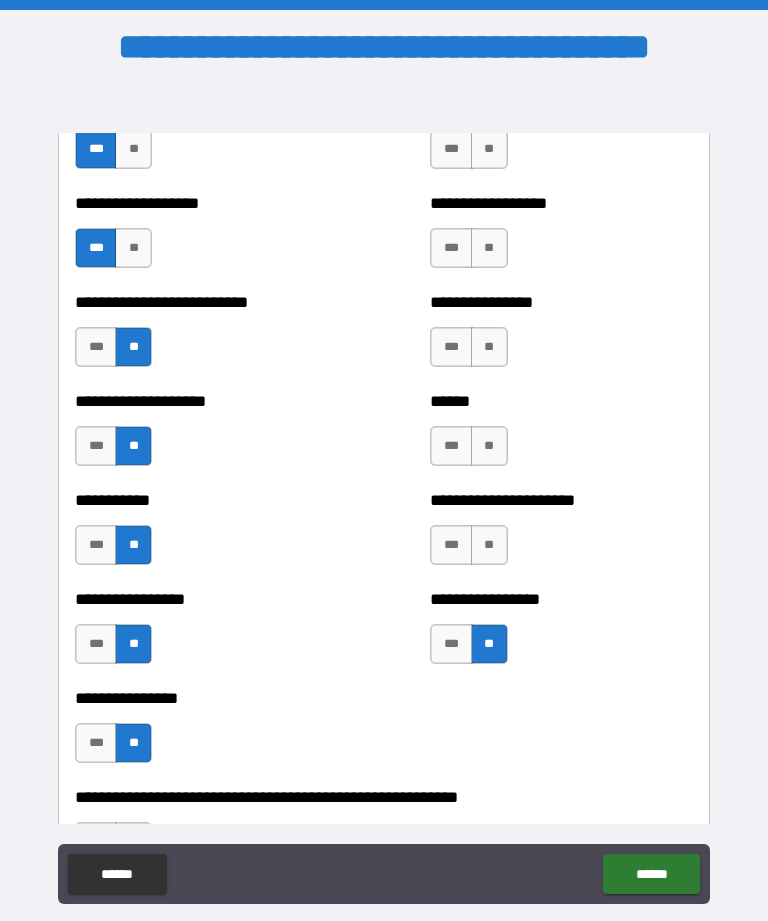 click on "***" at bounding box center [451, 545] 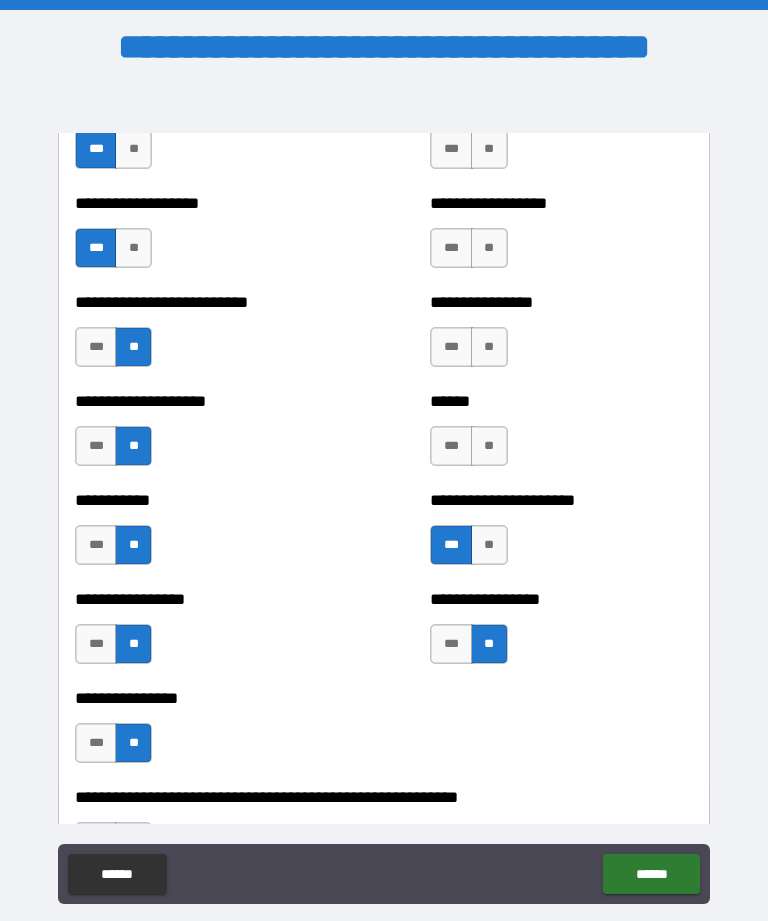 click on "**" at bounding box center (489, 446) 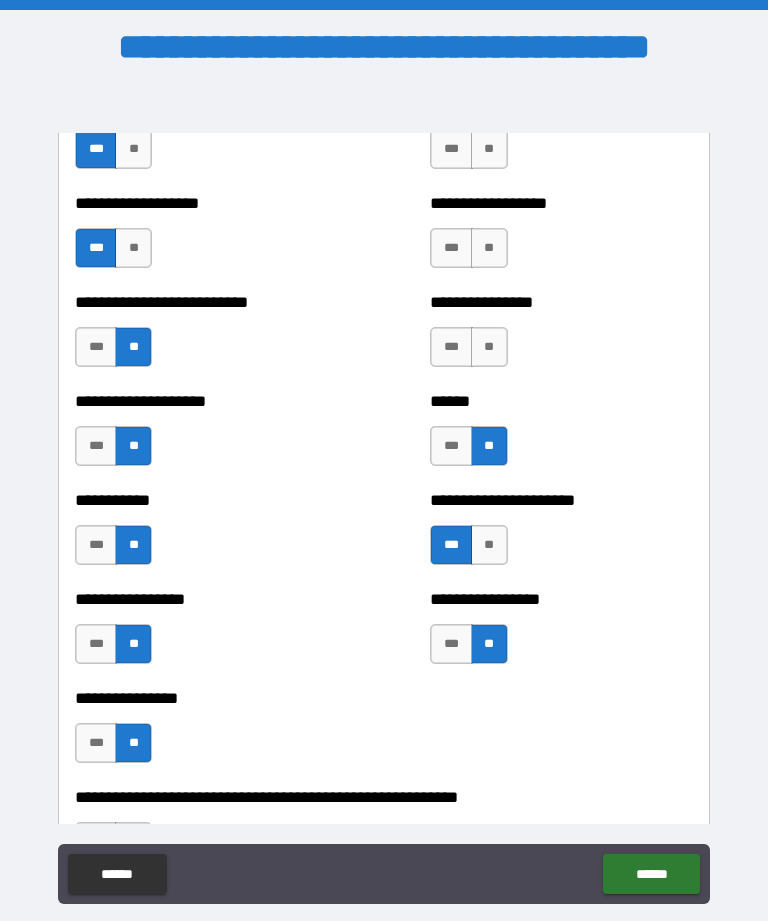 click on "**" at bounding box center (489, 347) 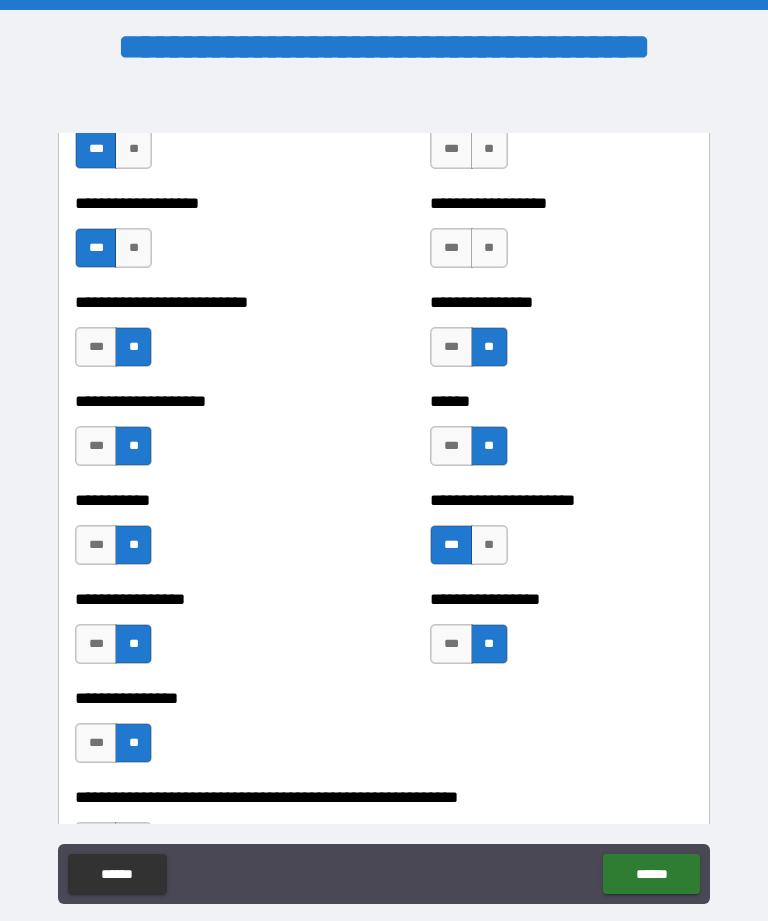 click on "**" at bounding box center (489, 248) 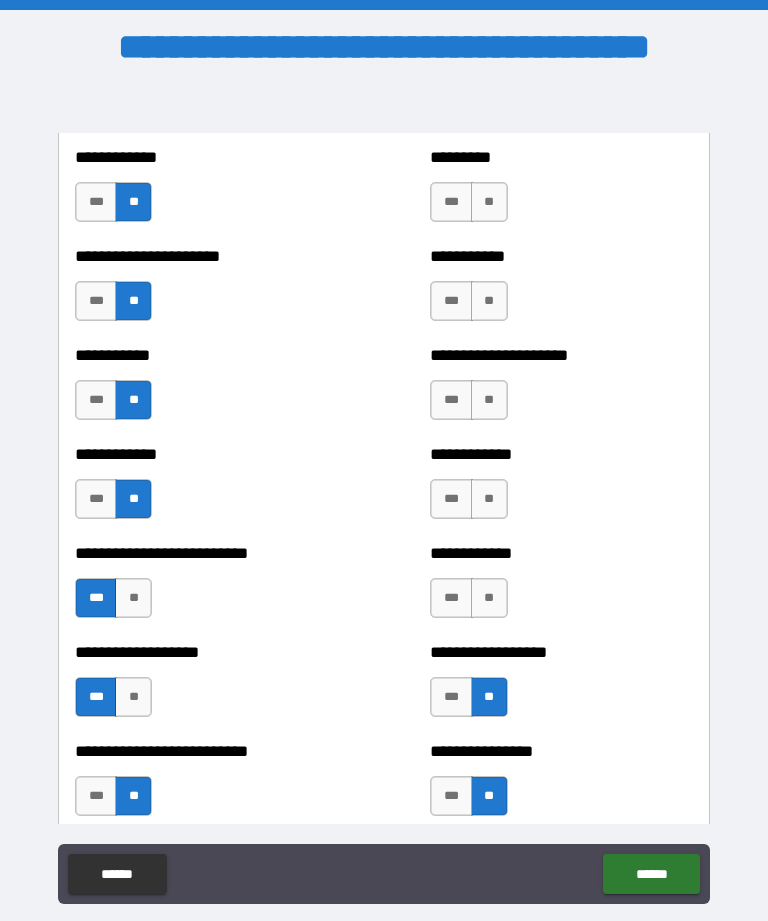 scroll, scrollTop: 5310, scrollLeft: 0, axis: vertical 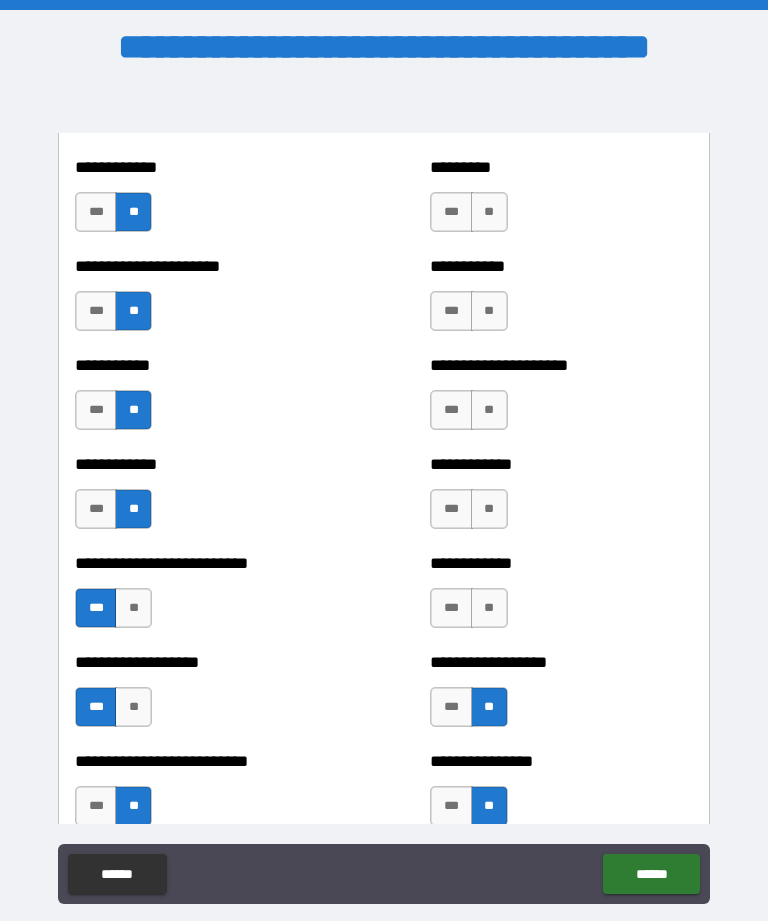 click on "**" at bounding box center (489, 608) 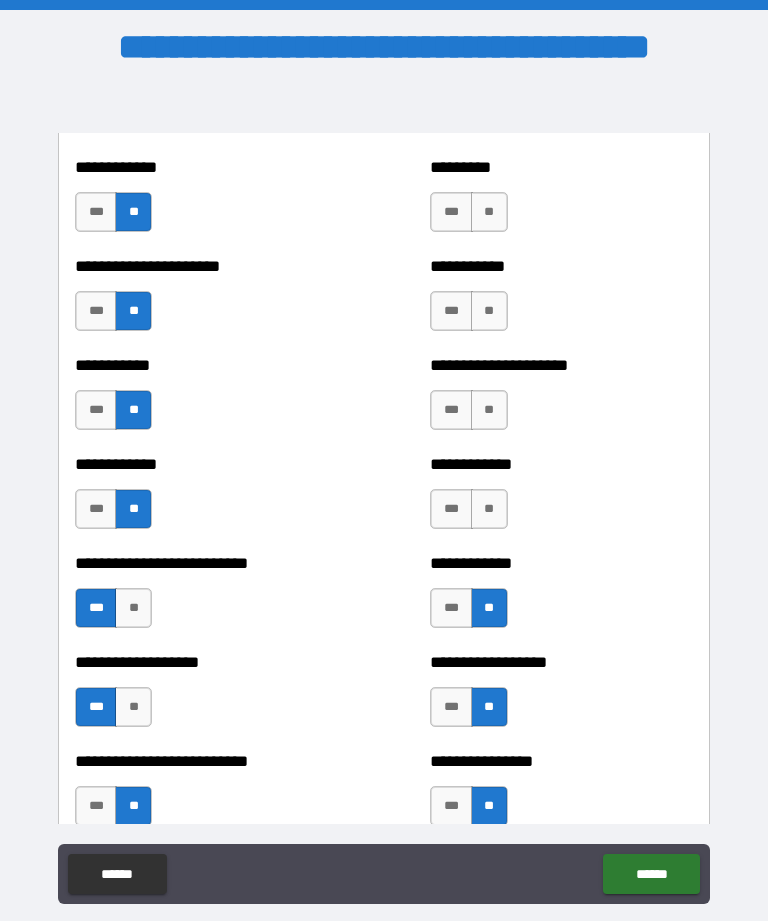 click on "**" at bounding box center (489, 509) 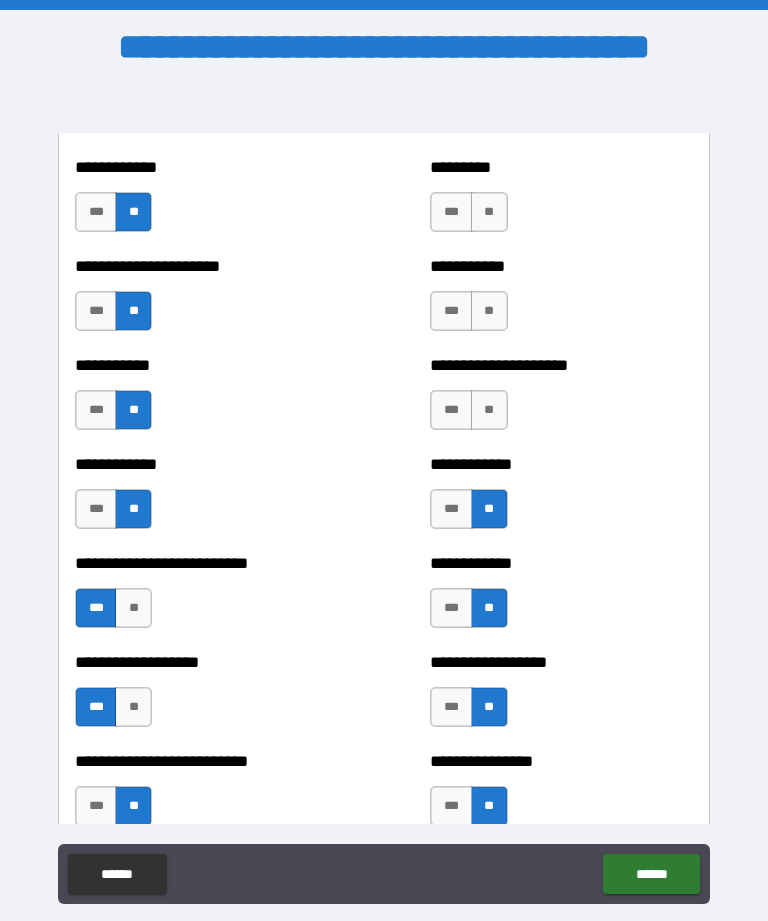 click on "**" at bounding box center [489, 410] 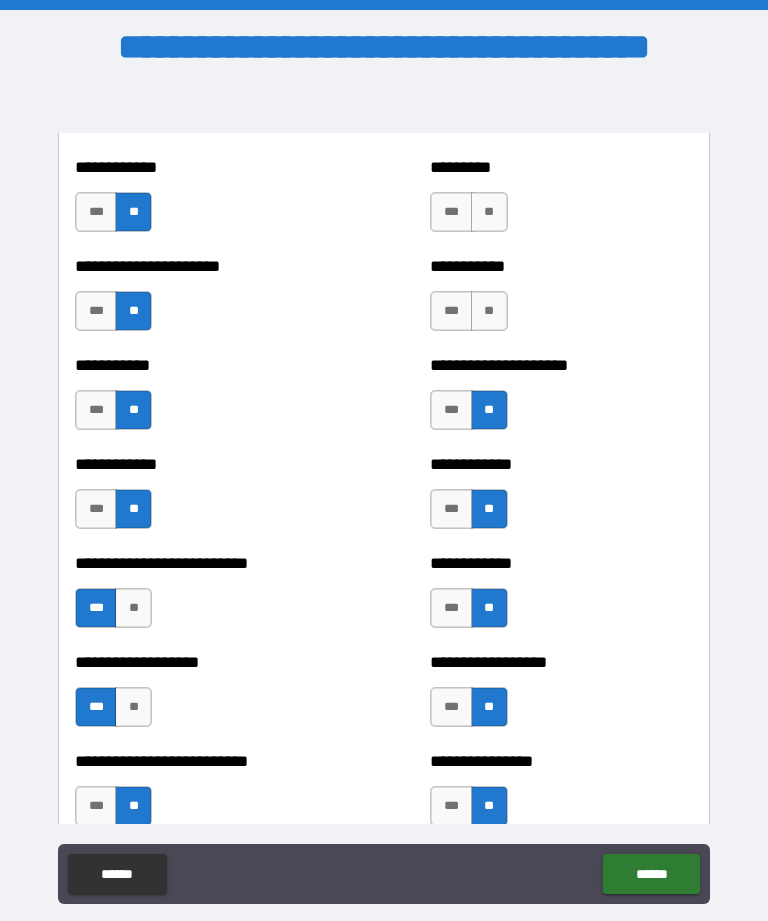 click on "**" at bounding box center (489, 311) 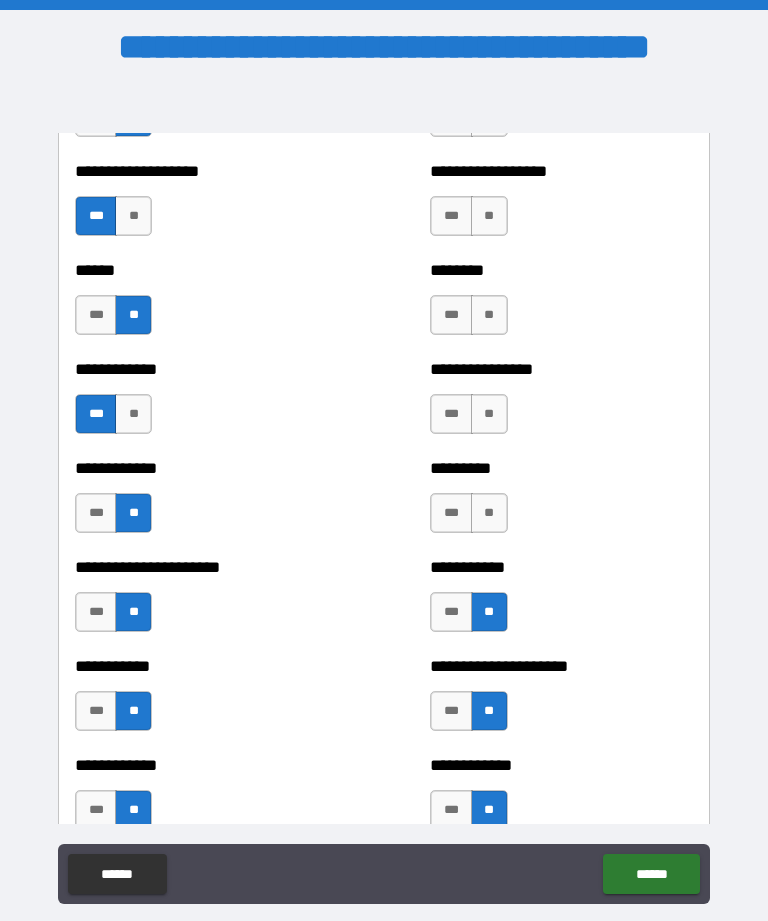 scroll, scrollTop: 5001, scrollLeft: 0, axis: vertical 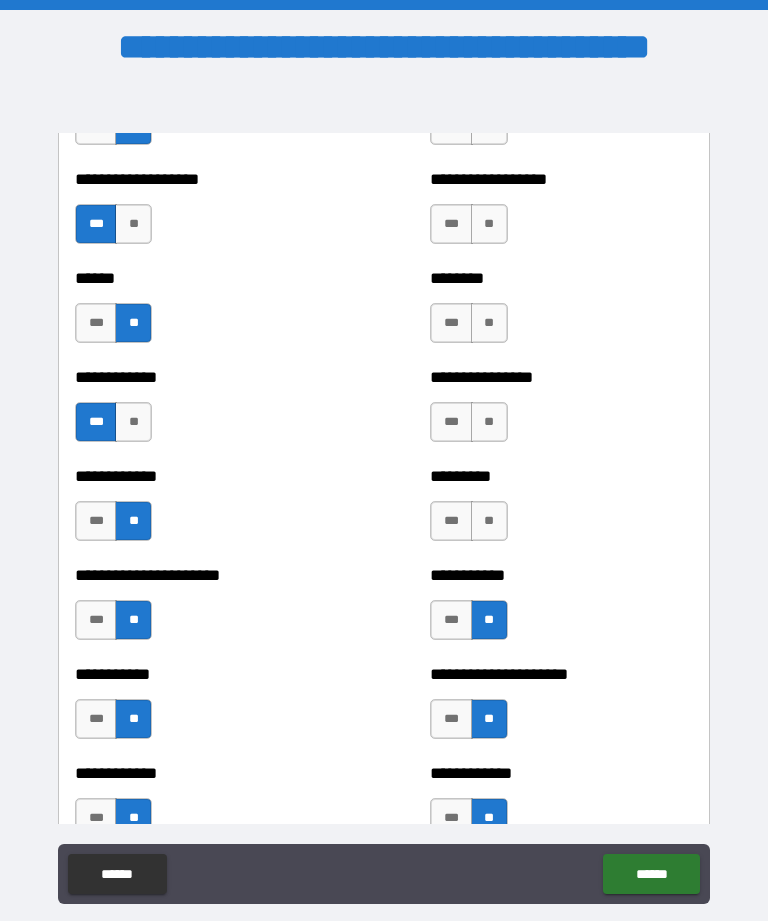 click on "***" at bounding box center [451, 620] 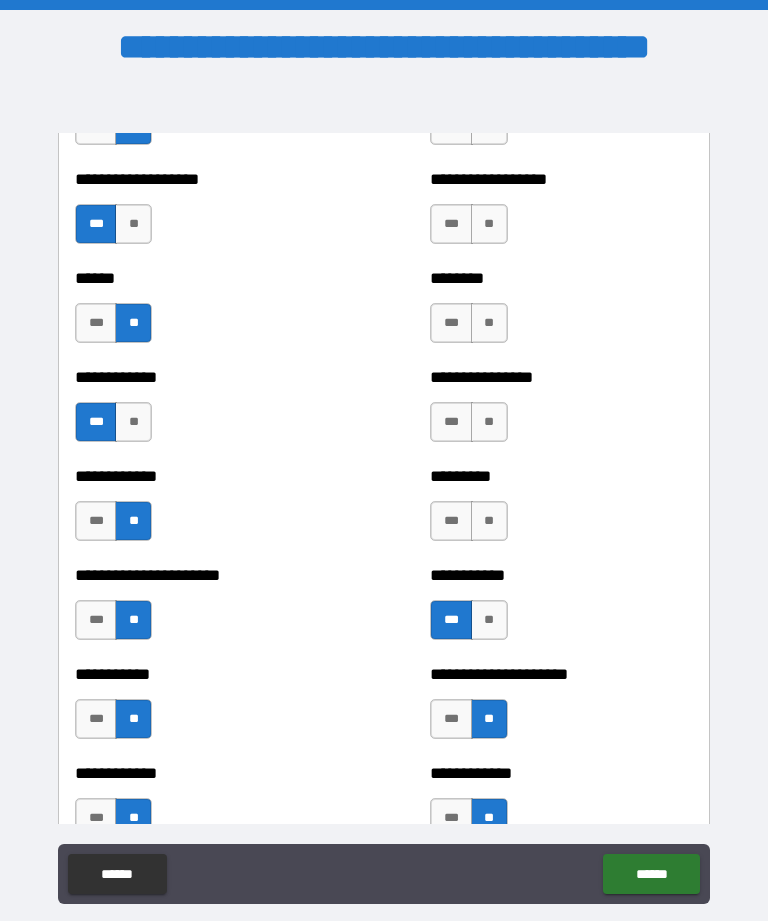 click on "********* *** **" at bounding box center (561, 511) 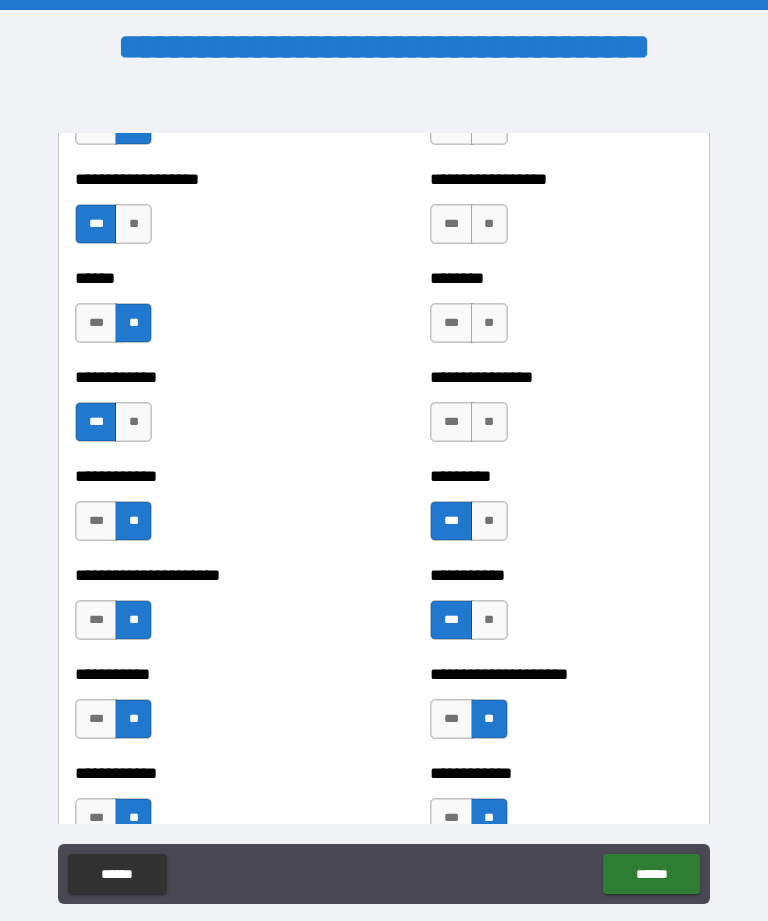click on "**********" at bounding box center (561, 412) 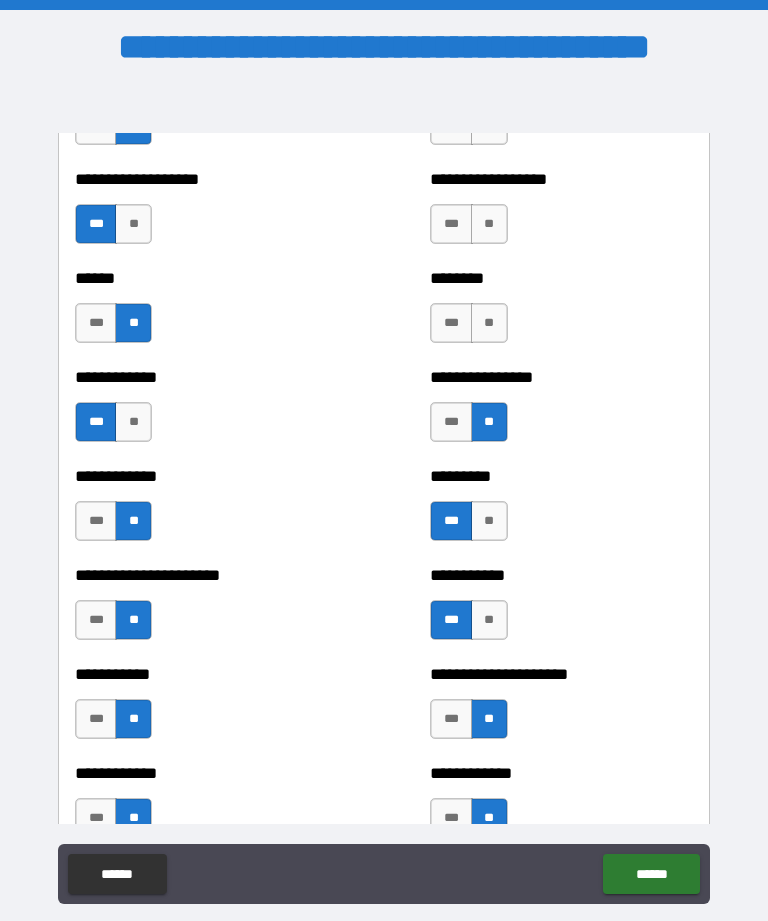 click on "**" at bounding box center (489, 323) 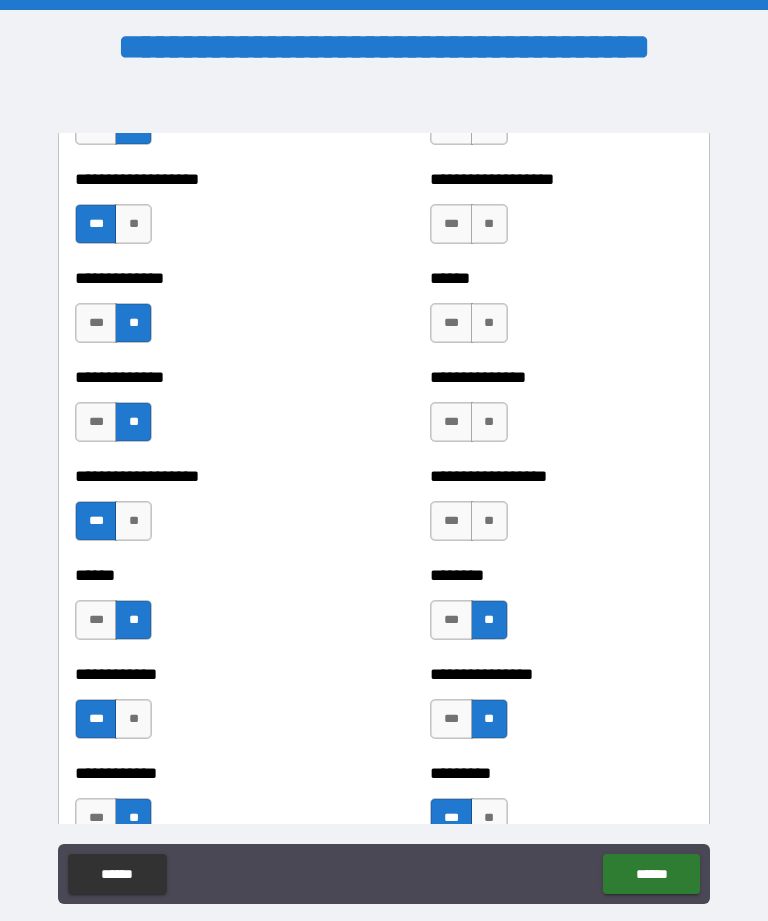scroll, scrollTop: 4703, scrollLeft: 0, axis: vertical 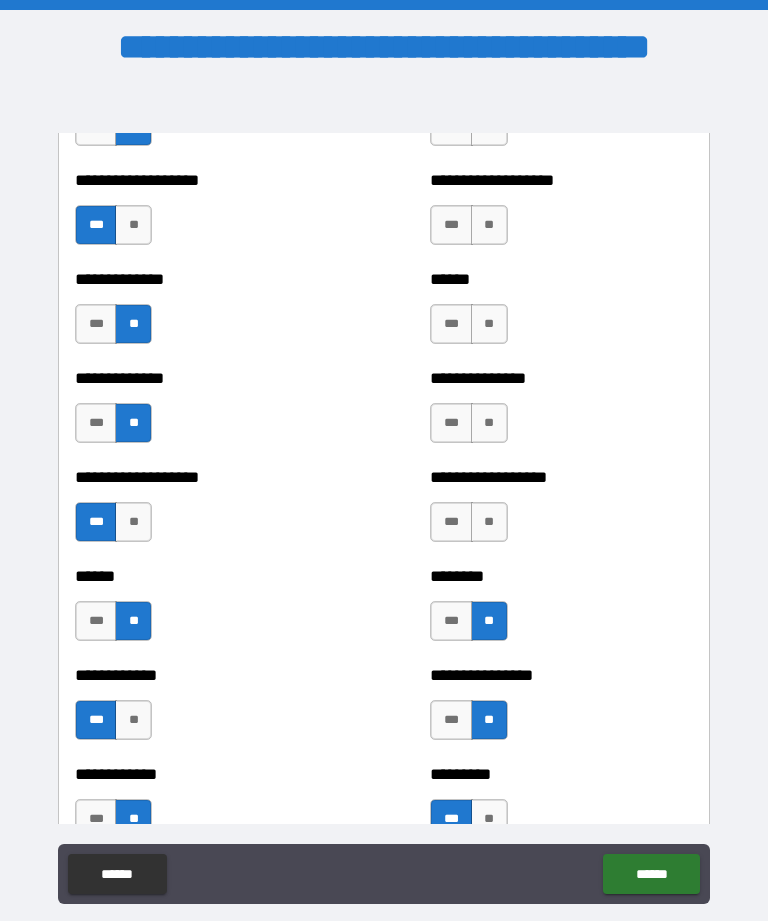 click on "**" at bounding box center [489, 522] 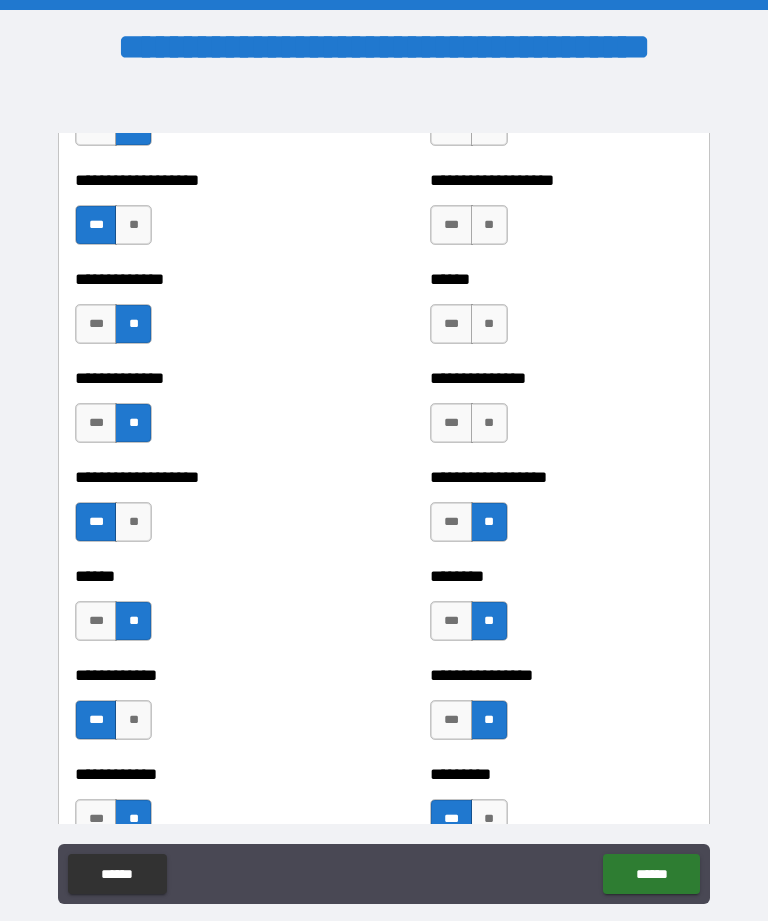 click on "**" at bounding box center [489, 423] 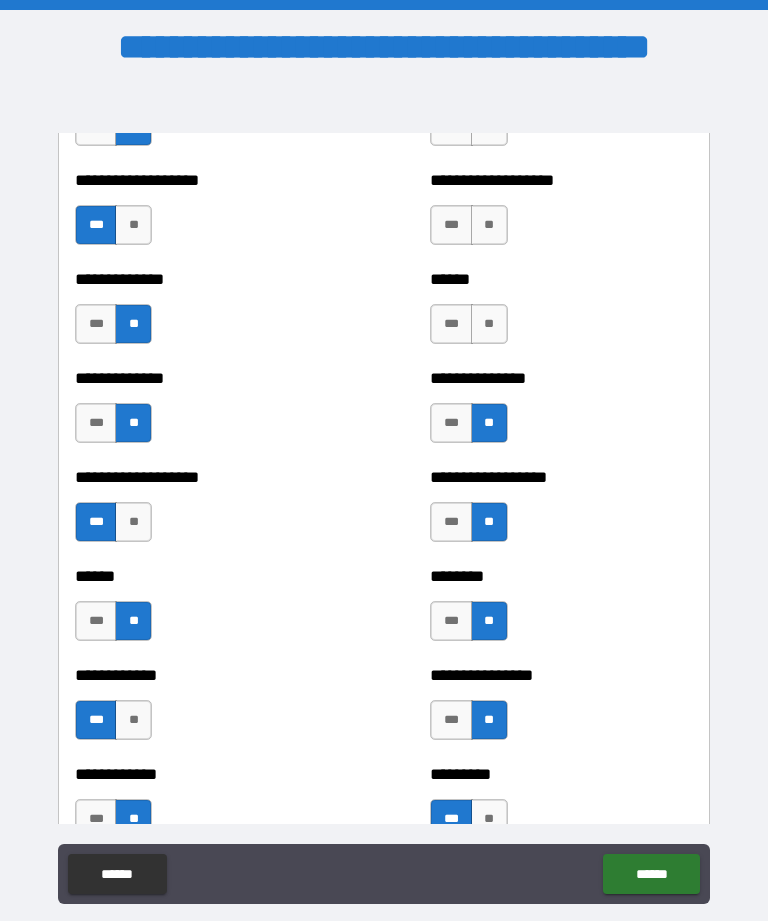 click on "**" at bounding box center (489, 324) 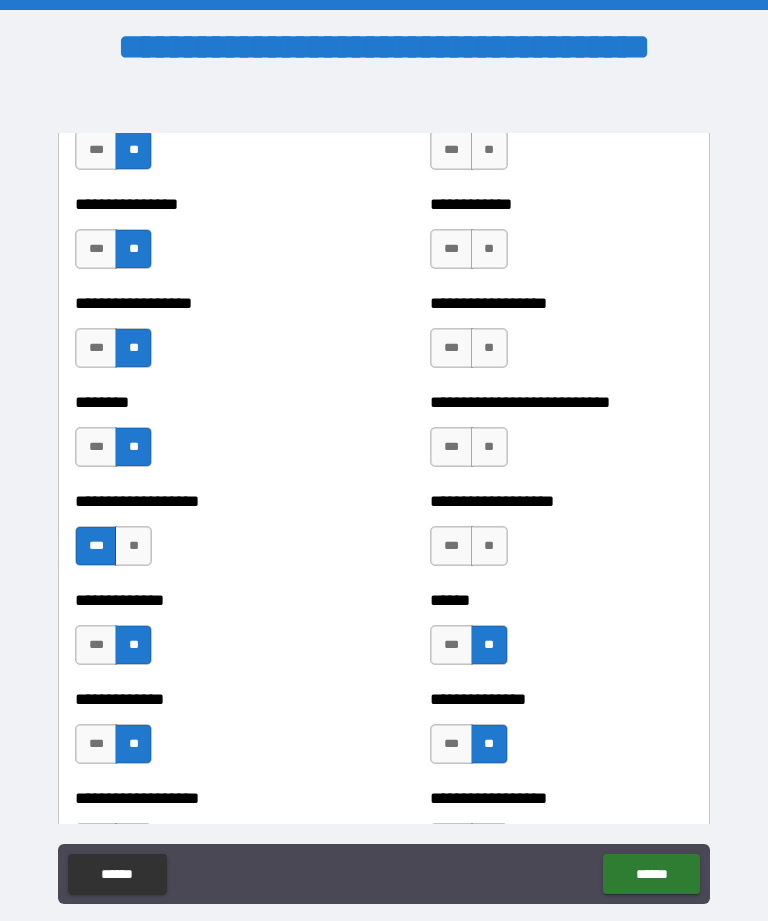 scroll, scrollTop: 4372, scrollLeft: 0, axis: vertical 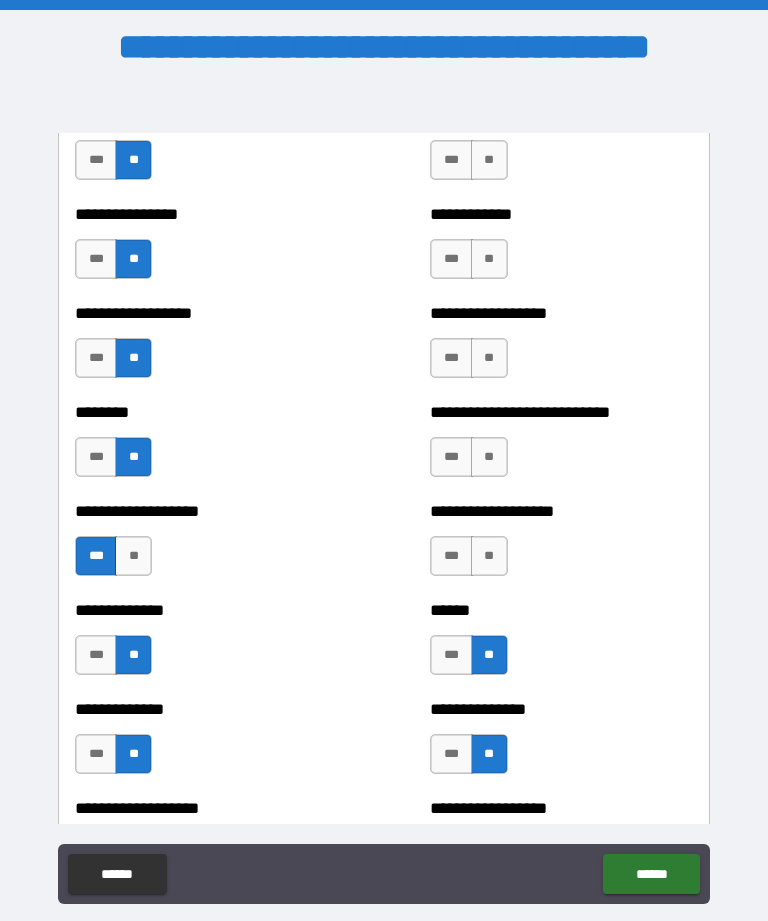 click on "**" at bounding box center (489, 556) 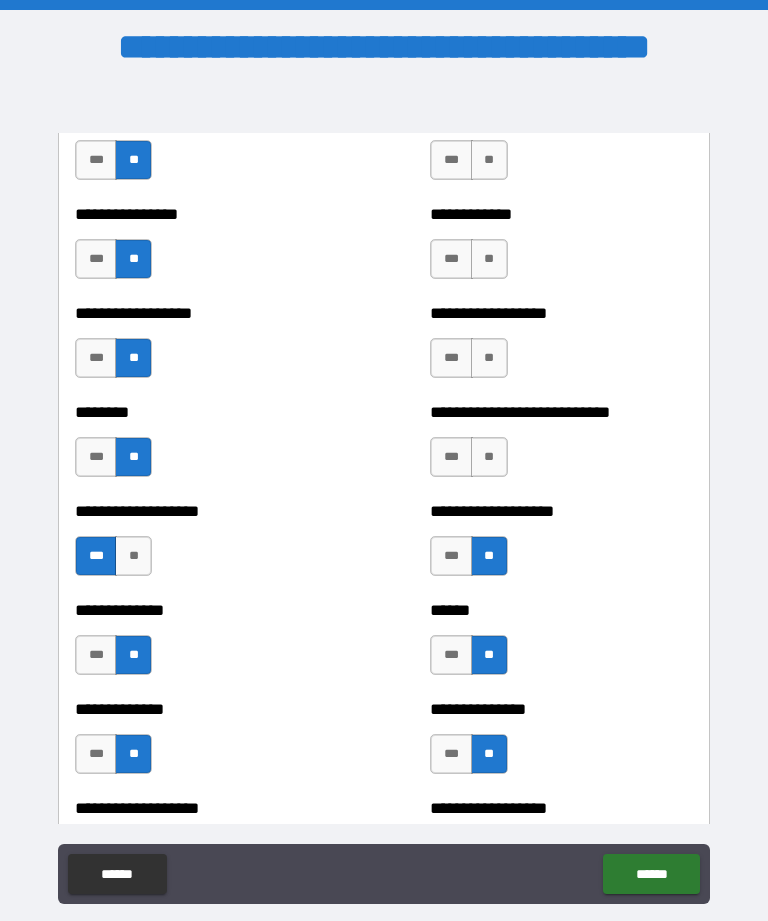 click on "**" at bounding box center [489, 457] 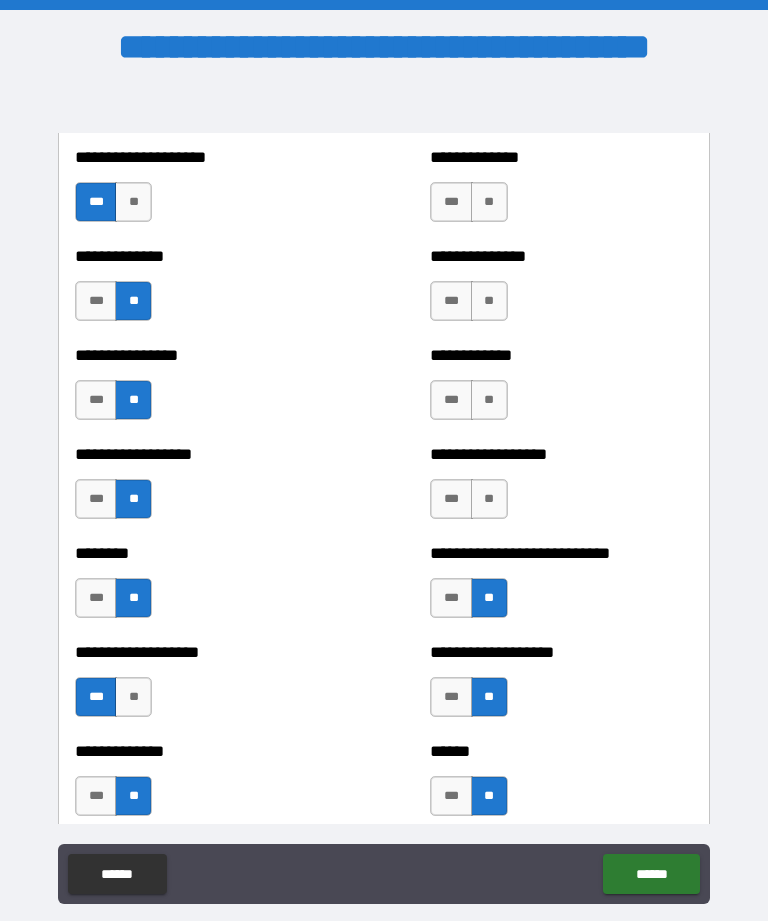 scroll, scrollTop: 4219, scrollLeft: 0, axis: vertical 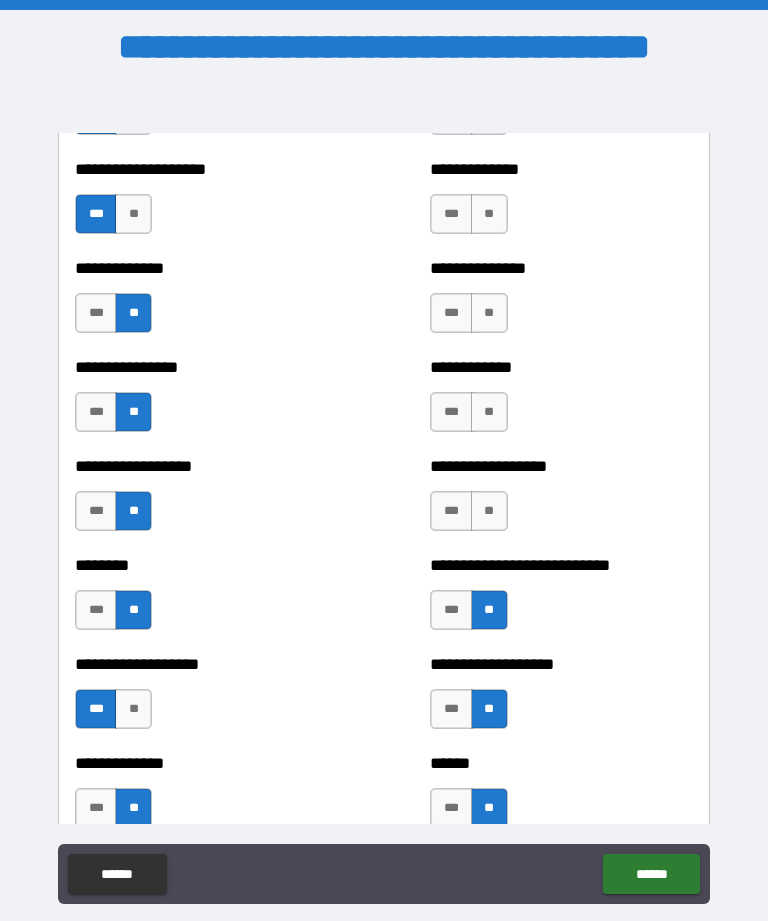 click on "**" at bounding box center (489, 511) 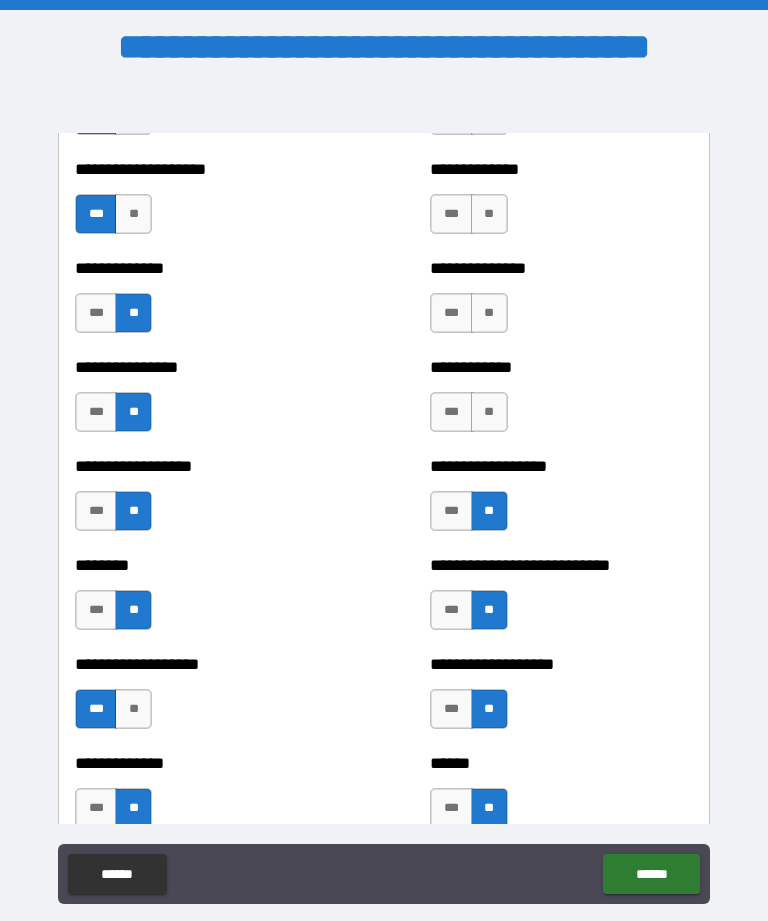 click on "**" at bounding box center [489, 412] 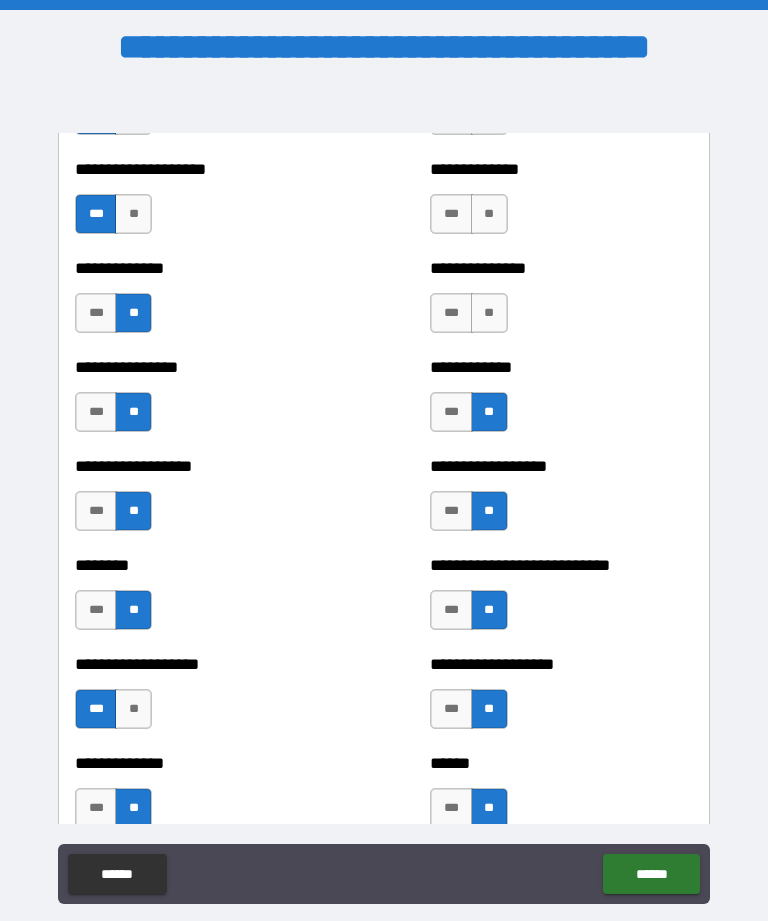 click on "***" at bounding box center (451, 313) 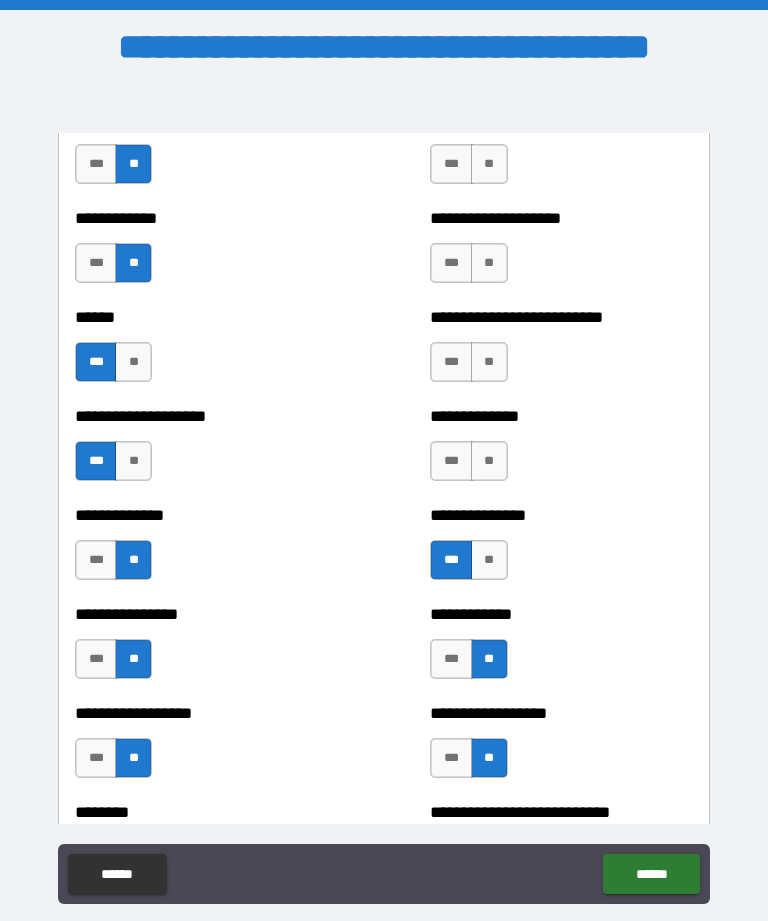 scroll, scrollTop: 3953, scrollLeft: 0, axis: vertical 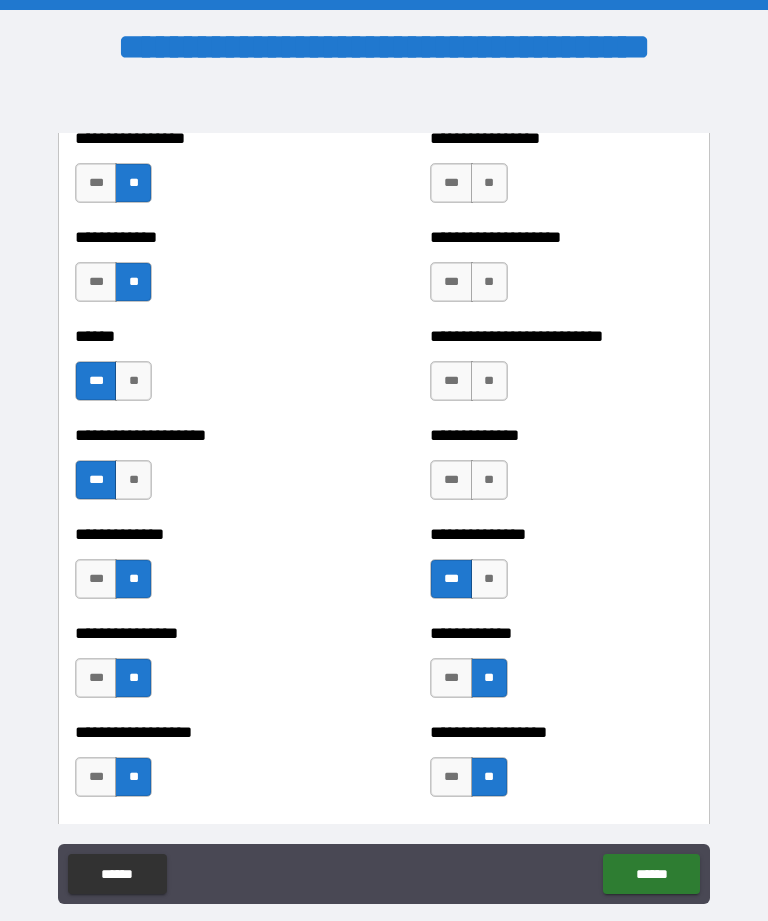 click on "***" at bounding box center (451, 480) 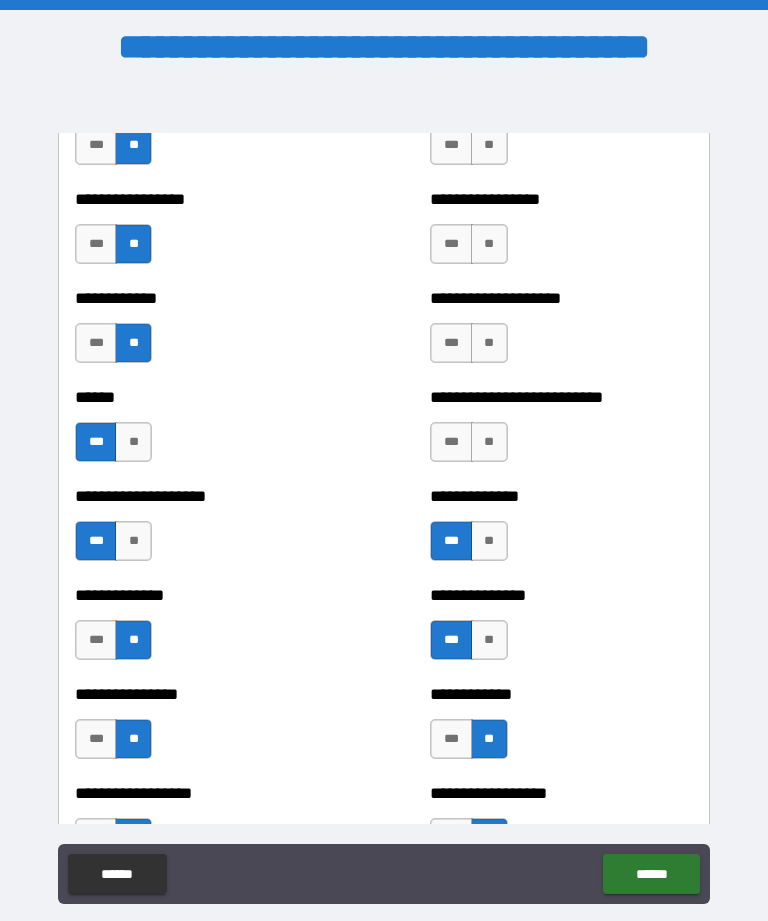 scroll, scrollTop: 3848, scrollLeft: 0, axis: vertical 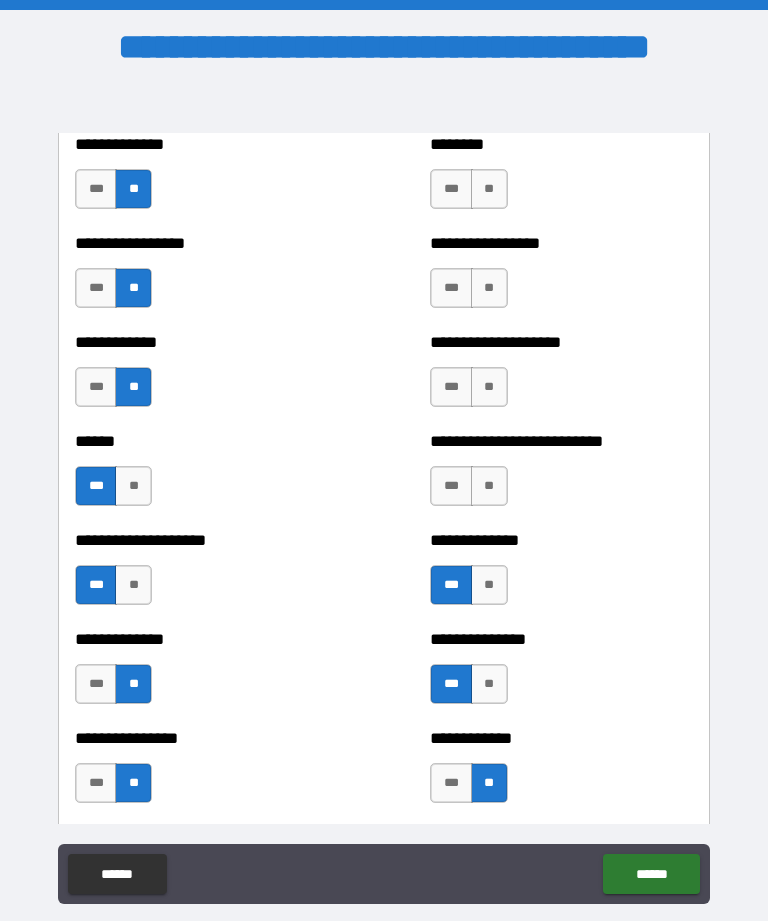 click on "**" at bounding box center [489, 486] 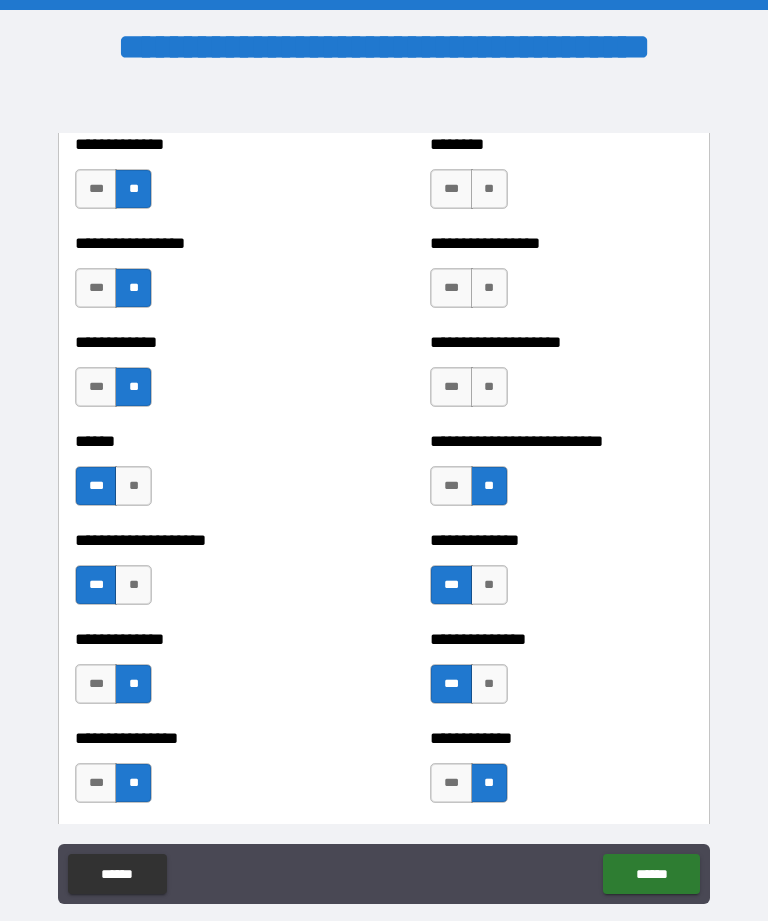 click on "**" at bounding box center (489, 387) 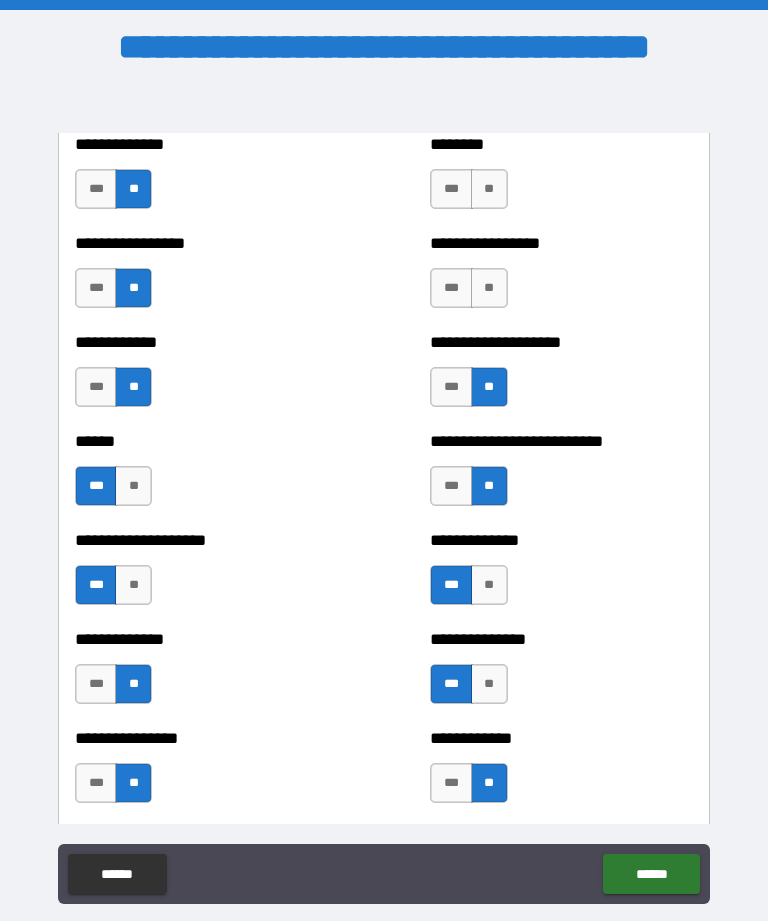 click on "**" at bounding box center [489, 288] 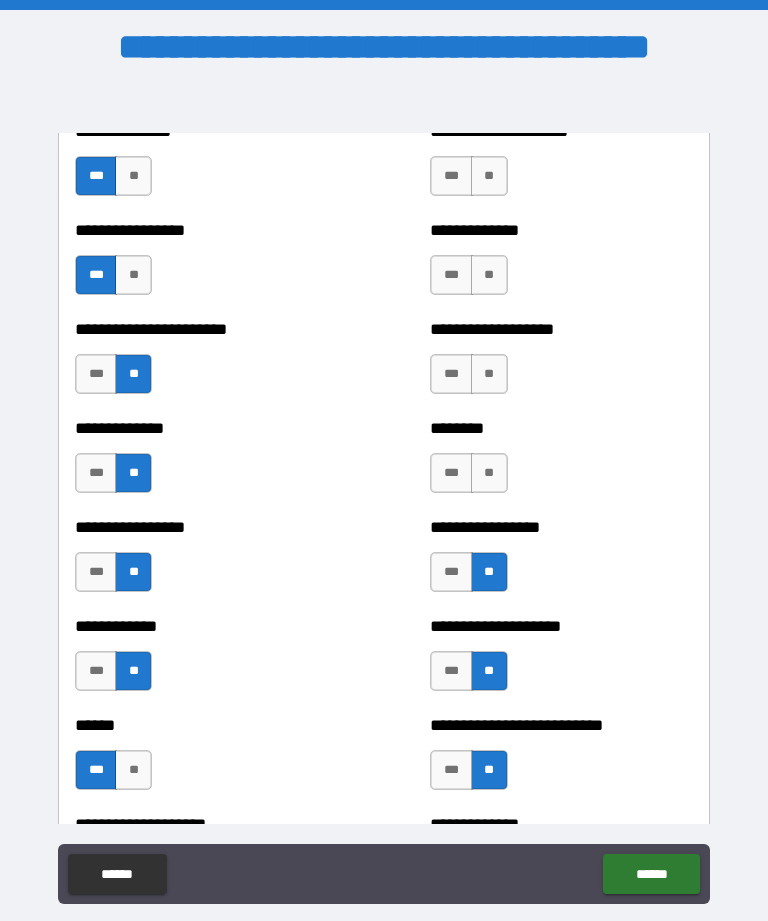 scroll, scrollTop: 3552, scrollLeft: 0, axis: vertical 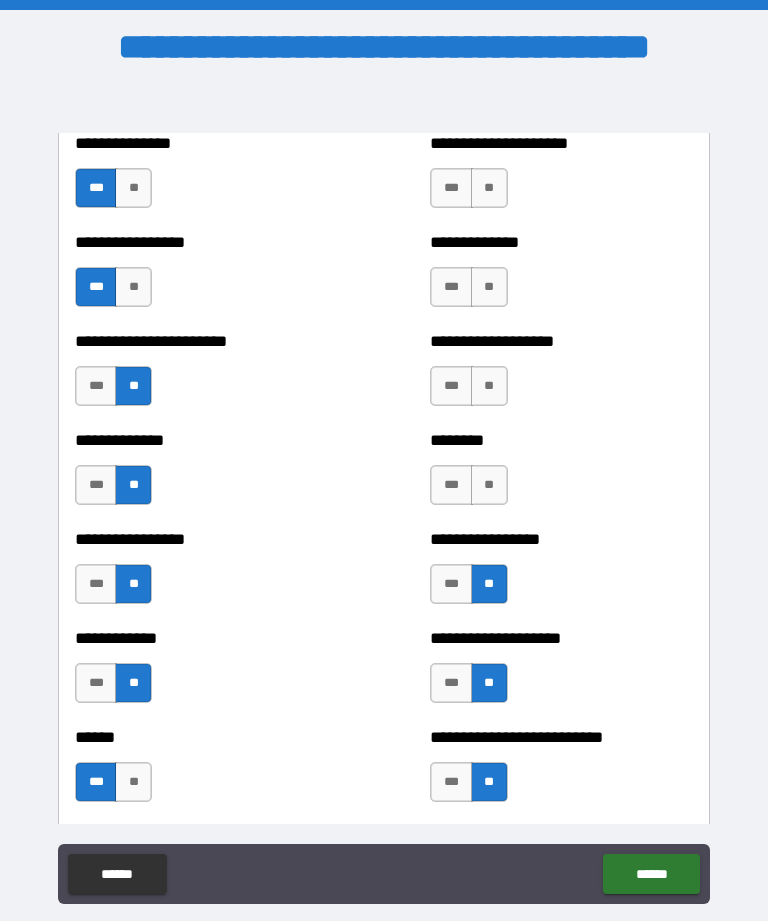 click on "**" at bounding box center (489, 485) 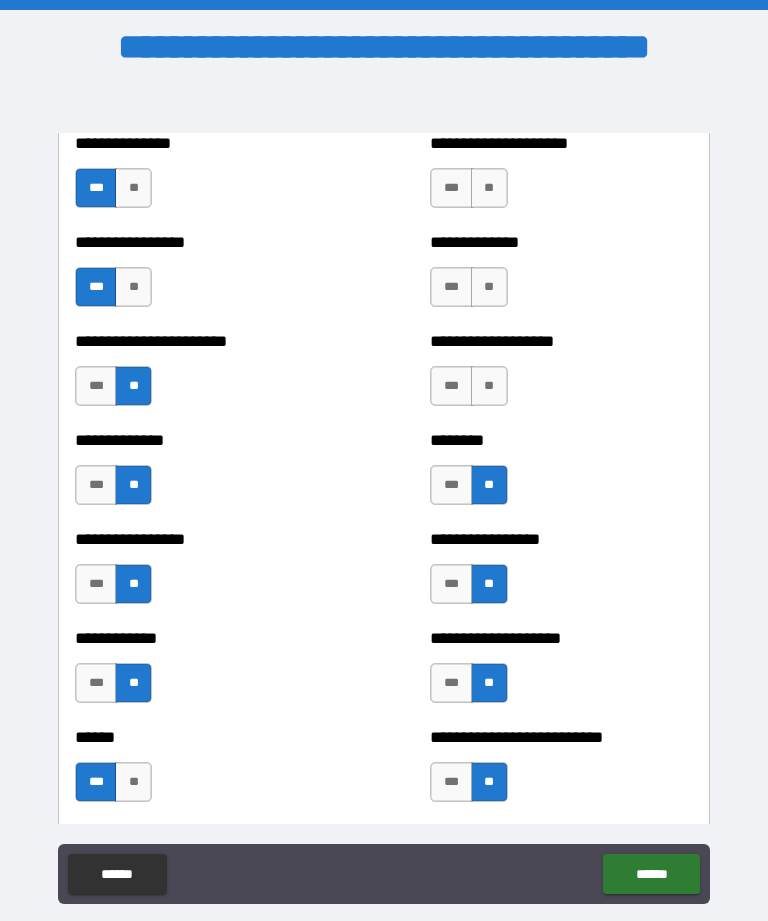 click on "**" at bounding box center [489, 386] 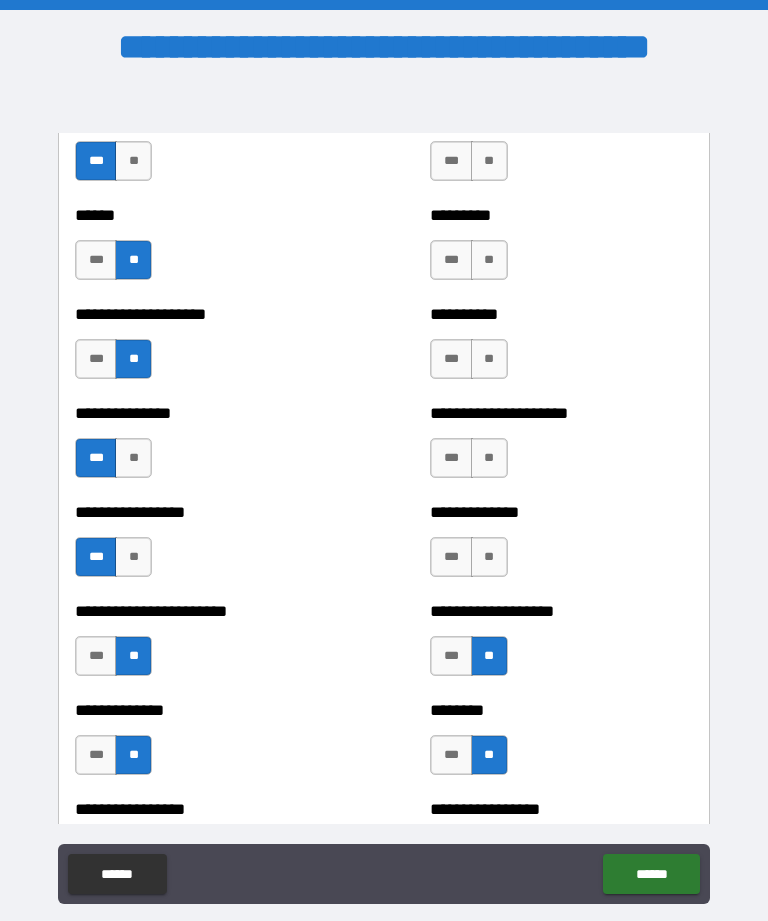 scroll, scrollTop: 3281, scrollLeft: 0, axis: vertical 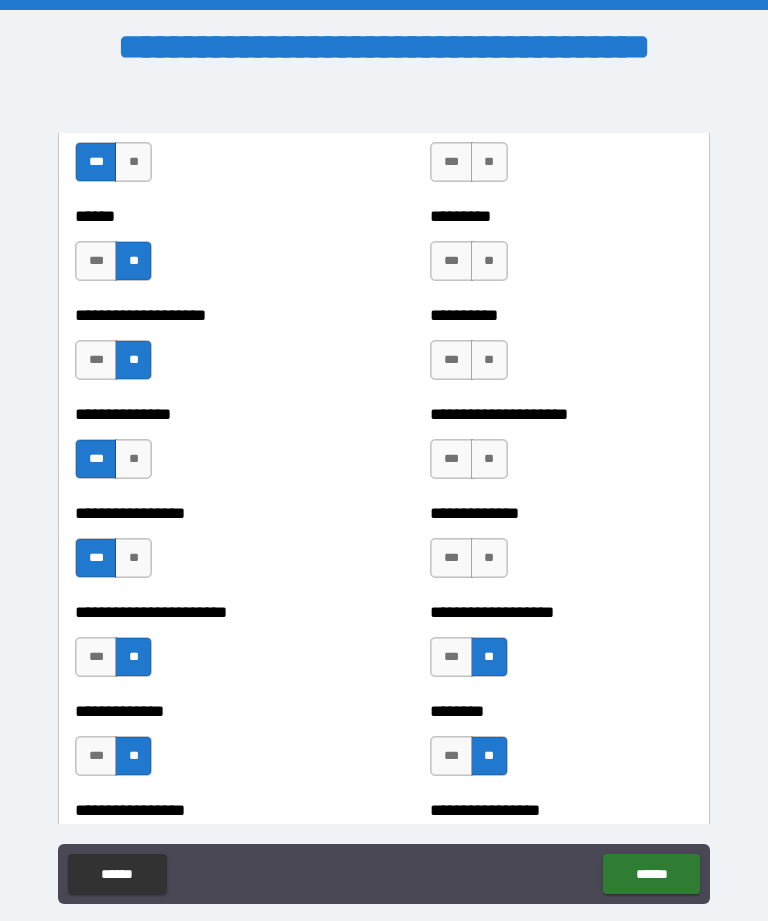 click on "**" at bounding box center (489, 558) 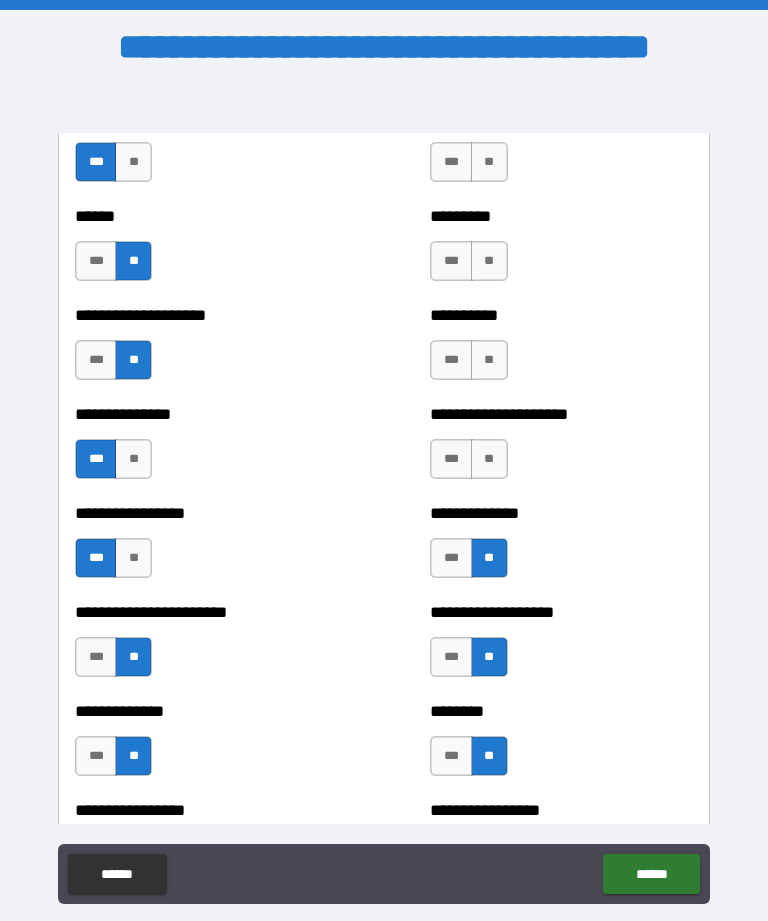 click on "**" at bounding box center [489, 459] 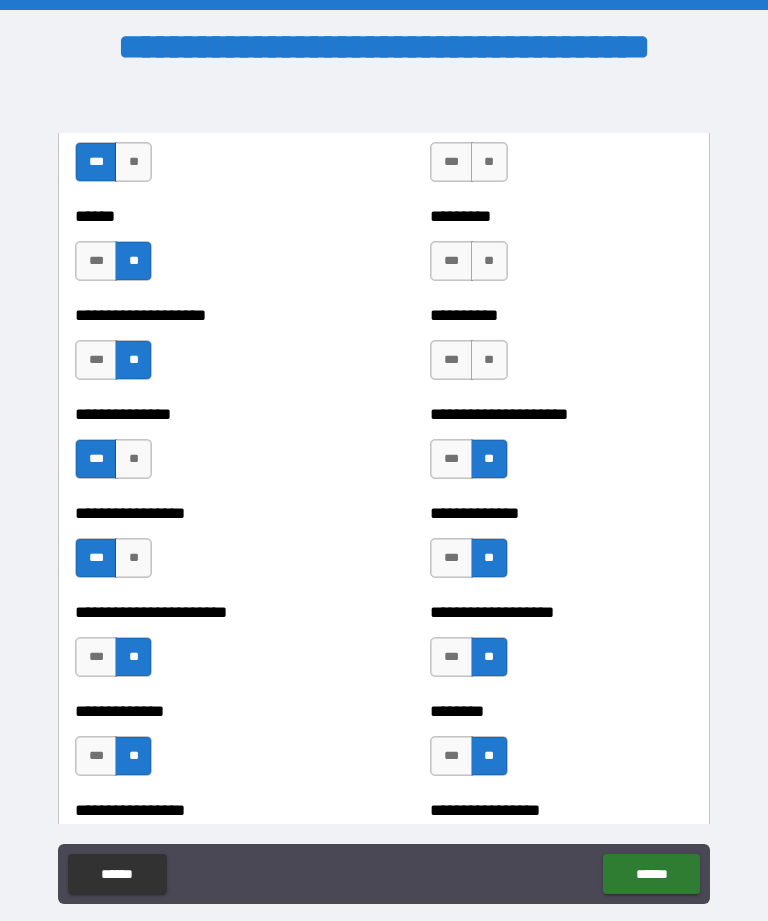 click on "**" at bounding box center [489, 360] 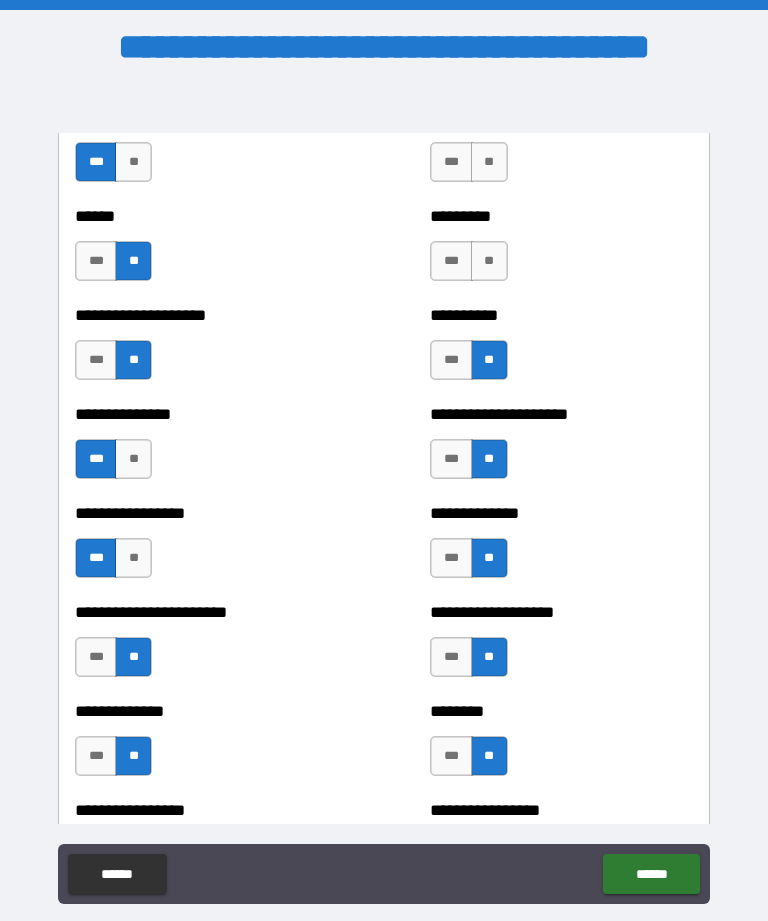 click on "**" at bounding box center [489, 261] 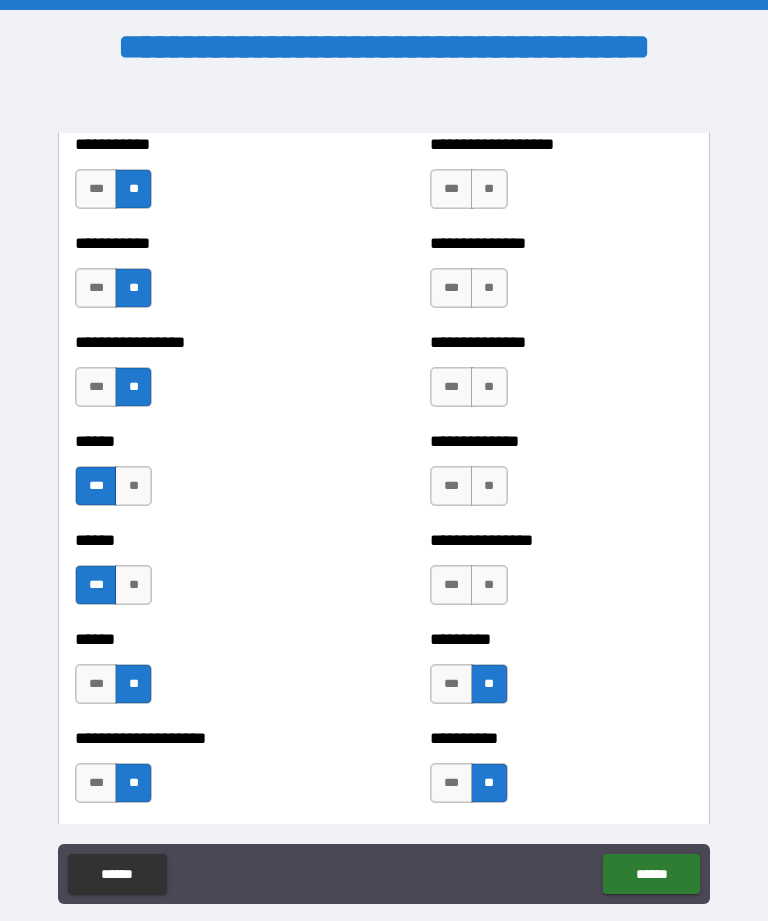 scroll, scrollTop: 2847, scrollLeft: 0, axis: vertical 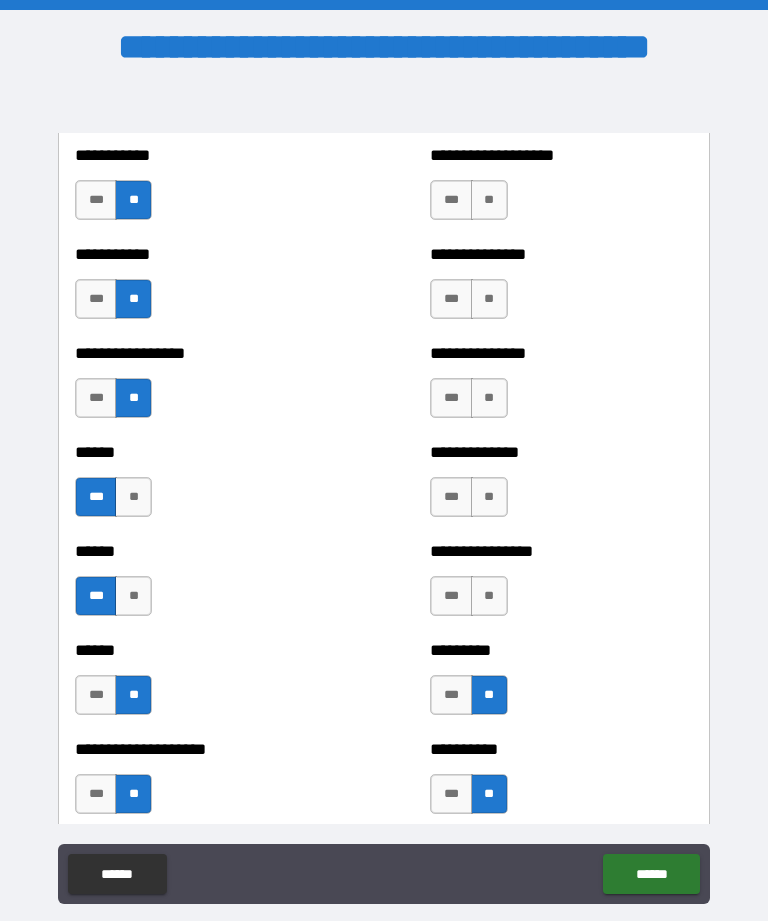 click on "**" at bounding box center (489, 596) 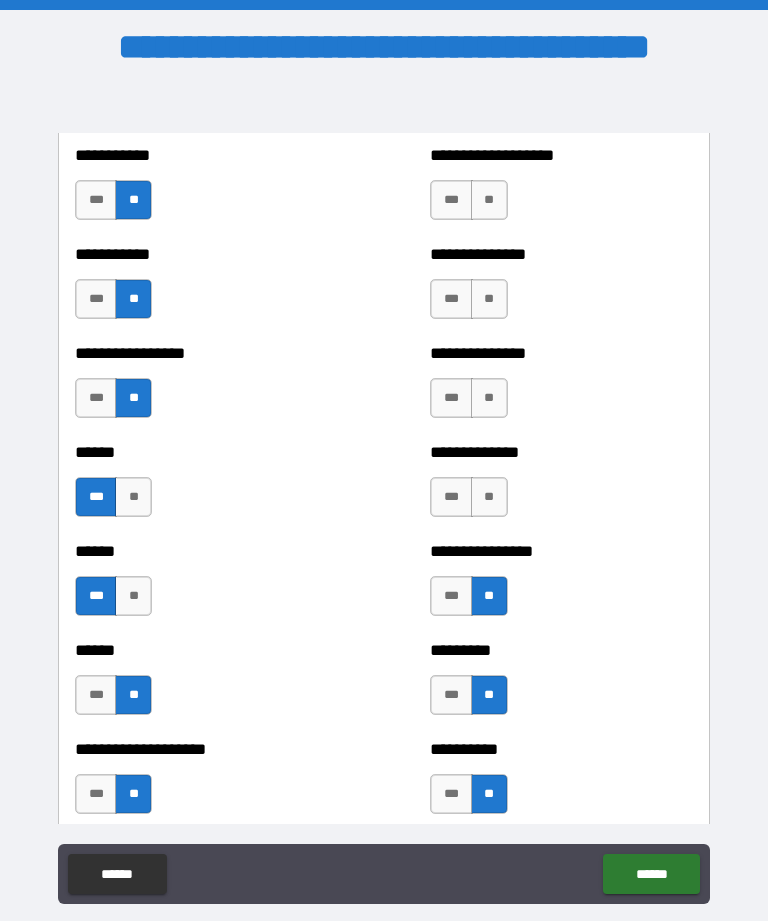 click on "**" at bounding box center (489, 497) 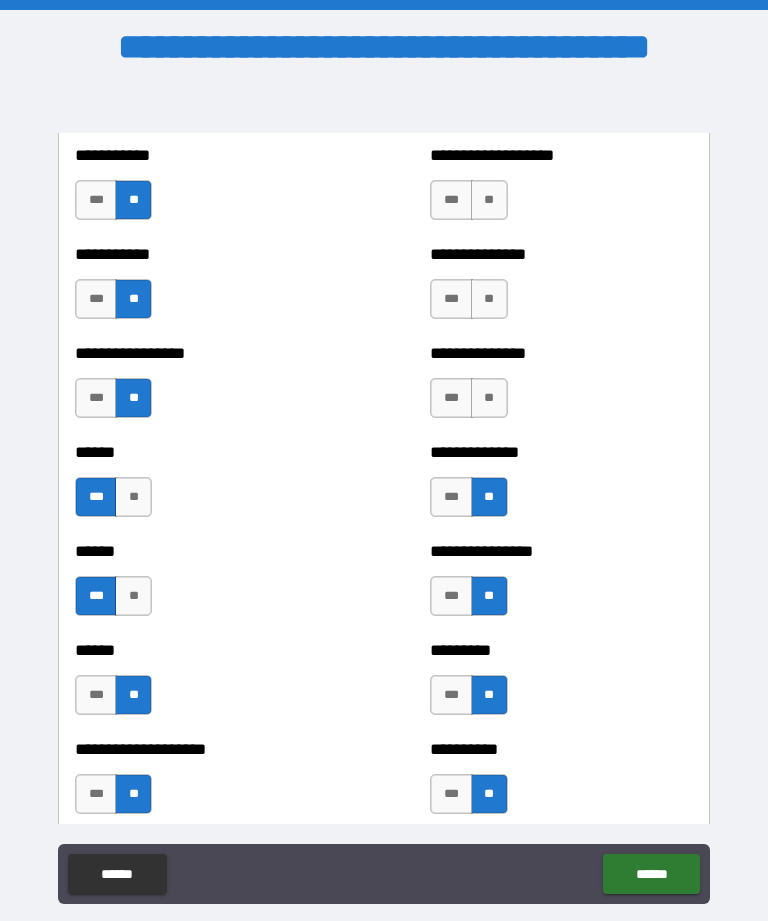 click on "**" at bounding box center (489, 398) 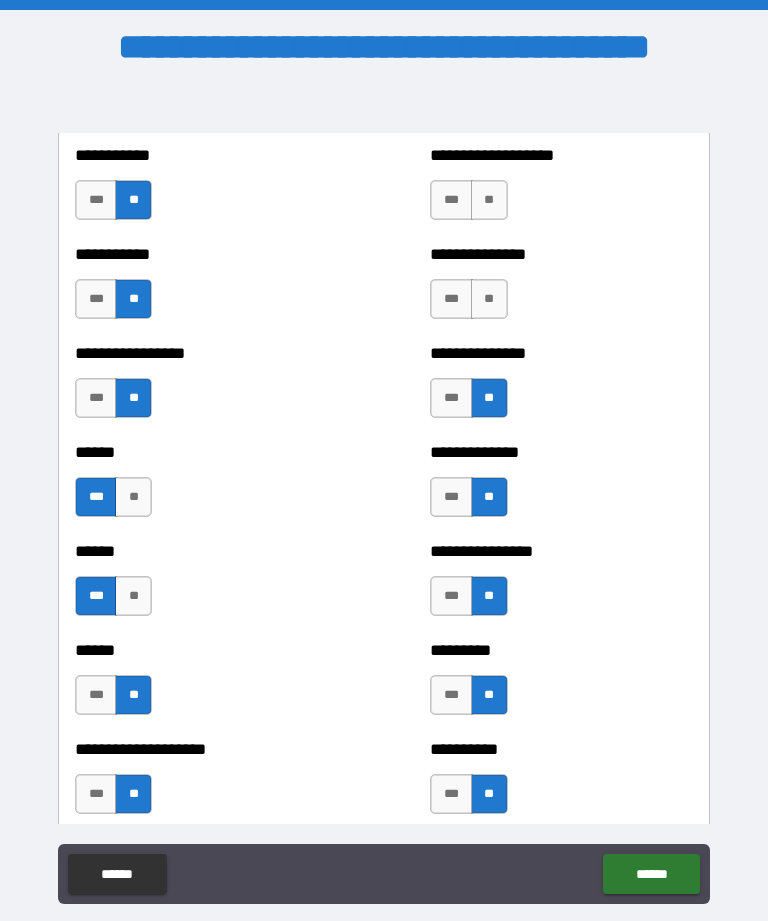 click on "**" at bounding box center [489, 299] 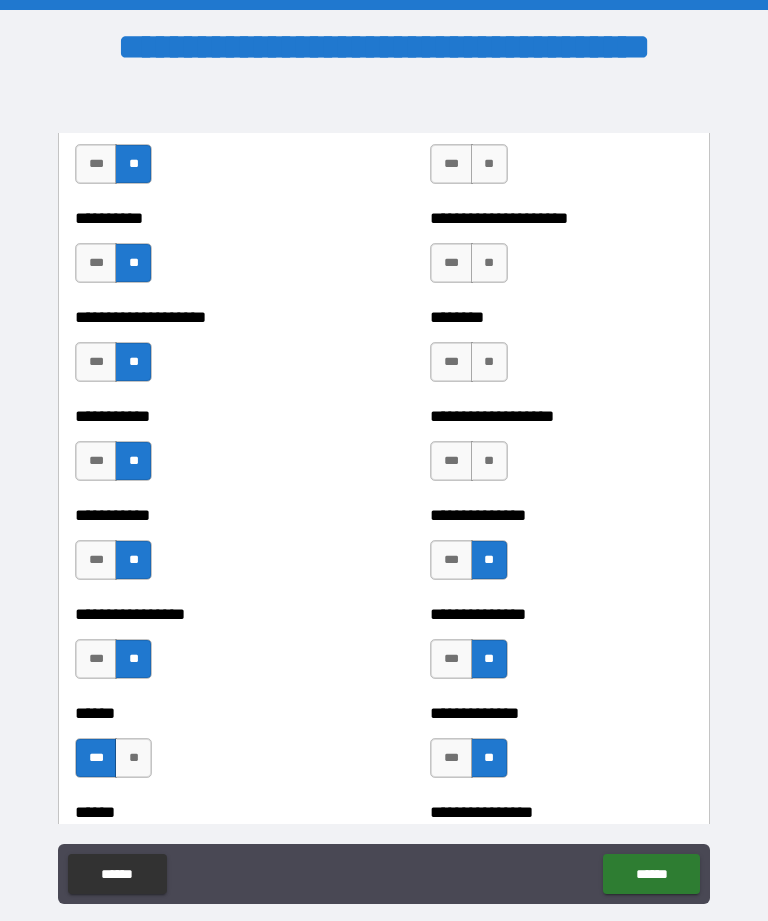 scroll, scrollTop: 2592, scrollLeft: 0, axis: vertical 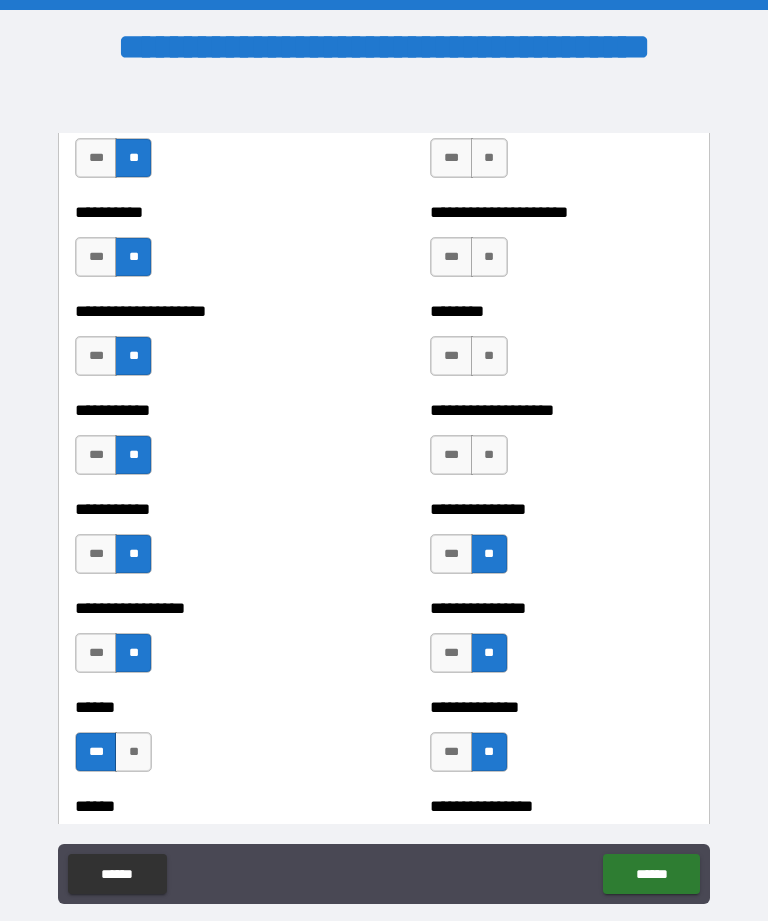 click on "**" at bounding box center (489, 455) 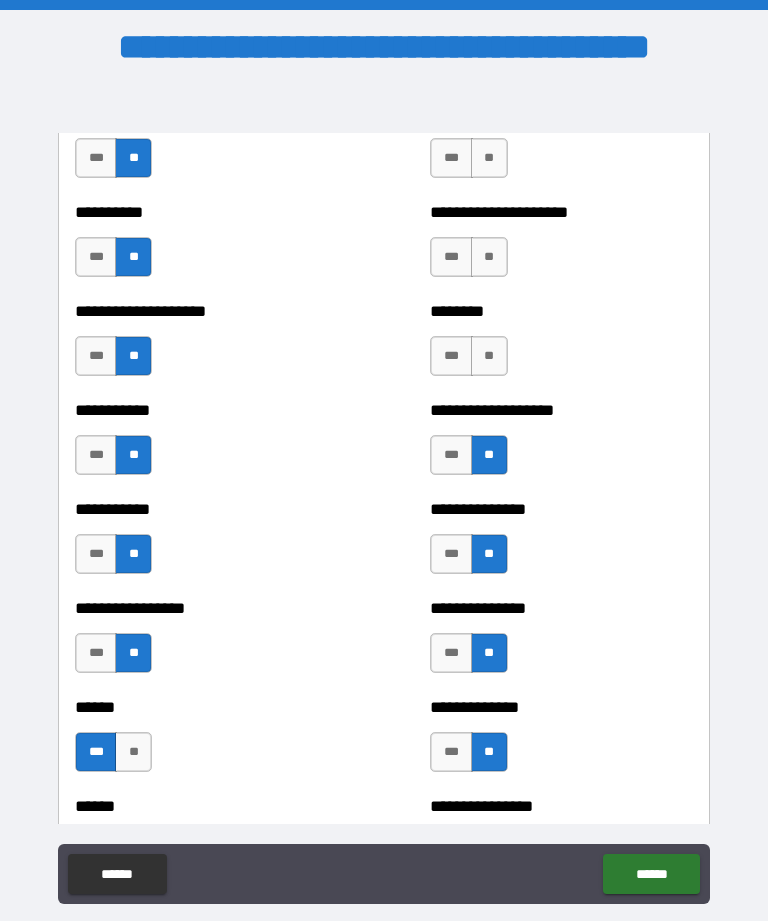 click on "**" at bounding box center [489, 356] 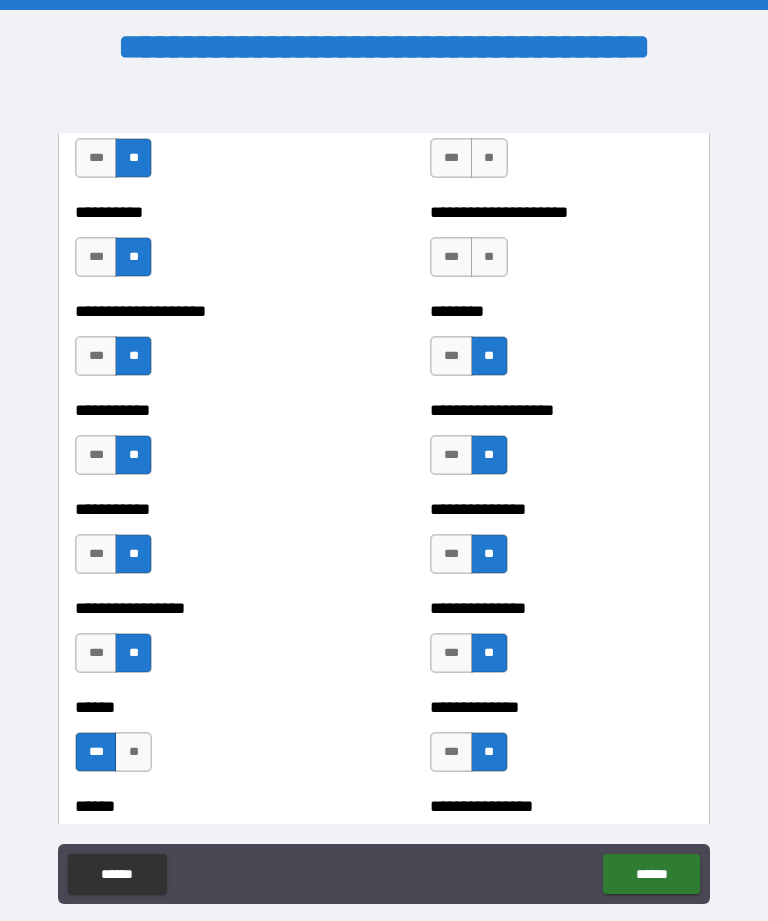 click on "**" at bounding box center [489, 257] 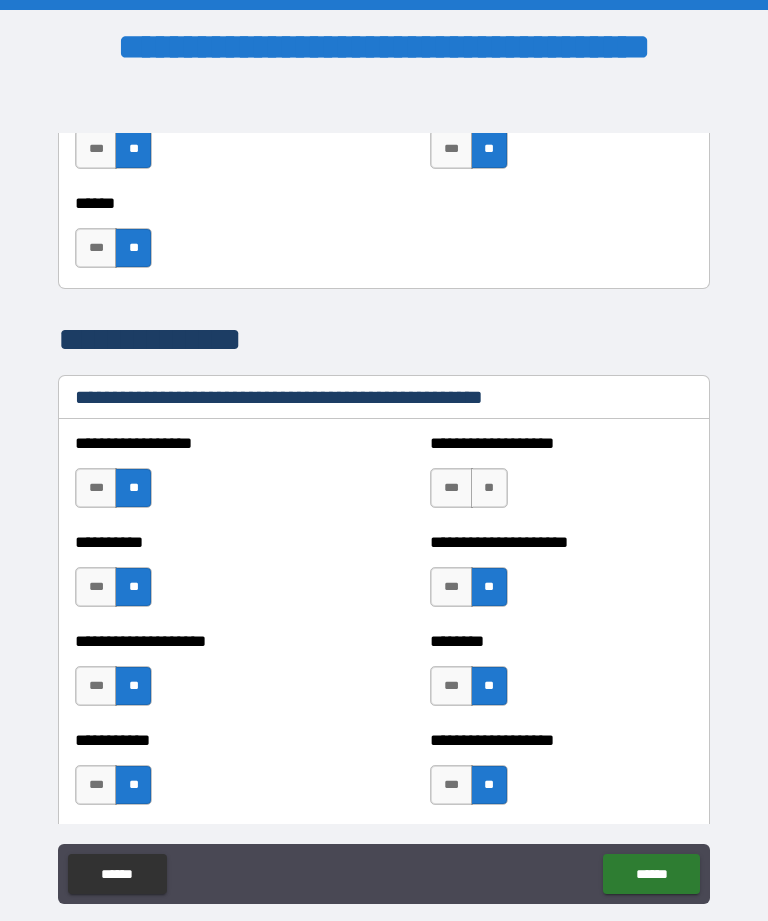 scroll, scrollTop: 2261, scrollLeft: 0, axis: vertical 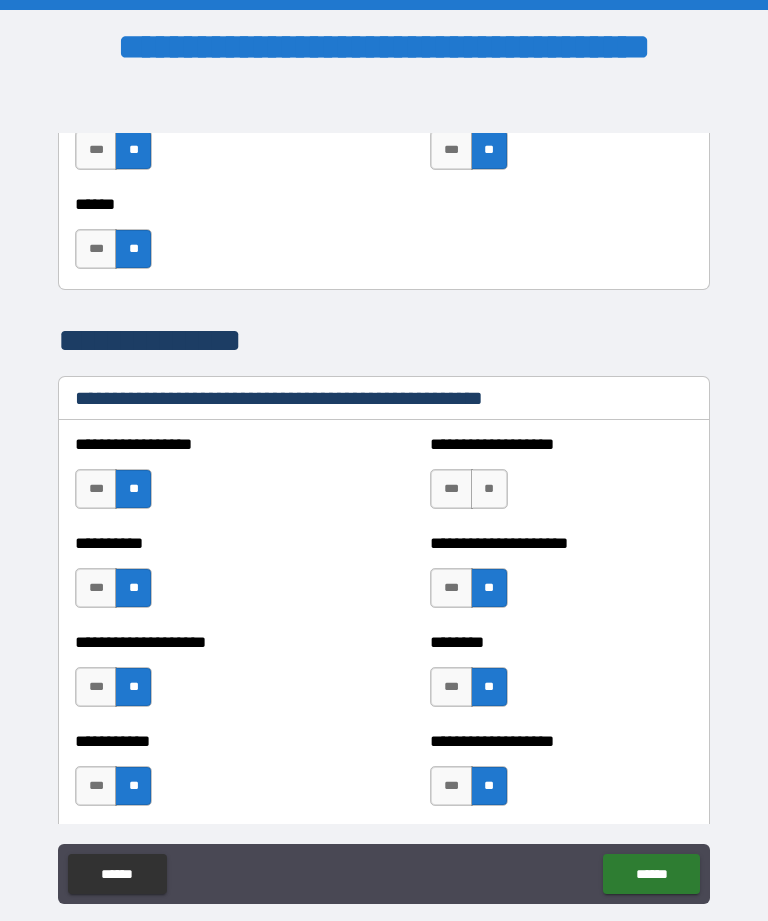 click on "**" at bounding box center [489, 489] 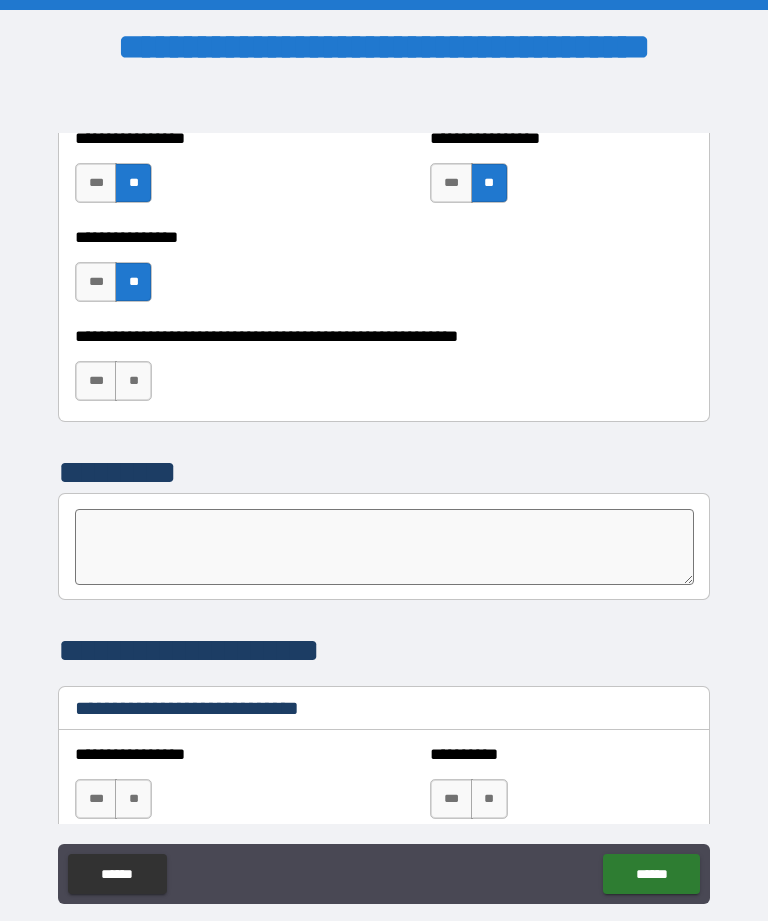 scroll, scrollTop: 6259, scrollLeft: 0, axis: vertical 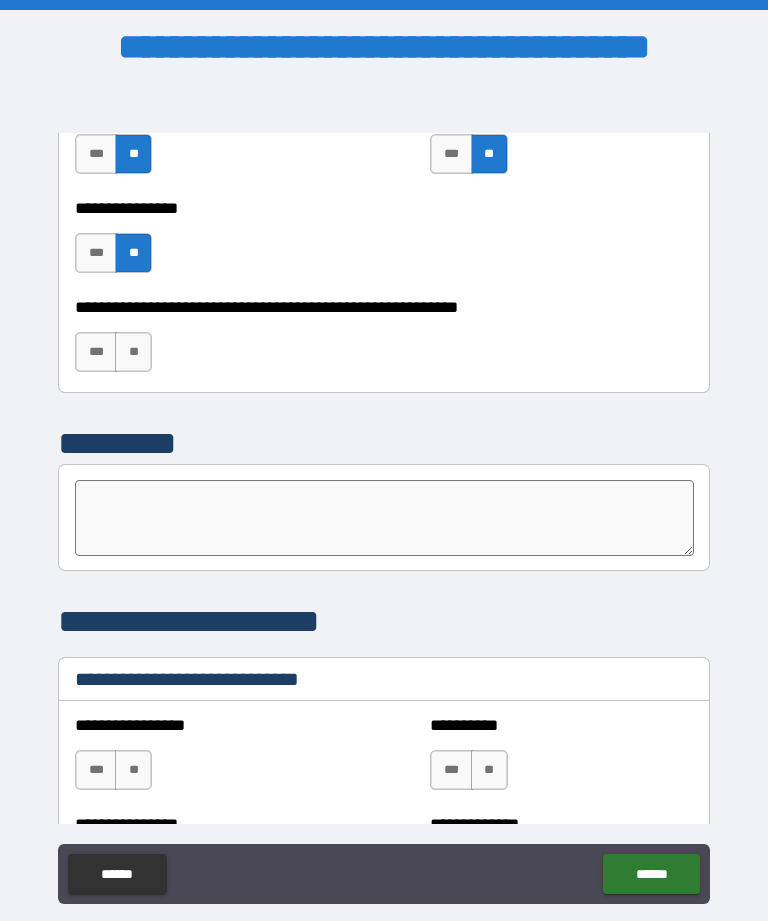click on "**" at bounding box center (133, 352) 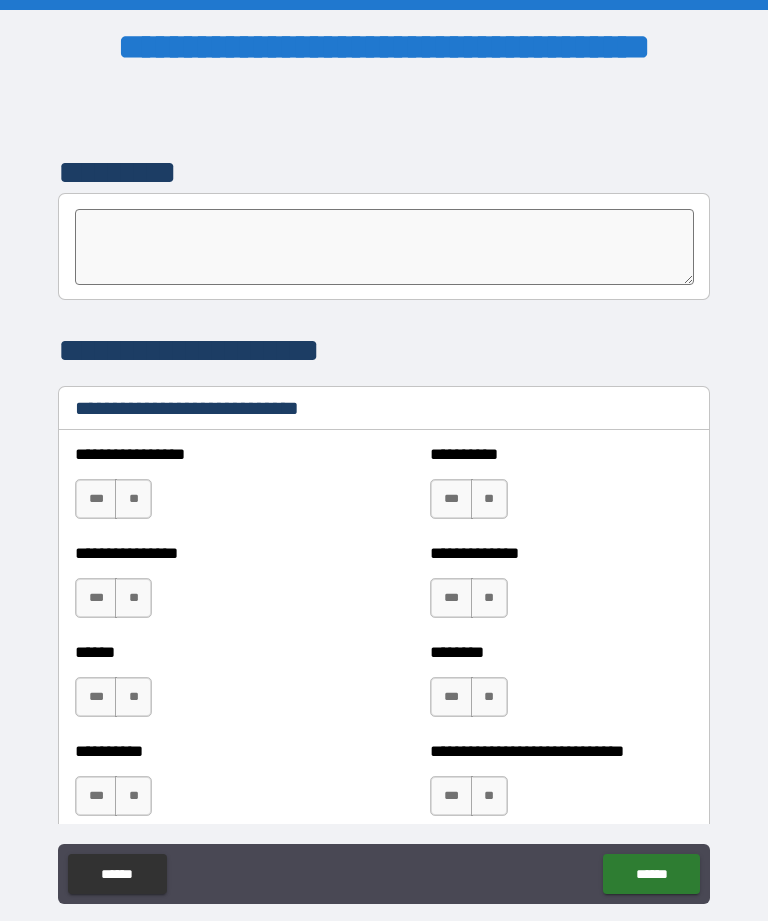 scroll, scrollTop: 6572, scrollLeft: 0, axis: vertical 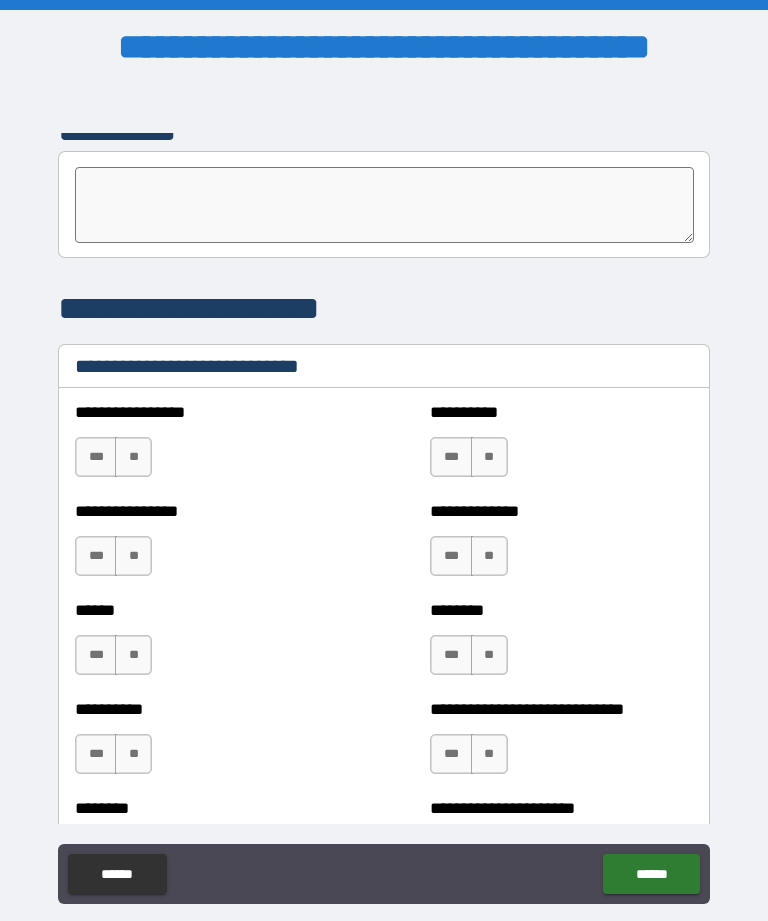 click on "***" at bounding box center [96, 457] 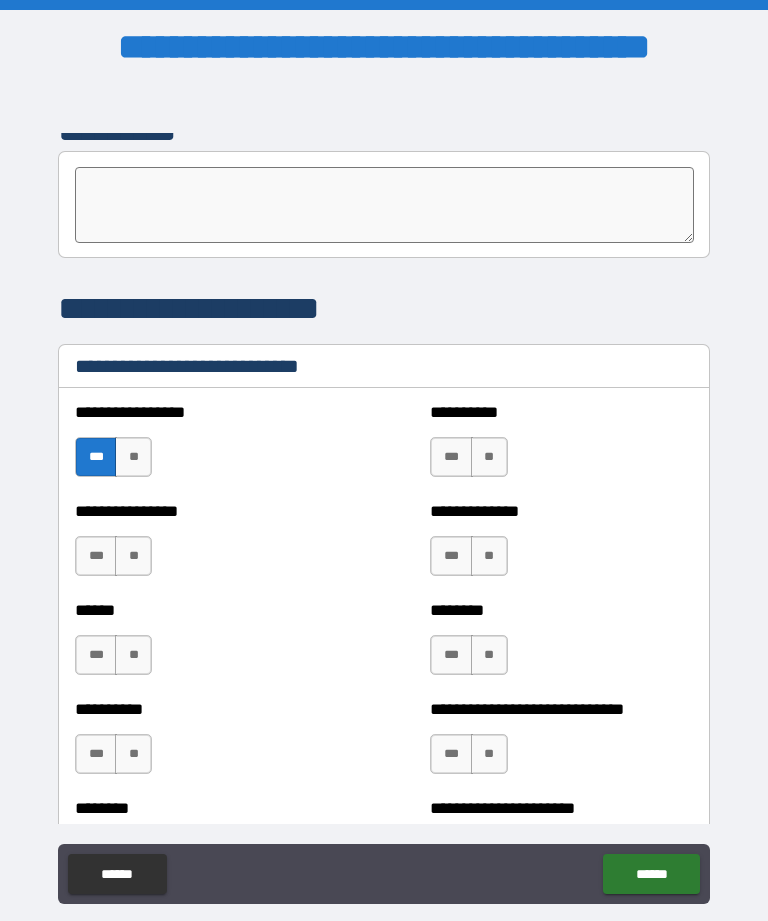 click on "**" at bounding box center (133, 556) 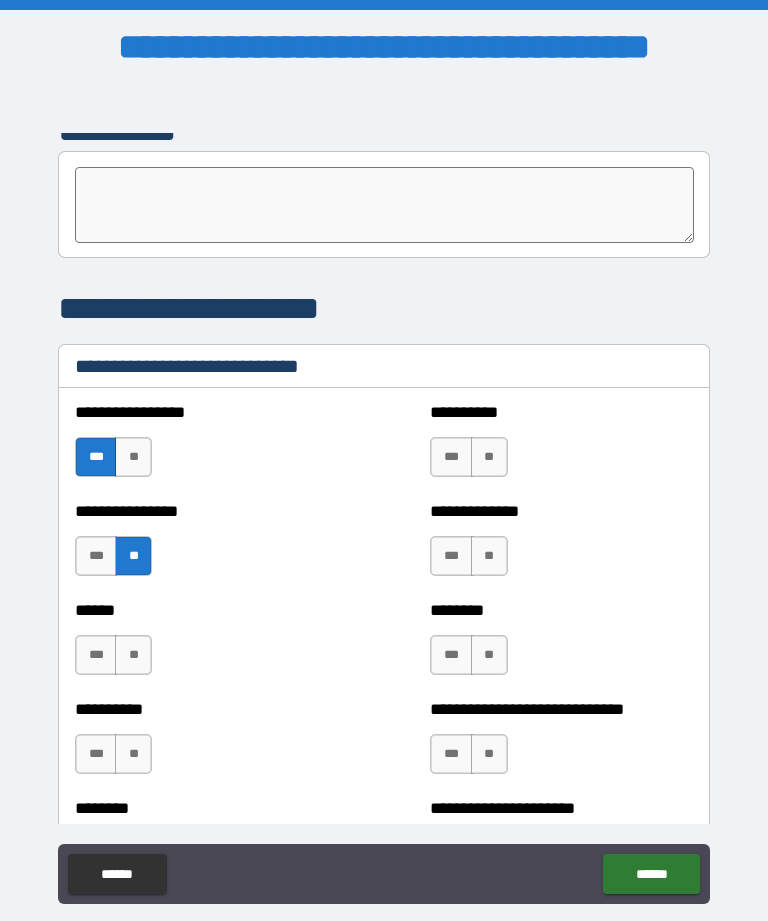 click on "***" at bounding box center [96, 655] 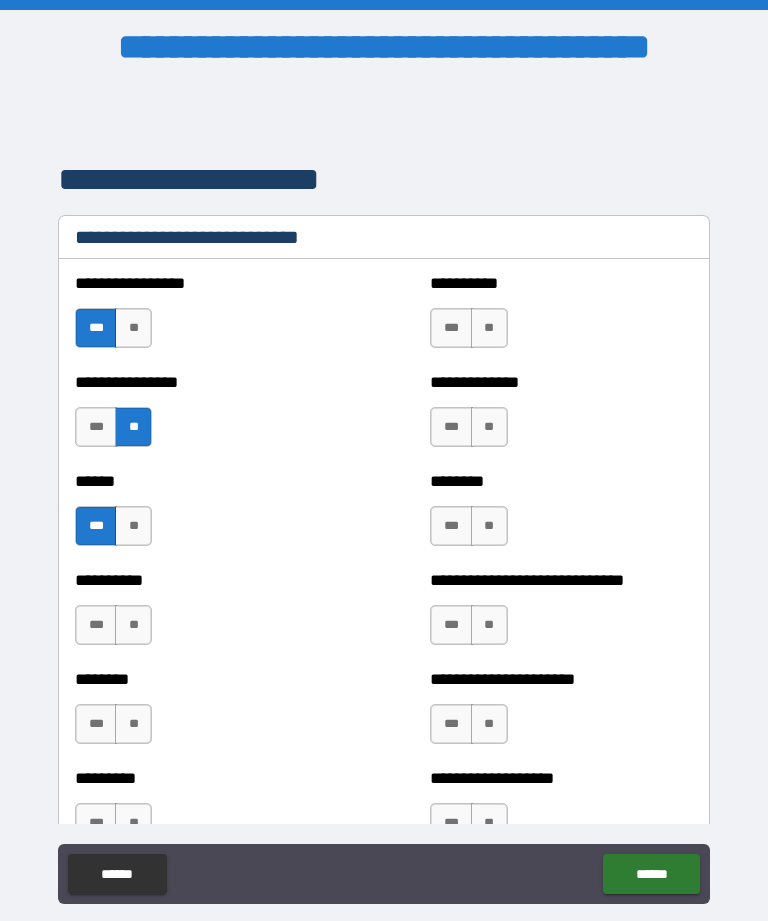 scroll, scrollTop: 6710, scrollLeft: 0, axis: vertical 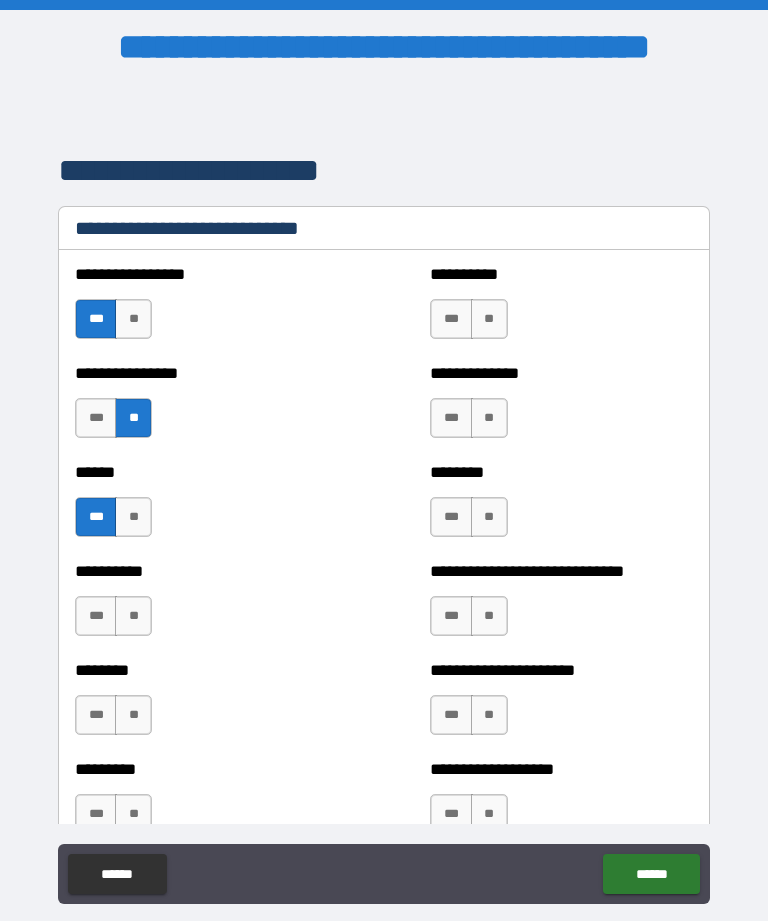 click on "**" at bounding box center (133, 616) 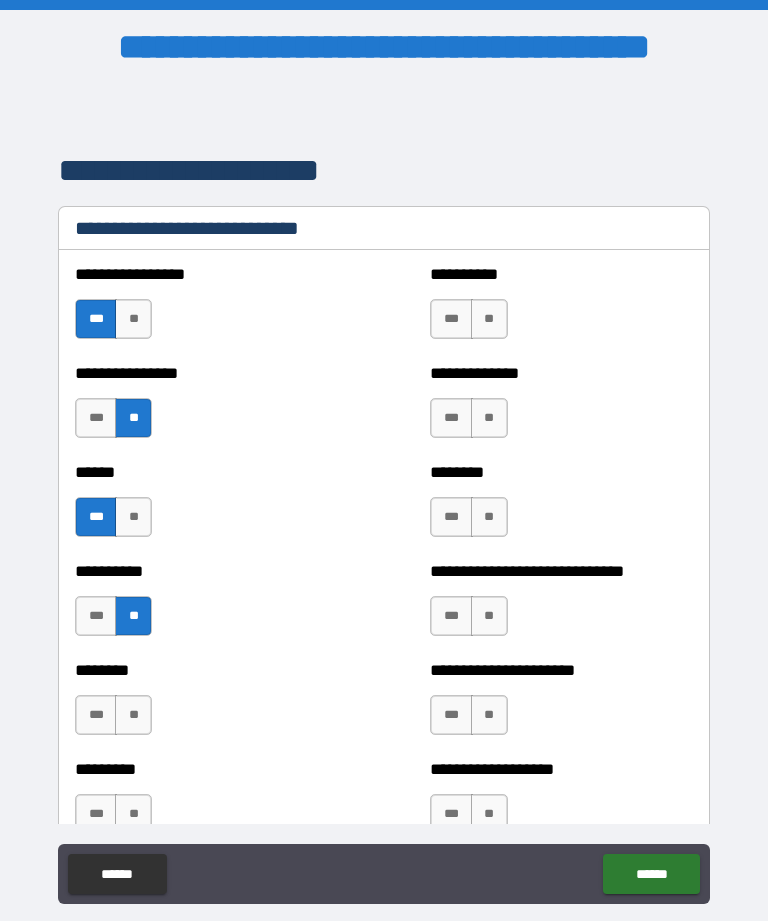 click on "**" at bounding box center [133, 715] 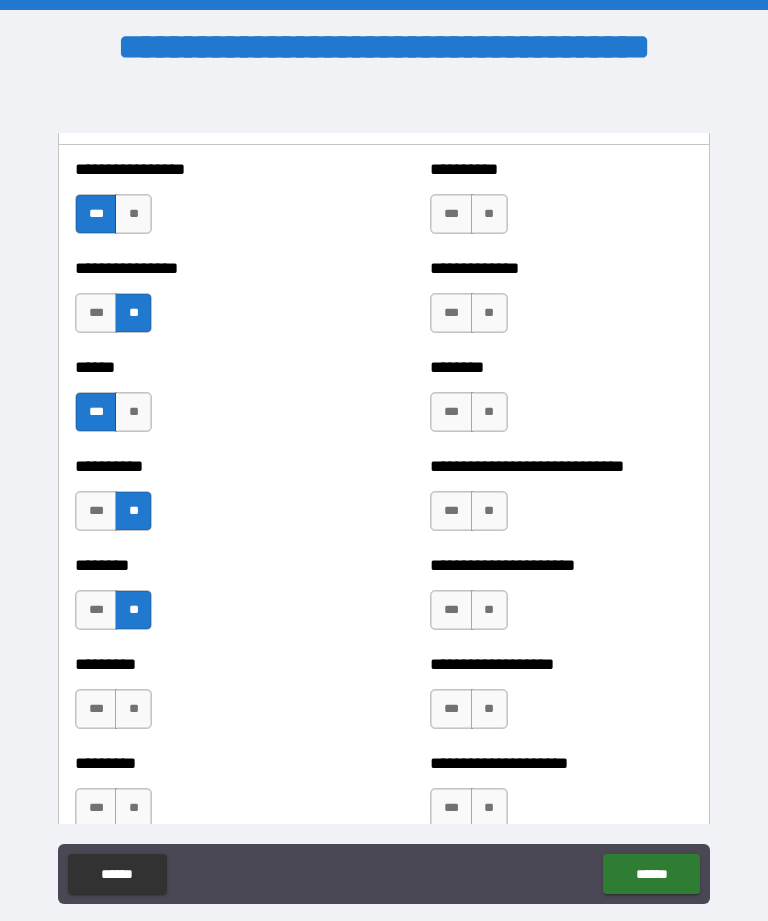 scroll, scrollTop: 6821, scrollLeft: 0, axis: vertical 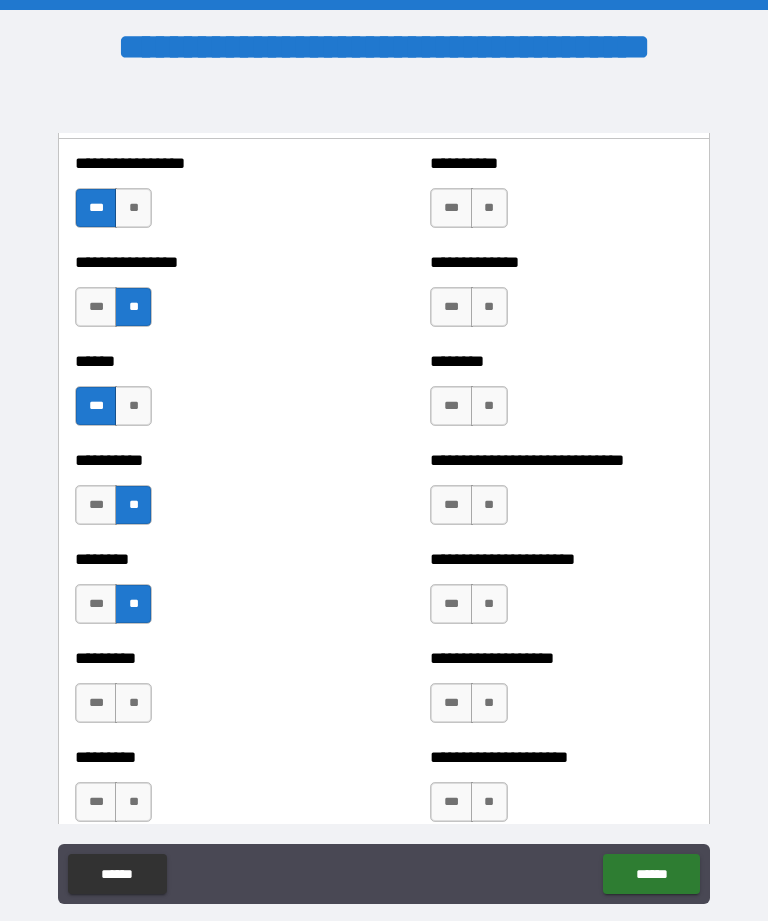 click on "**" at bounding box center [133, 703] 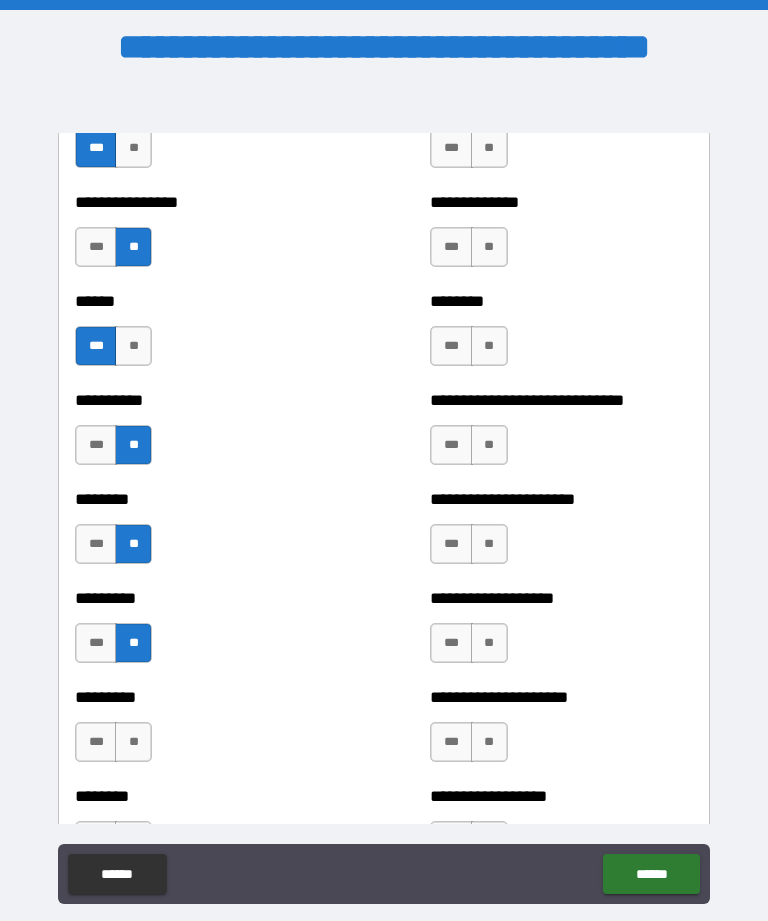 scroll, scrollTop: 6883, scrollLeft: 0, axis: vertical 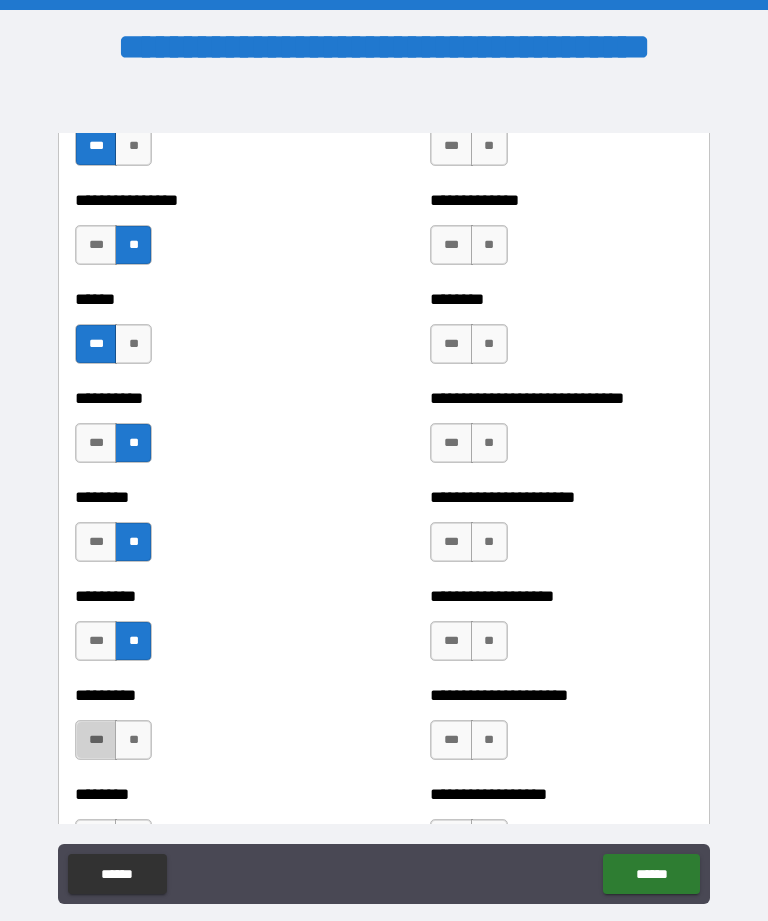 click on "***" at bounding box center (96, 740) 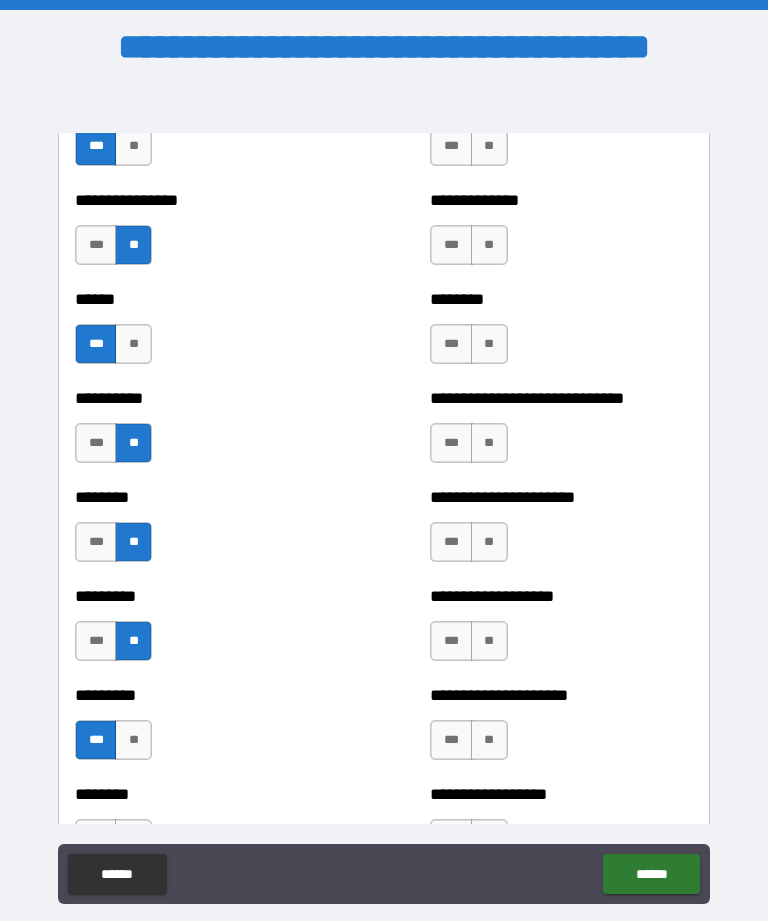 scroll, scrollTop: 6985, scrollLeft: 0, axis: vertical 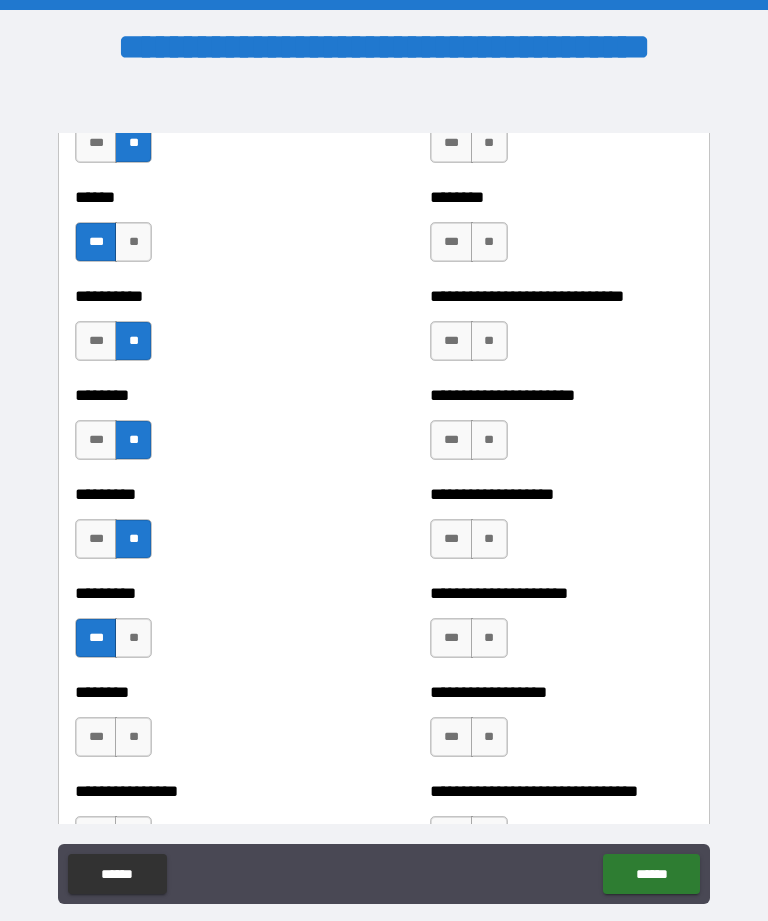 click on "**" at bounding box center [133, 737] 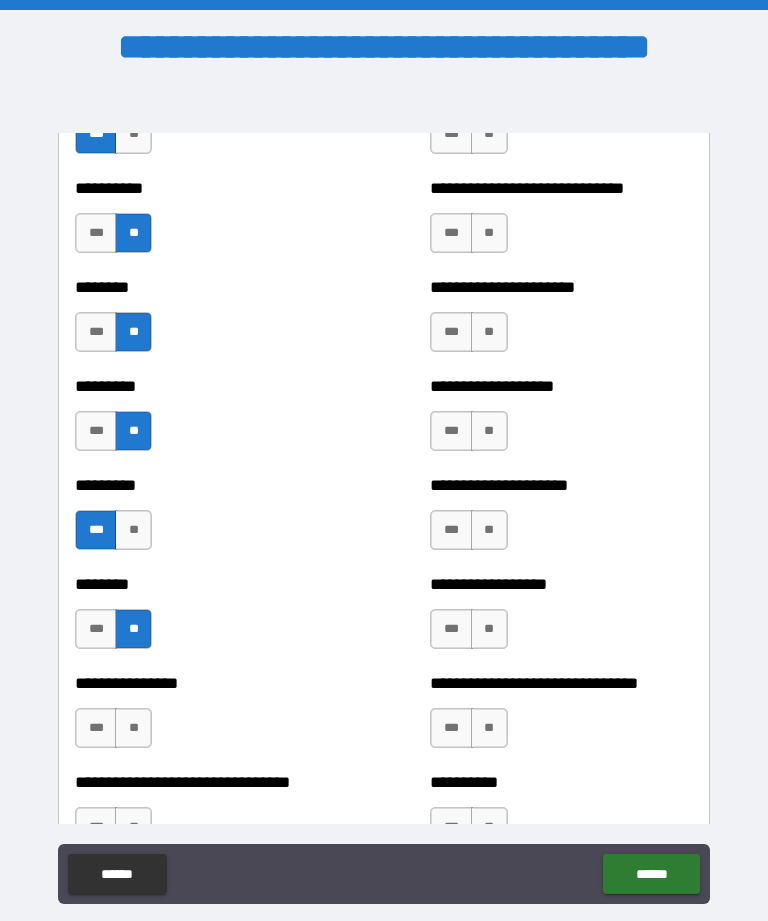 scroll, scrollTop: 7094, scrollLeft: 0, axis: vertical 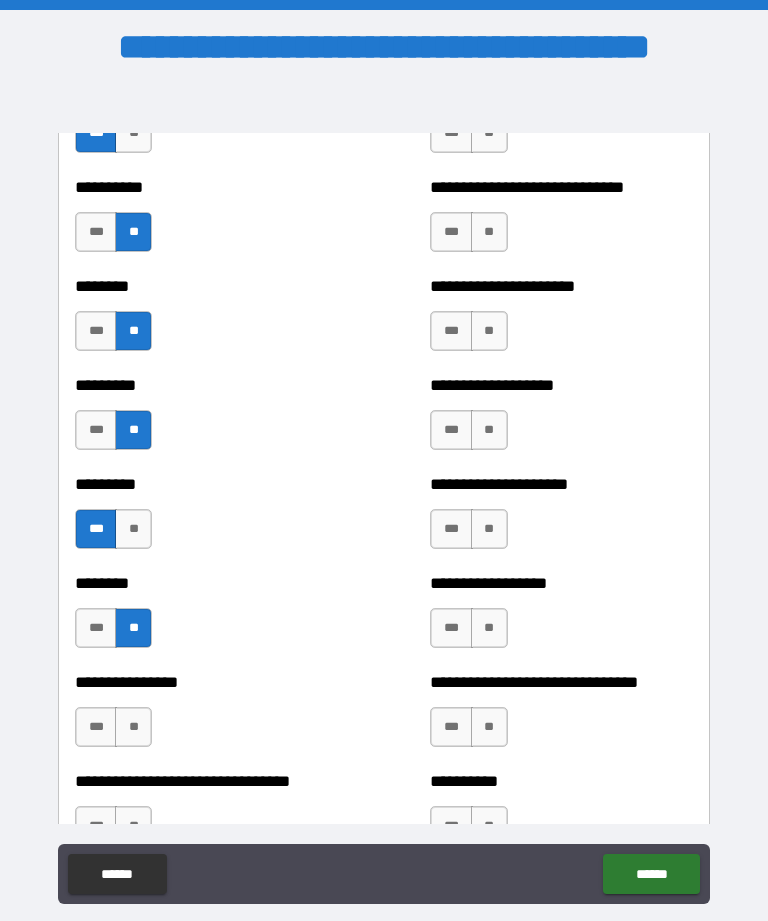 click on "***" at bounding box center [96, 727] 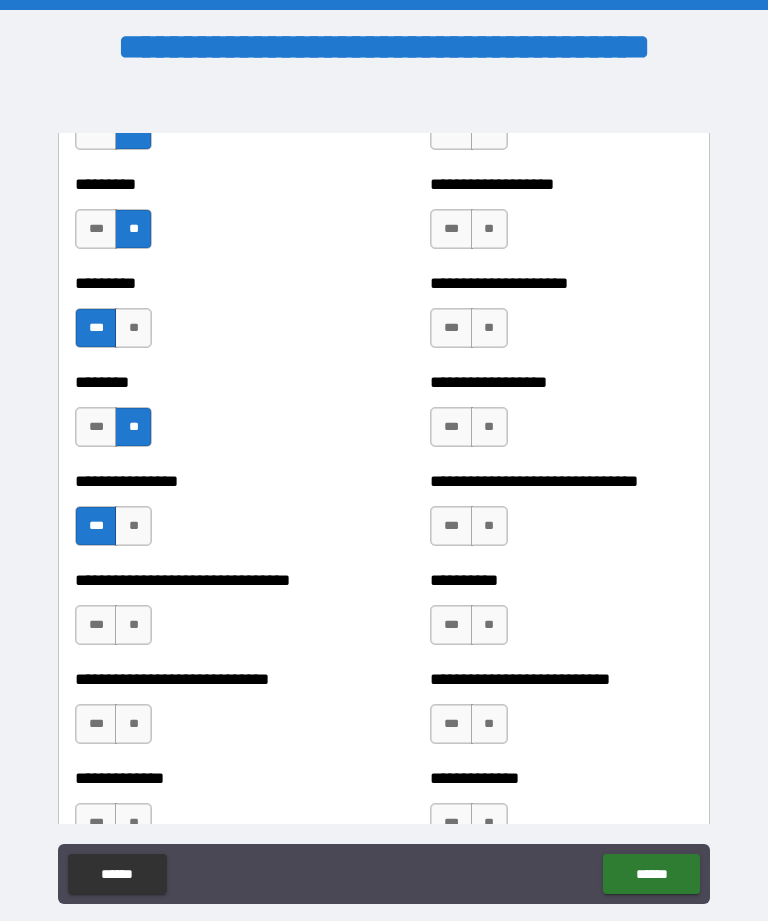 scroll, scrollTop: 7318, scrollLeft: 0, axis: vertical 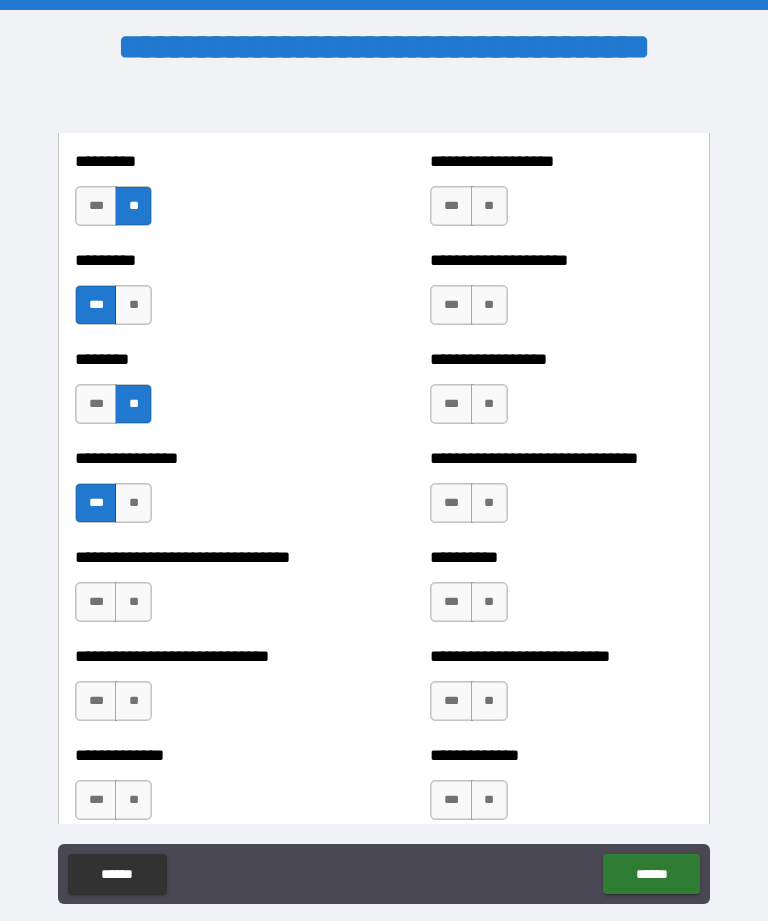 click on "***" at bounding box center [96, 602] 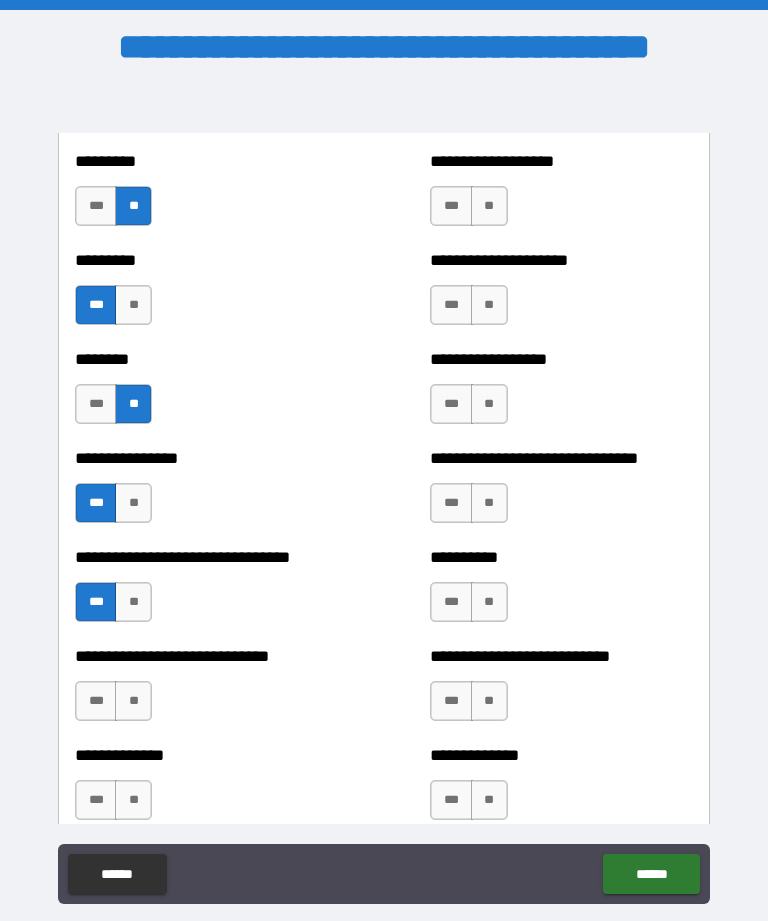 click on "***" at bounding box center (96, 701) 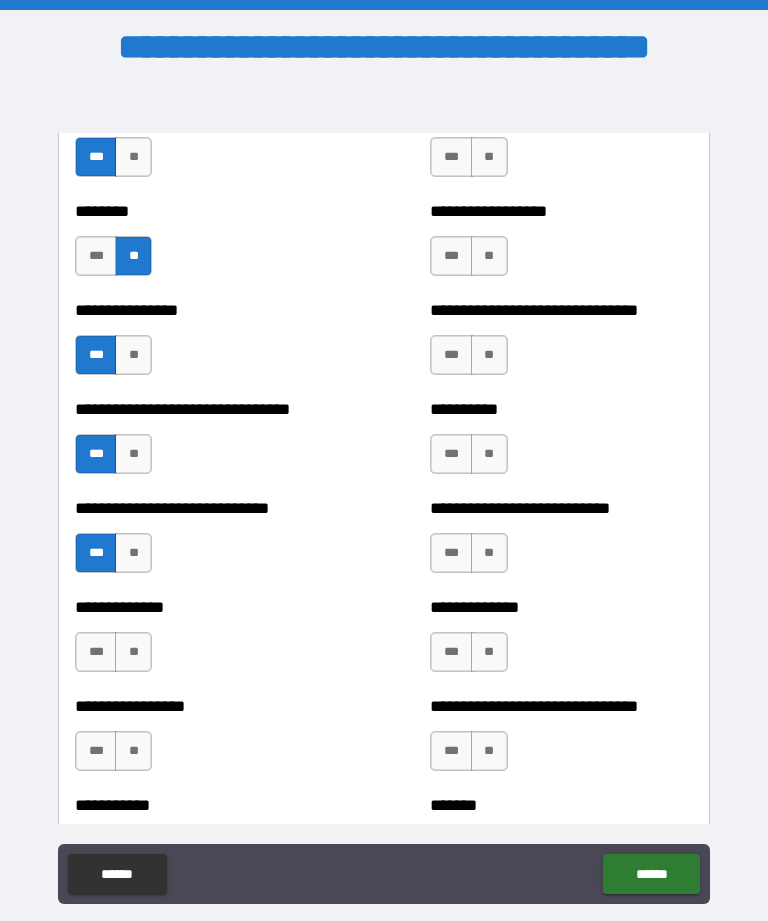 scroll, scrollTop: 7468, scrollLeft: 0, axis: vertical 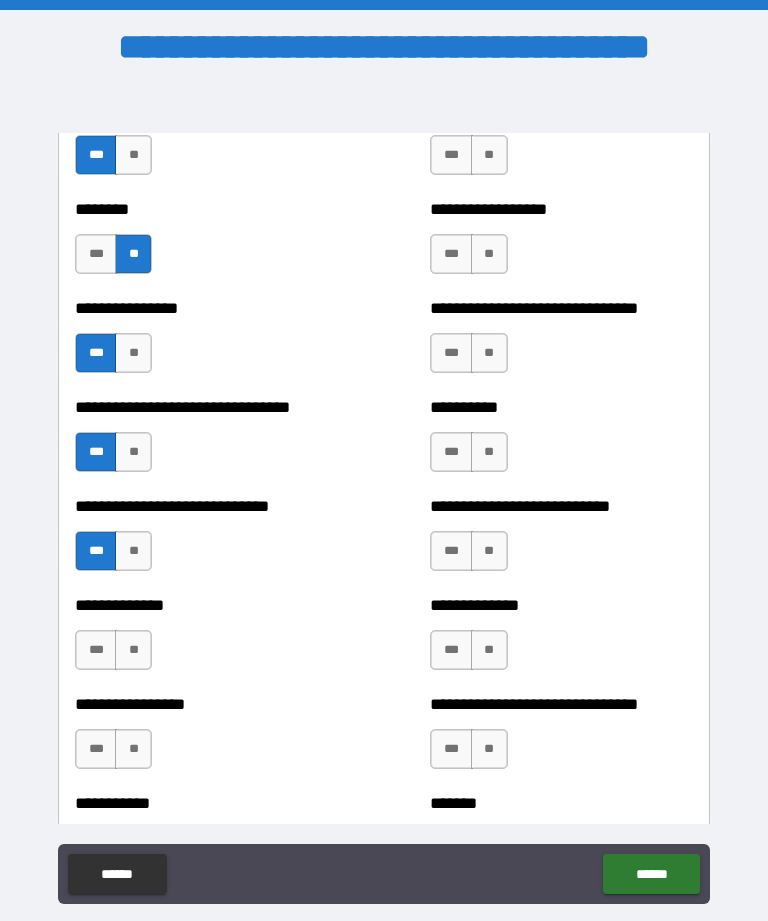 click on "***" at bounding box center (96, 650) 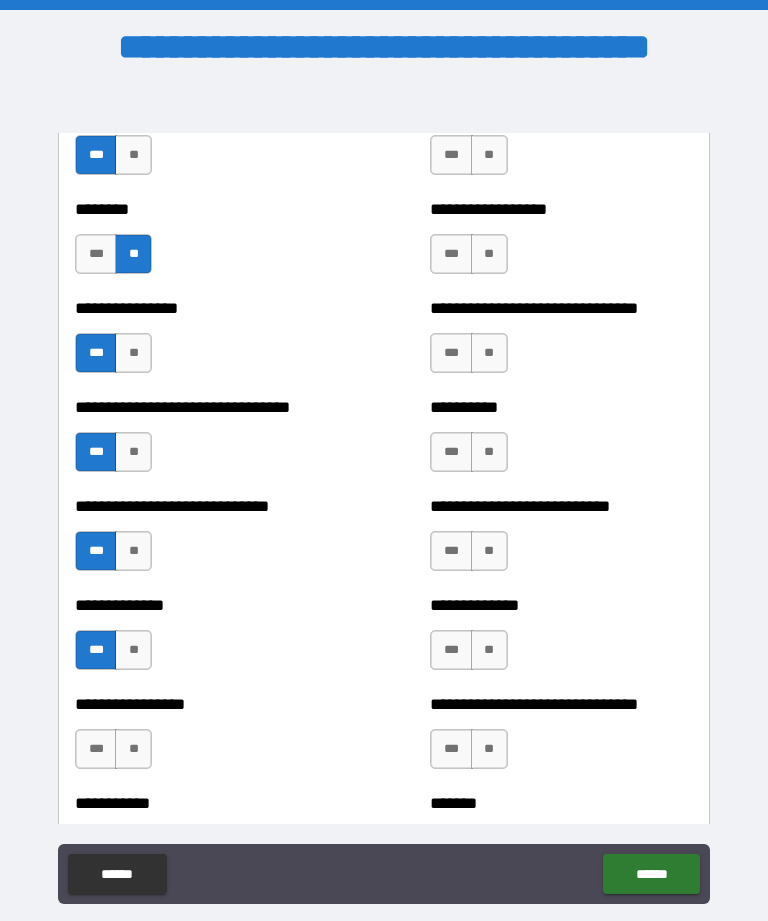 click on "**" at bounding box center [133, 452] 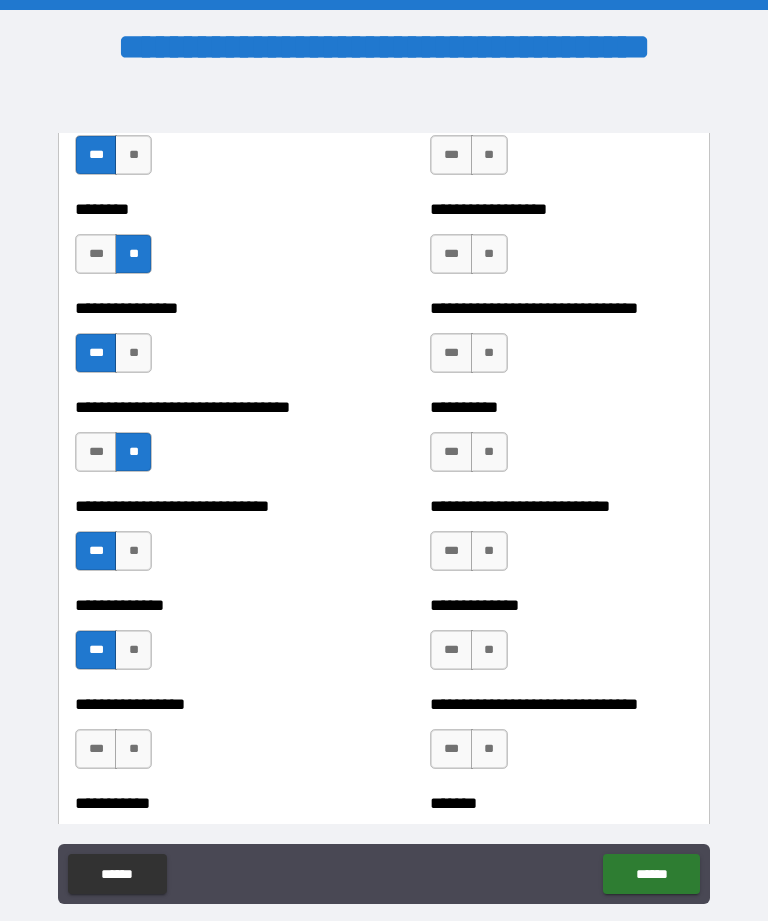 click on "**" at bounding box center [133, 551] 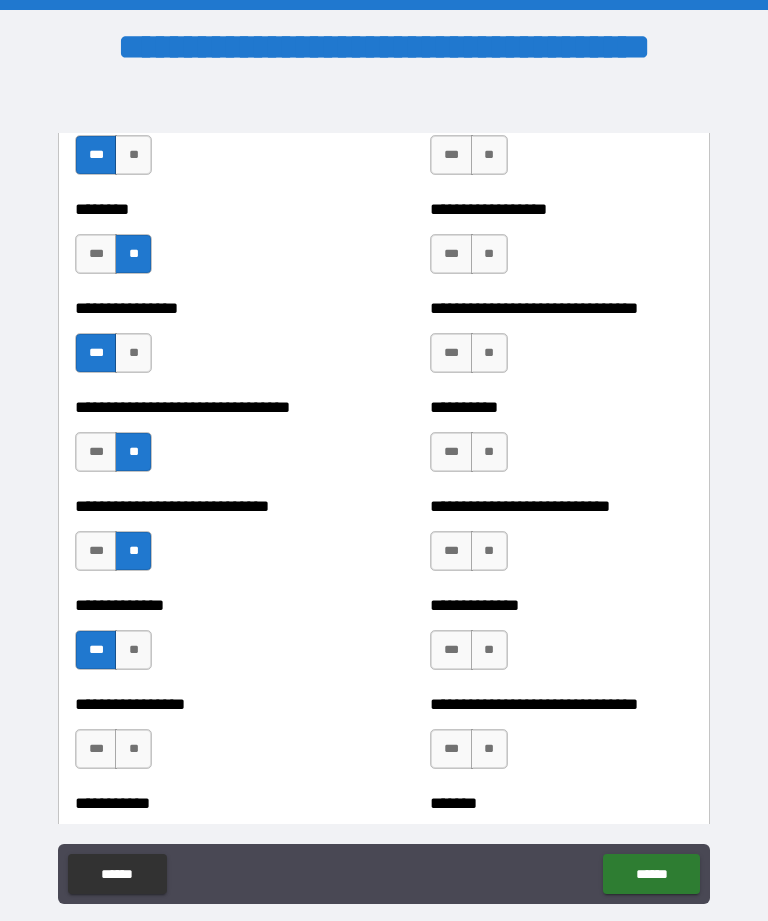click on "**" at bounding box center [133, 650] 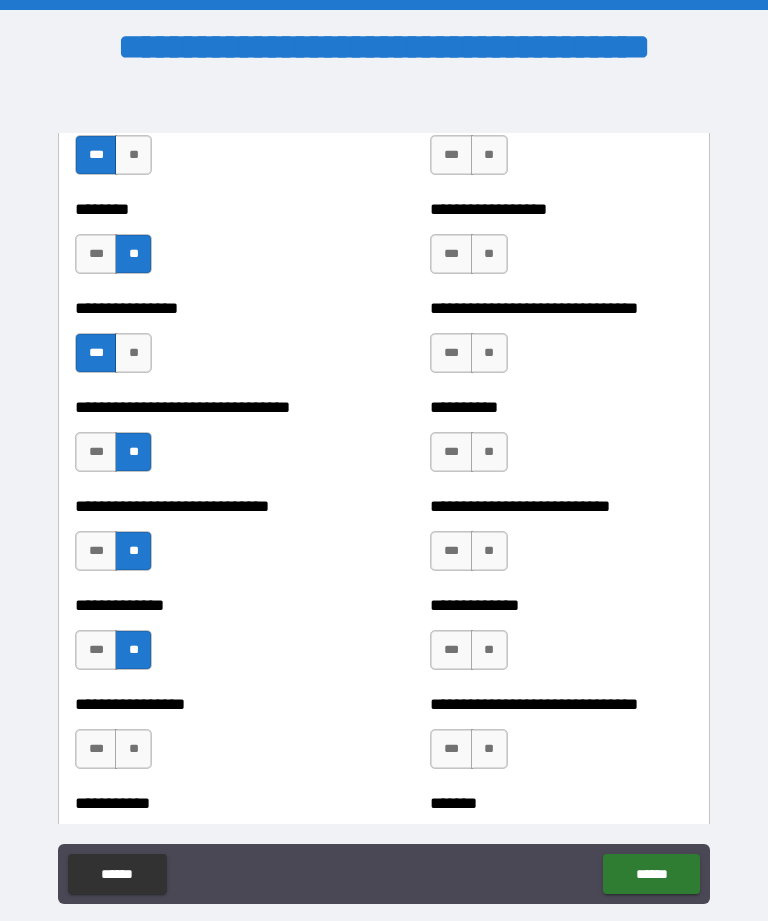 click on "***" at bounding box center (96, 749) 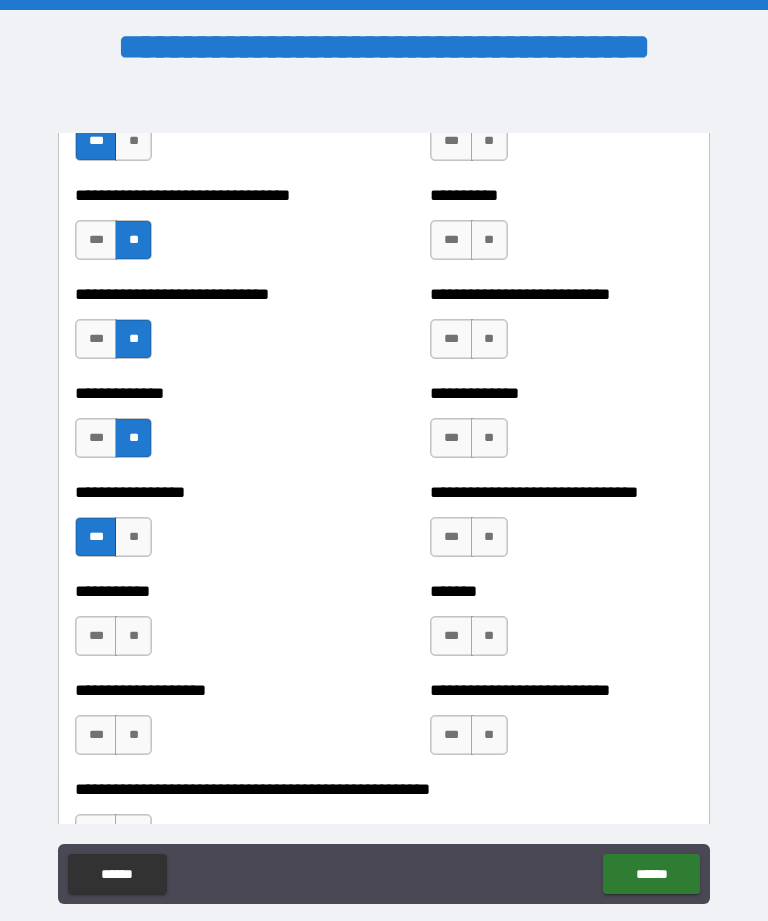 scroll, scrollTop: 7684, scrollLeft: 0, axis: vertical 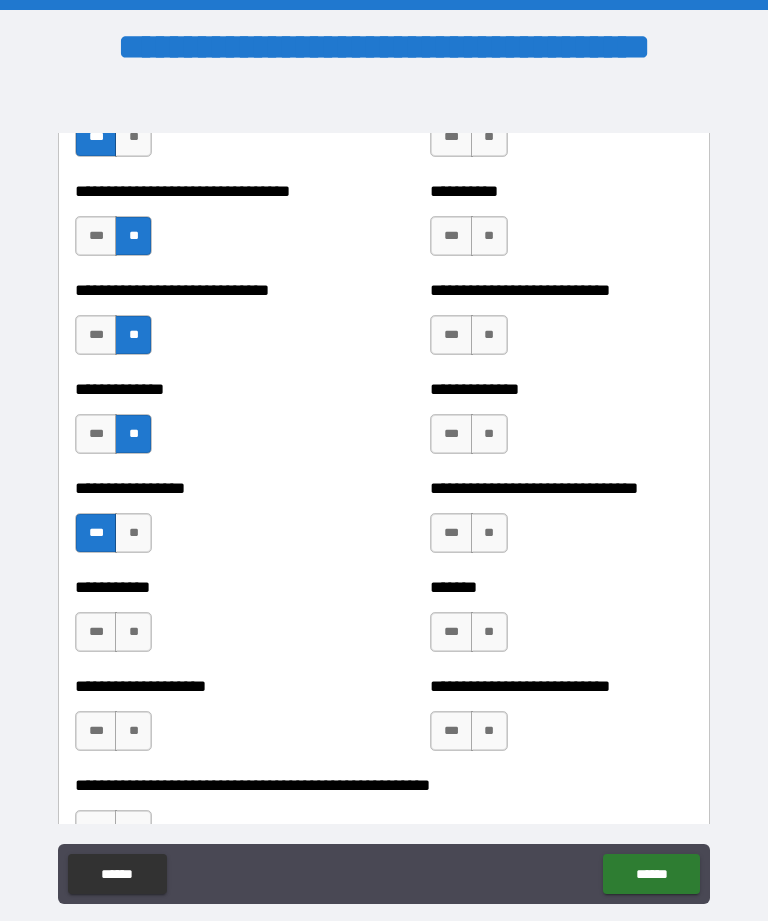 click on "**" at bounding box center [133, 632] 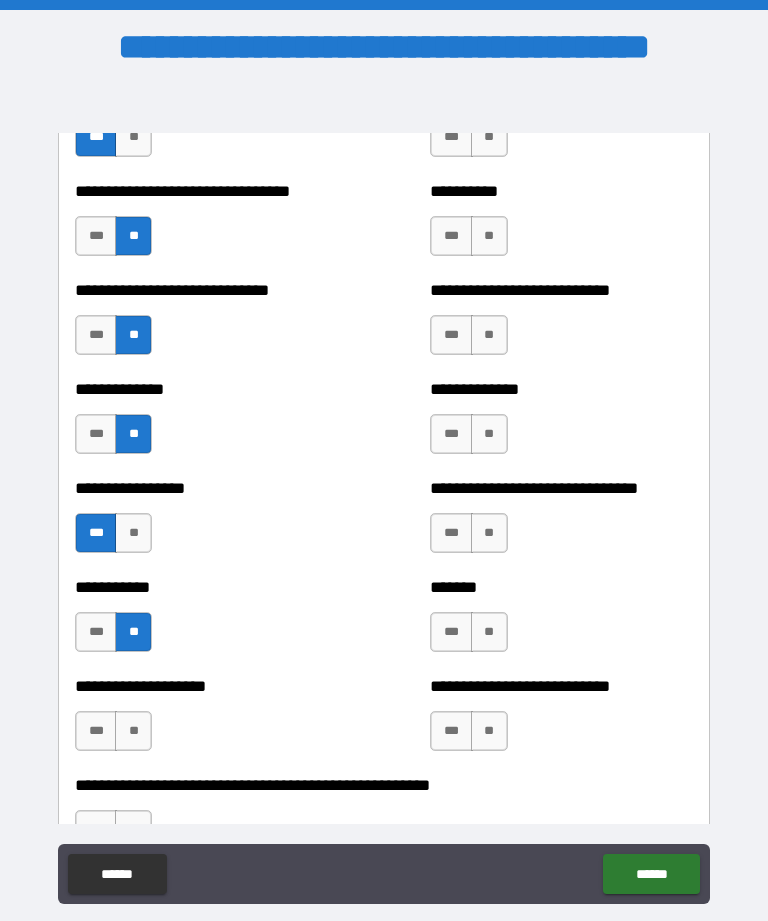 click on "**" at bounding box center [133, 731] 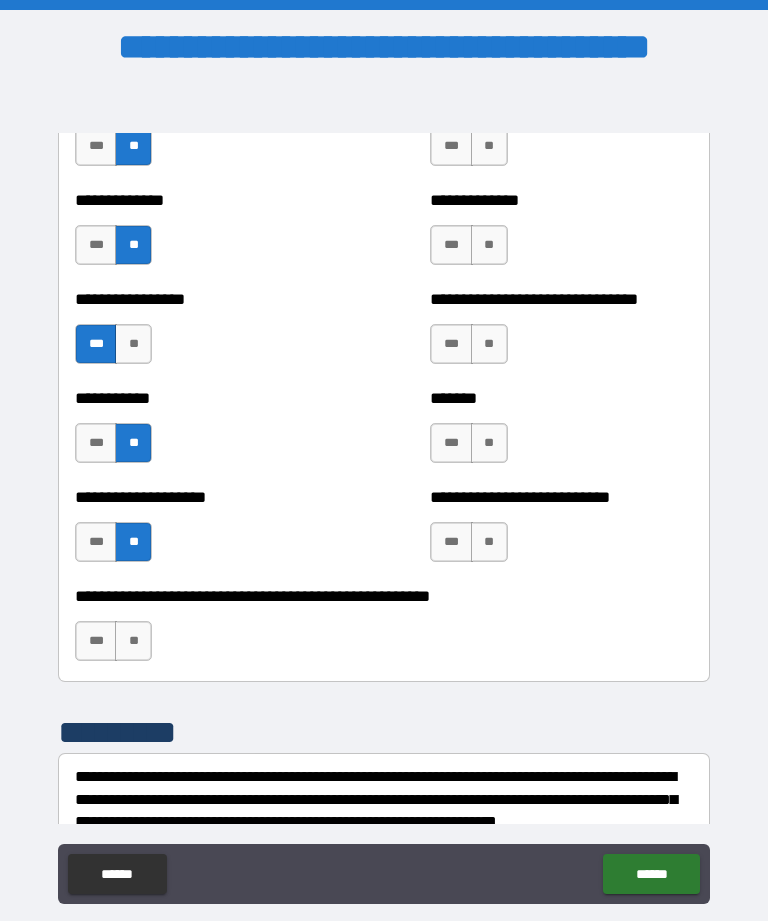 scroll, scrollTop: 7876, scrollLeft: 0, axis: vertical 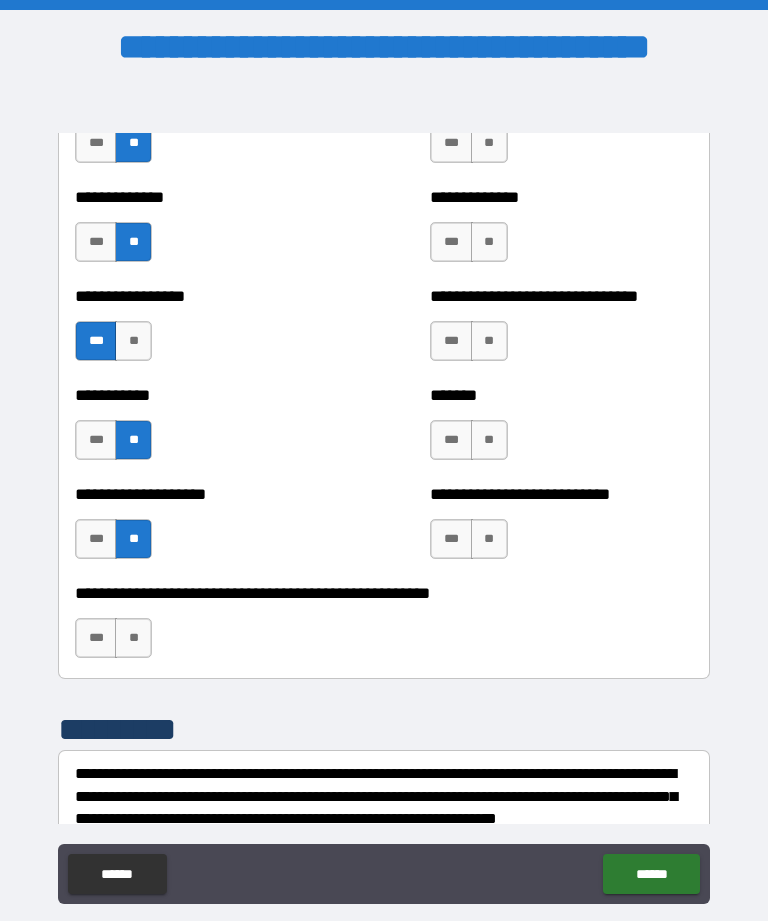 click on "**" at bounding box center (133, 638) 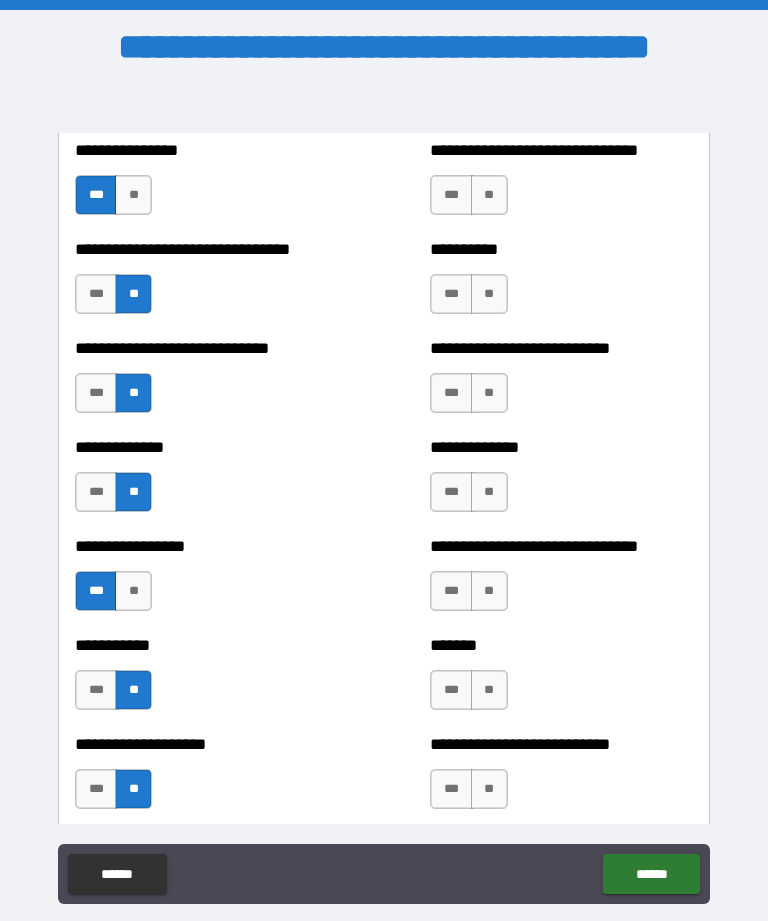 scroll, scrollTop: 7626, scrollLeft: 0, axis: vertical 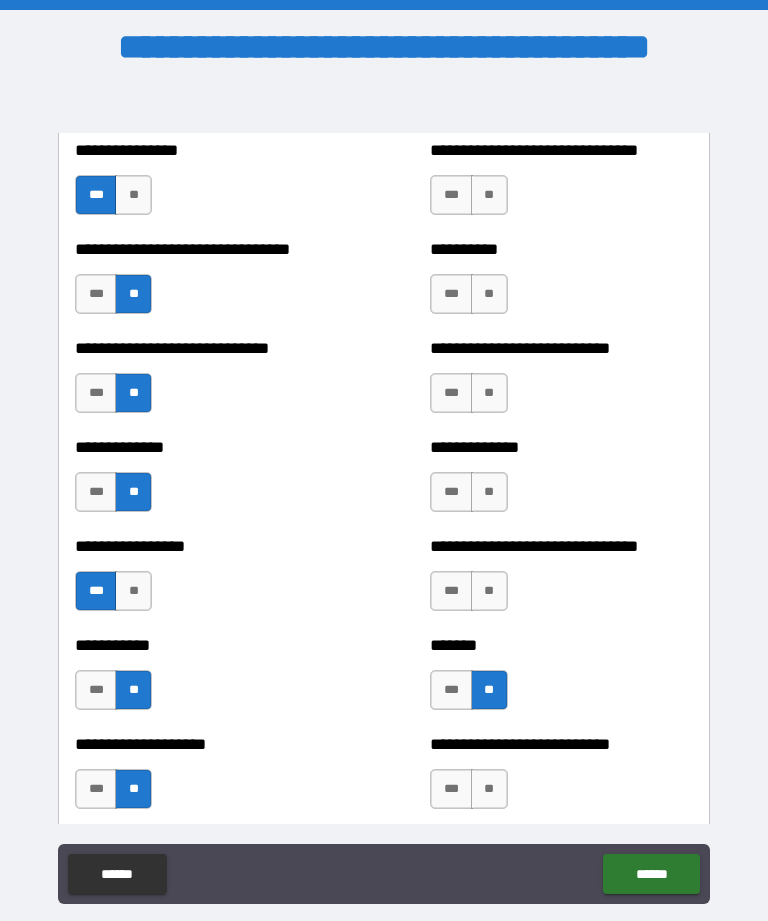 click on "**" at bounding box center (489, 591) 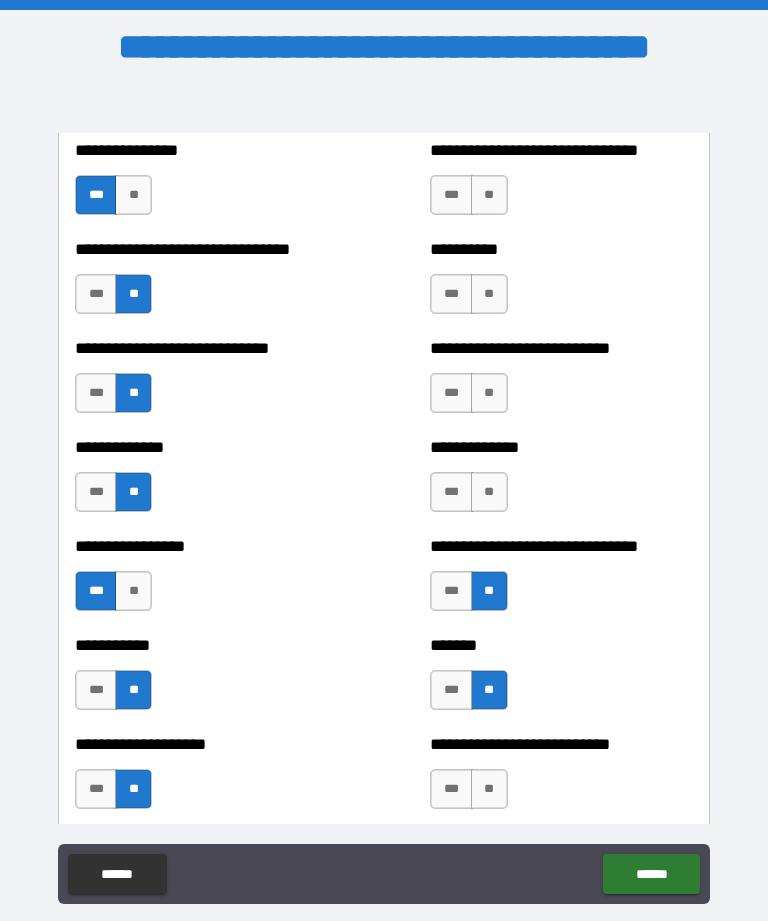 click on "***" at bounding box center (451, 492) 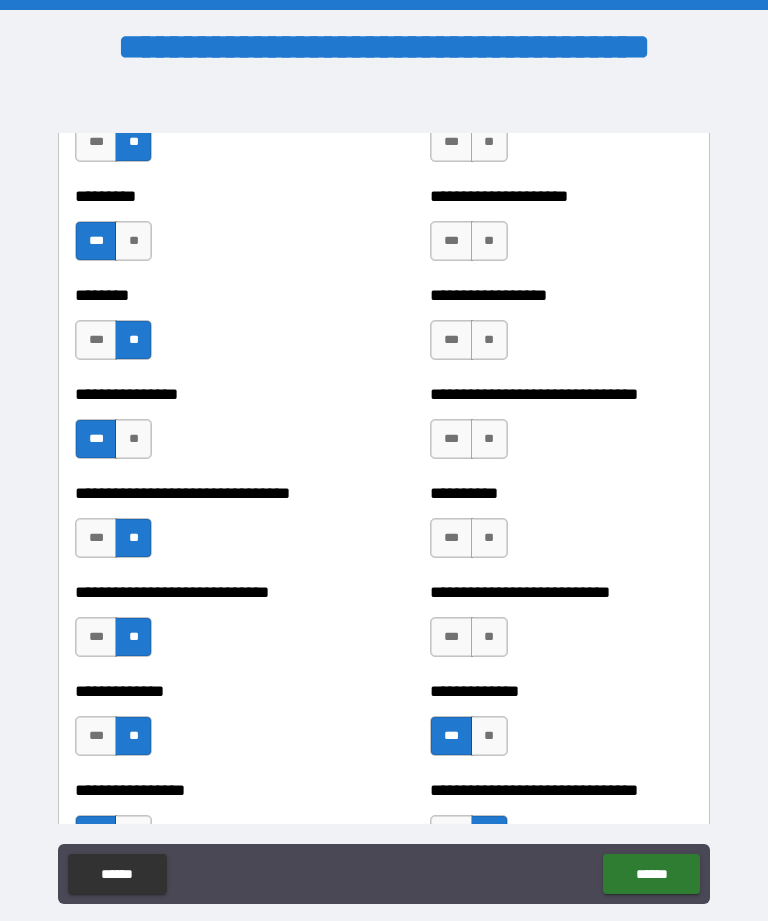 scroll, scrollTop: 7364, scrollLeft: 0, axis: vertical 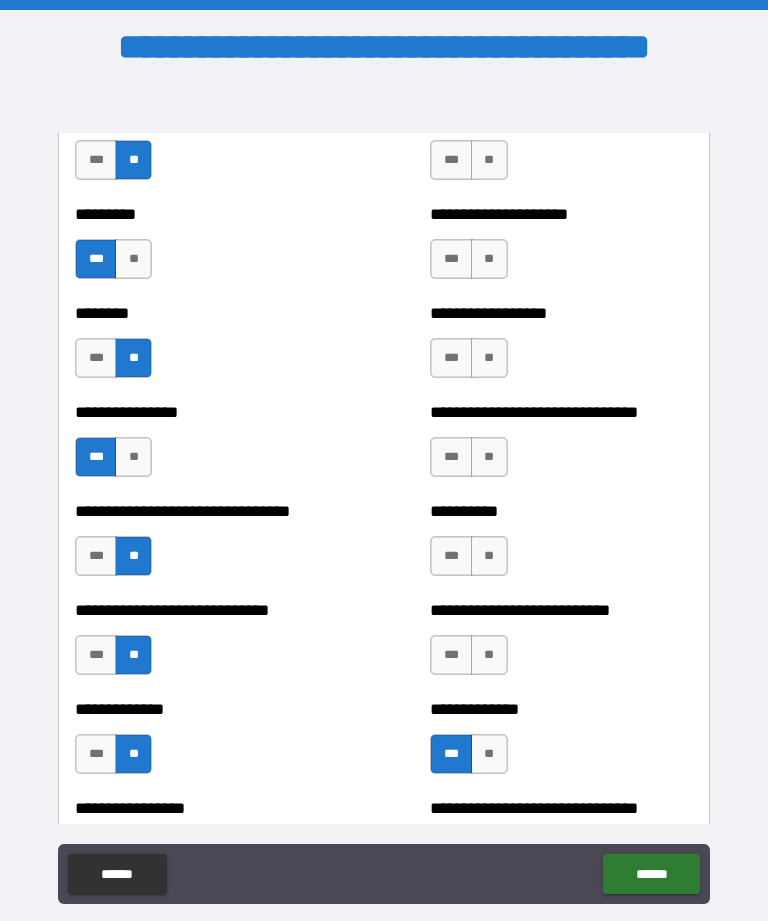 click on "**" at bounding box center (489, 655) 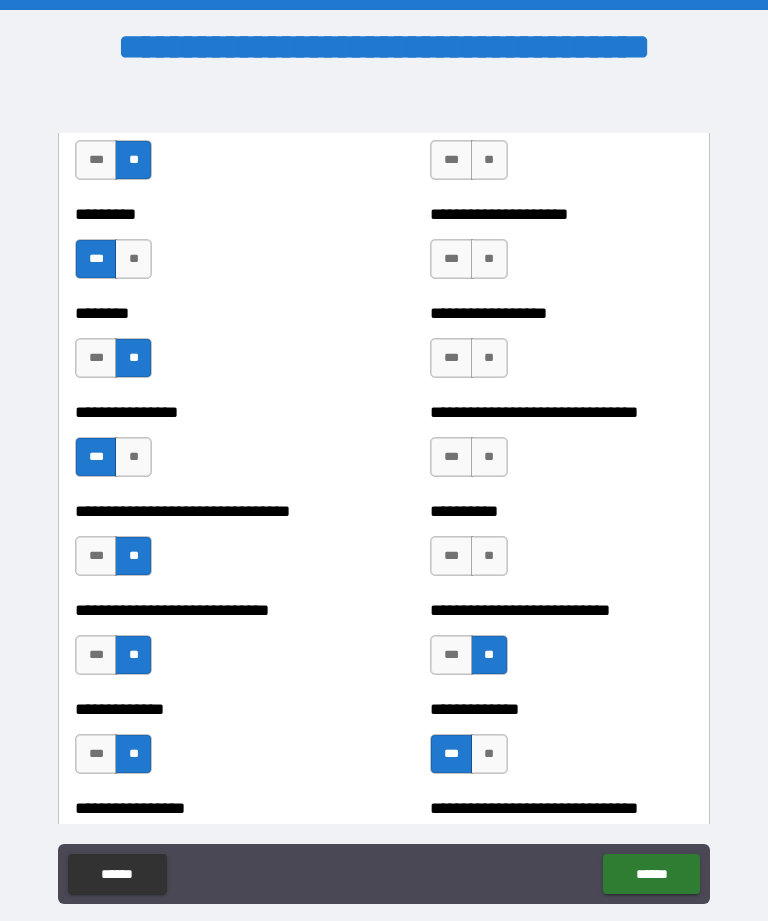 click on "**" at bounding box center (489, 556) 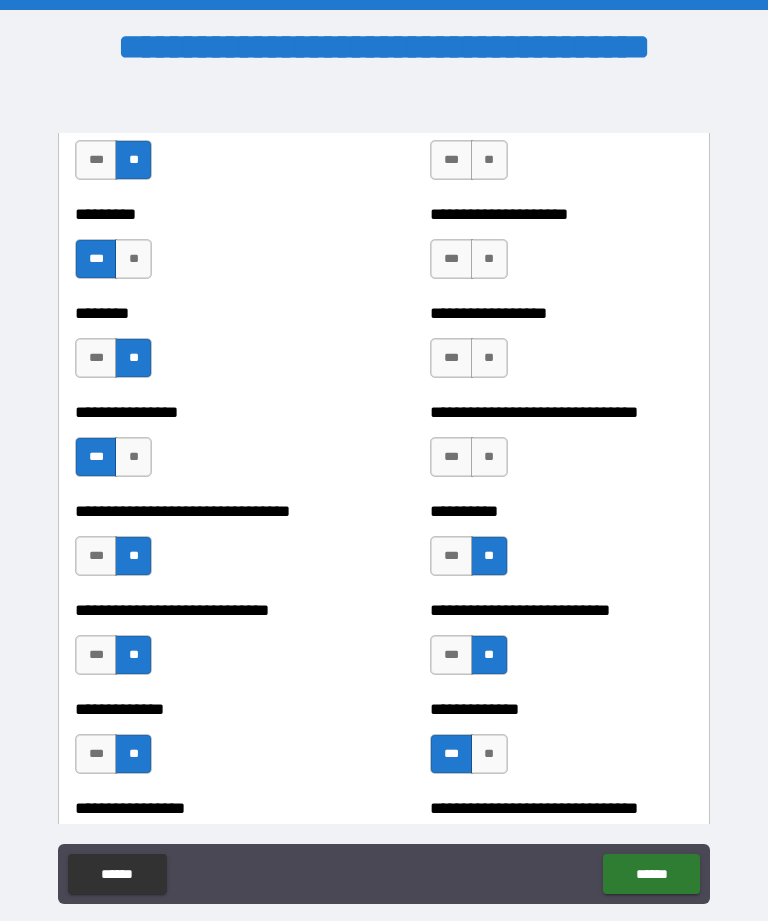 click on "**" at bounding box center (489, 457) 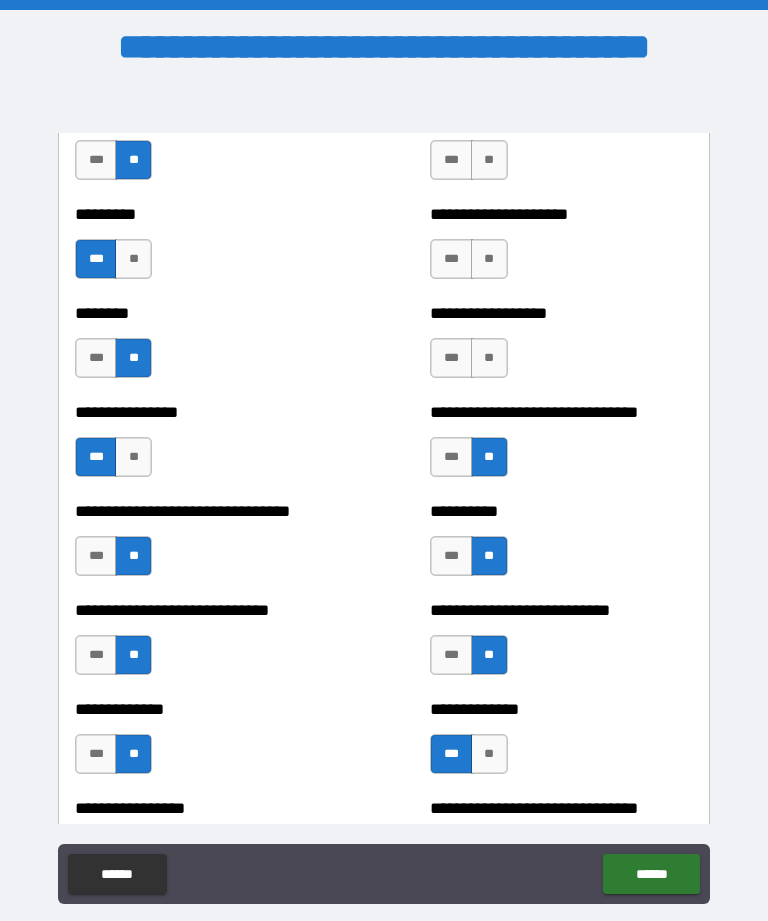 click on "**" at bounding box center (489, 358) 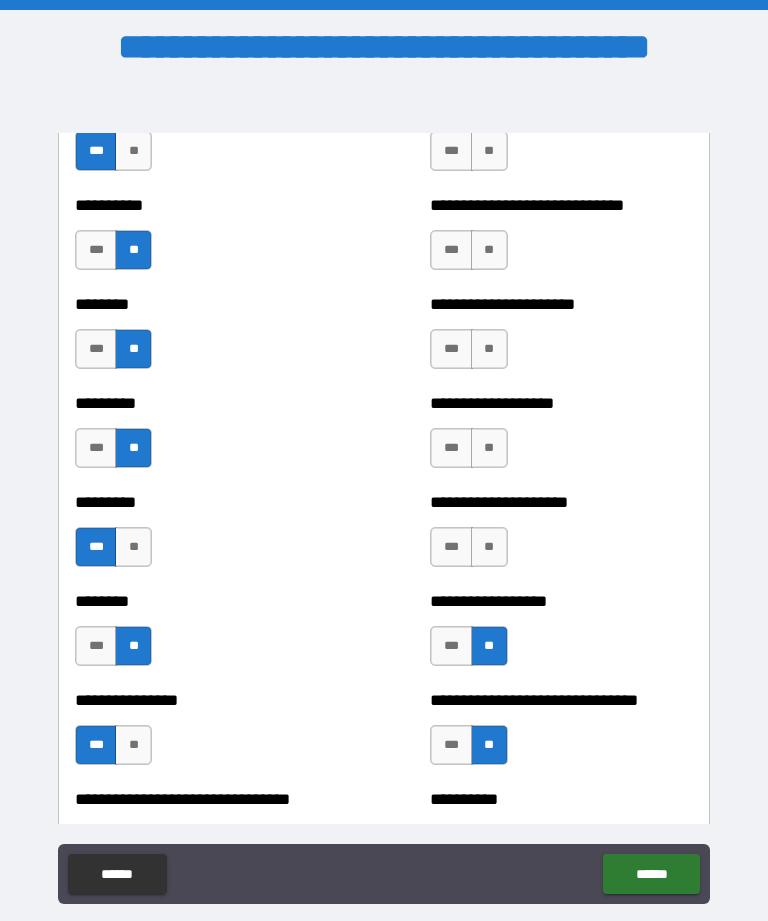 scroll, scrollTop: 7034, scrollLeft: 0, axis: vertical 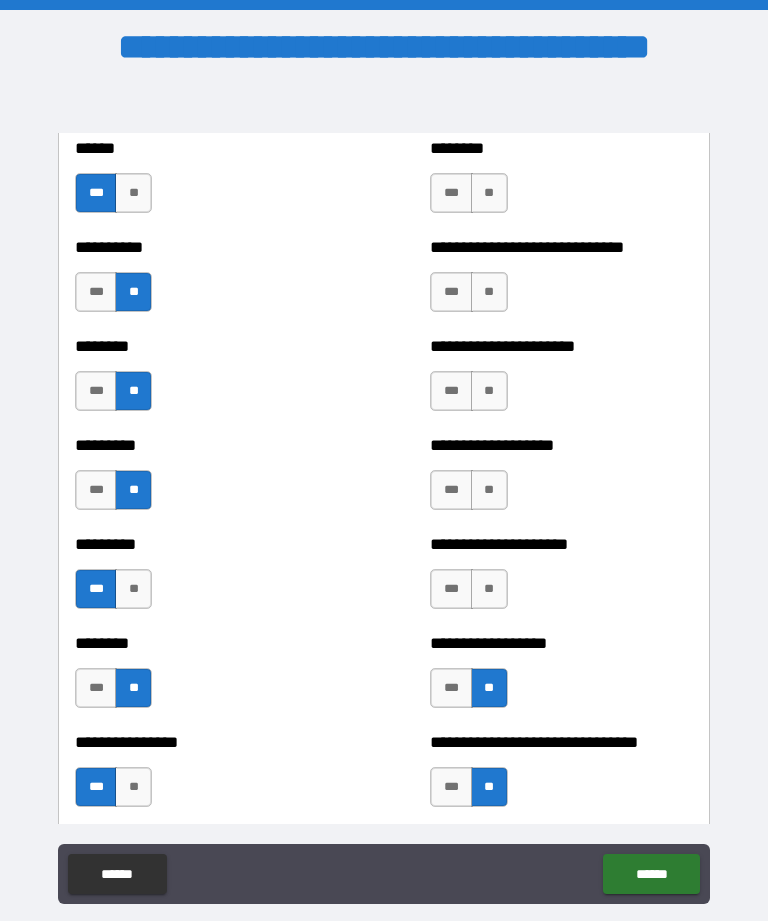 click on "**" at bounding box center [489, 589] 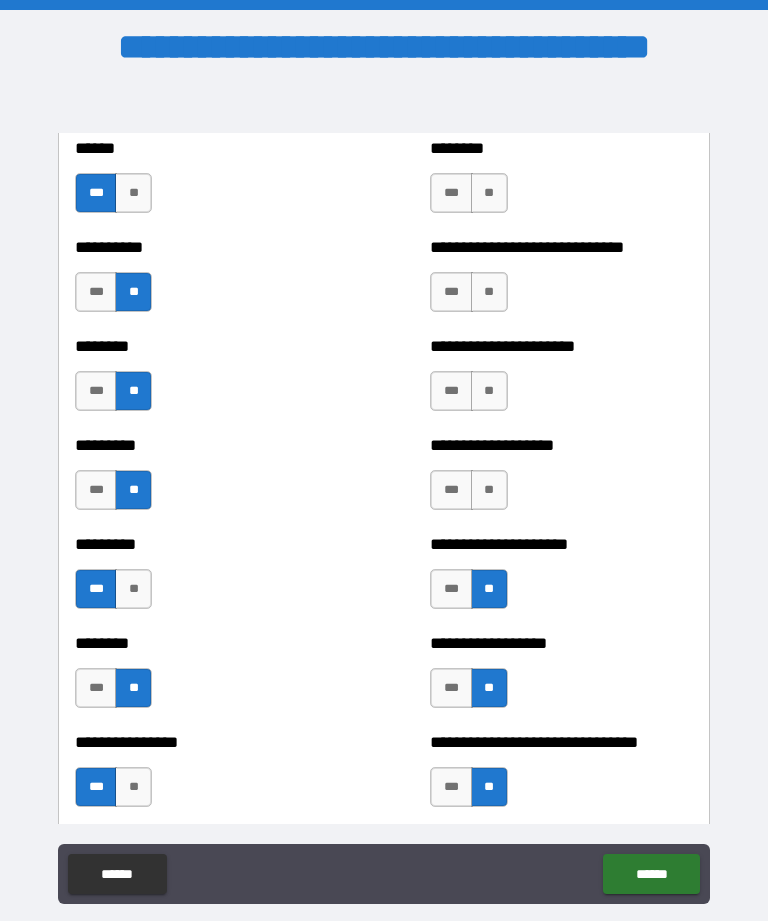 click on "***" at bounding box center (451, 589) 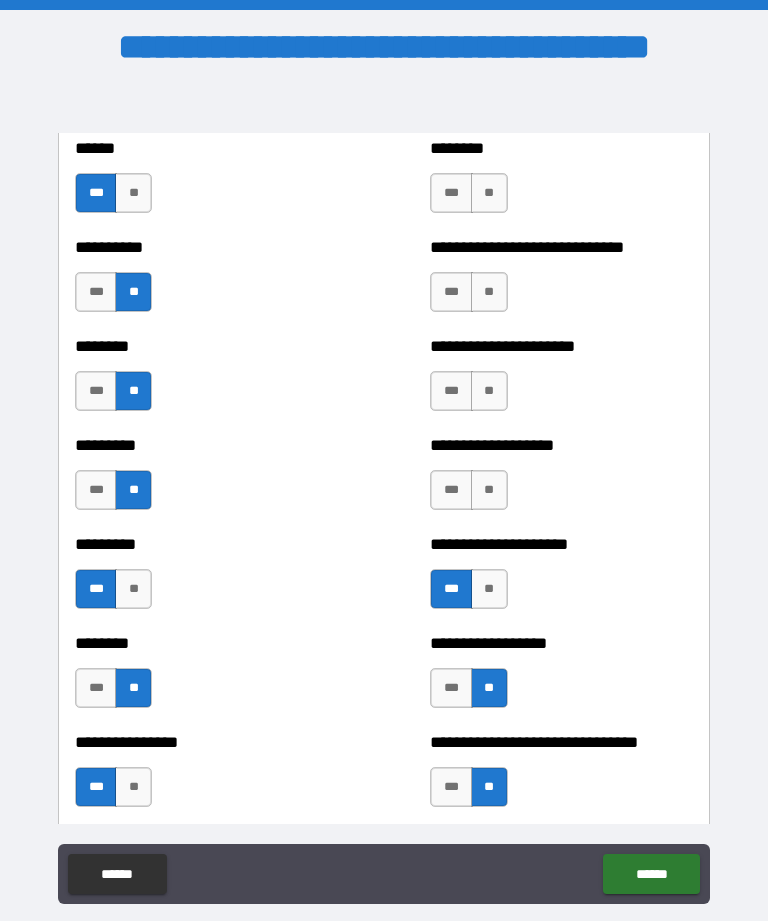 click on "**" at bounding box center [489, 490] 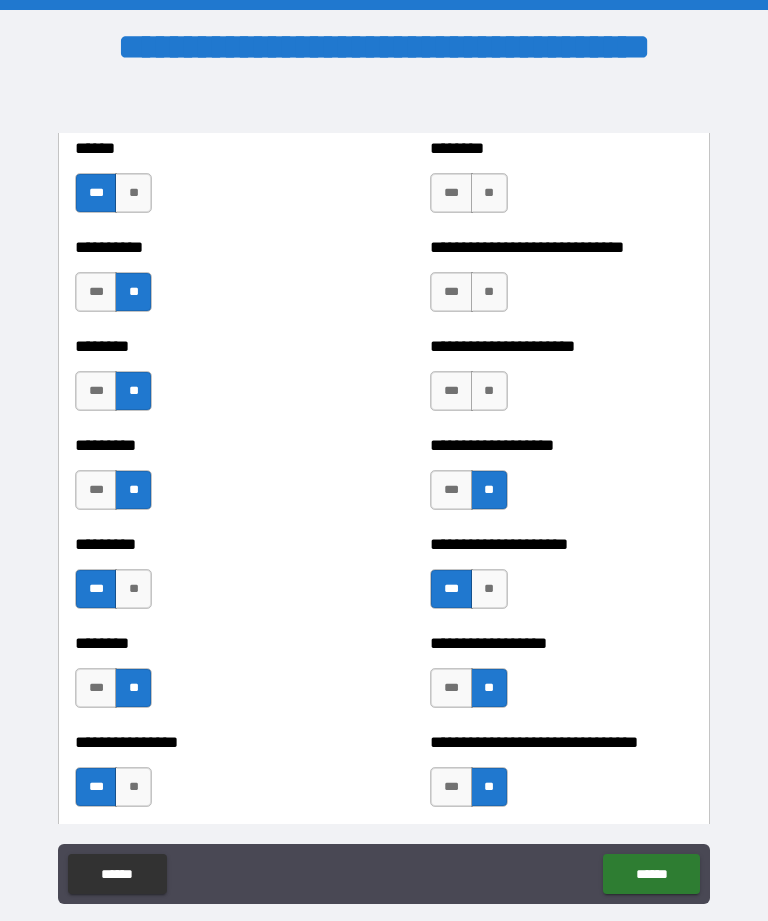 click on "**" at bounding box center [489, 391] 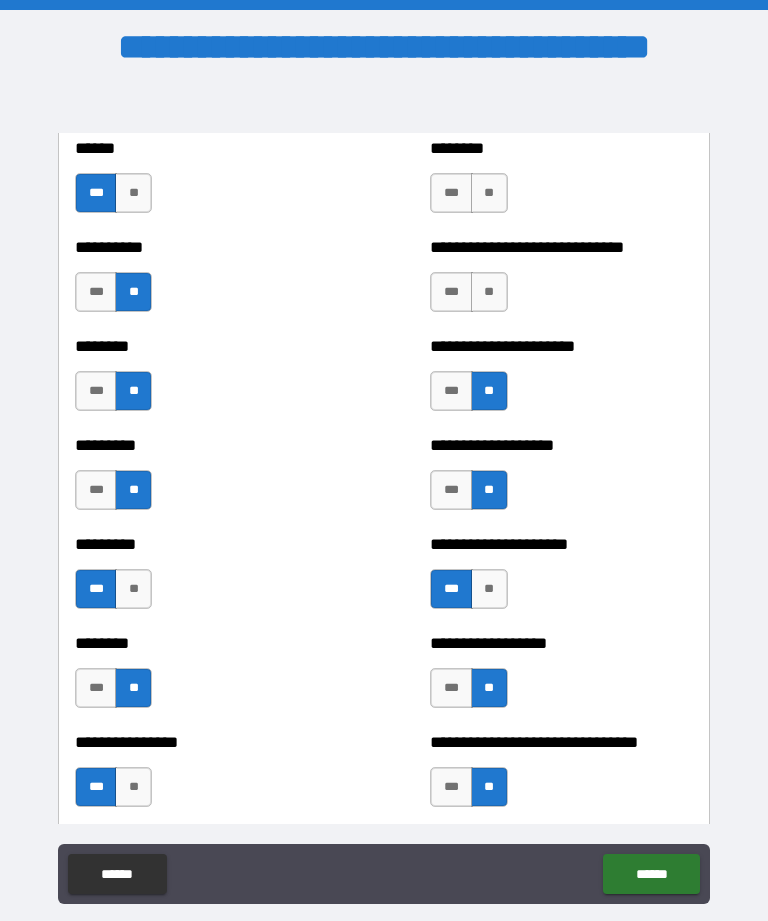 click on "***" at bounding box center [451, 391] 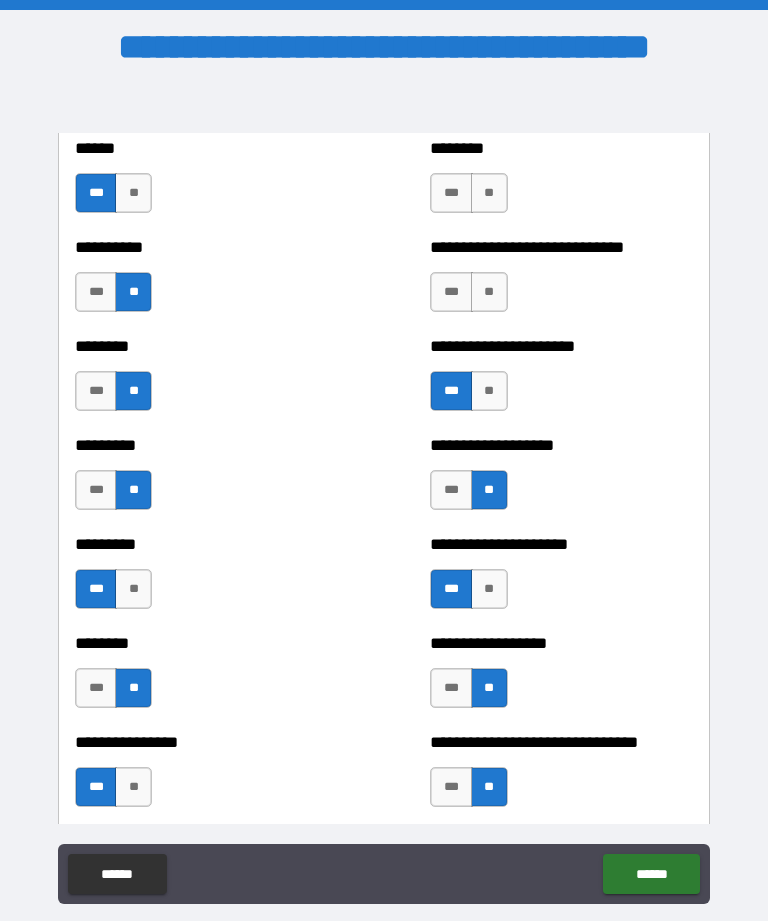 click on "**" at bounding box center (489, 292) 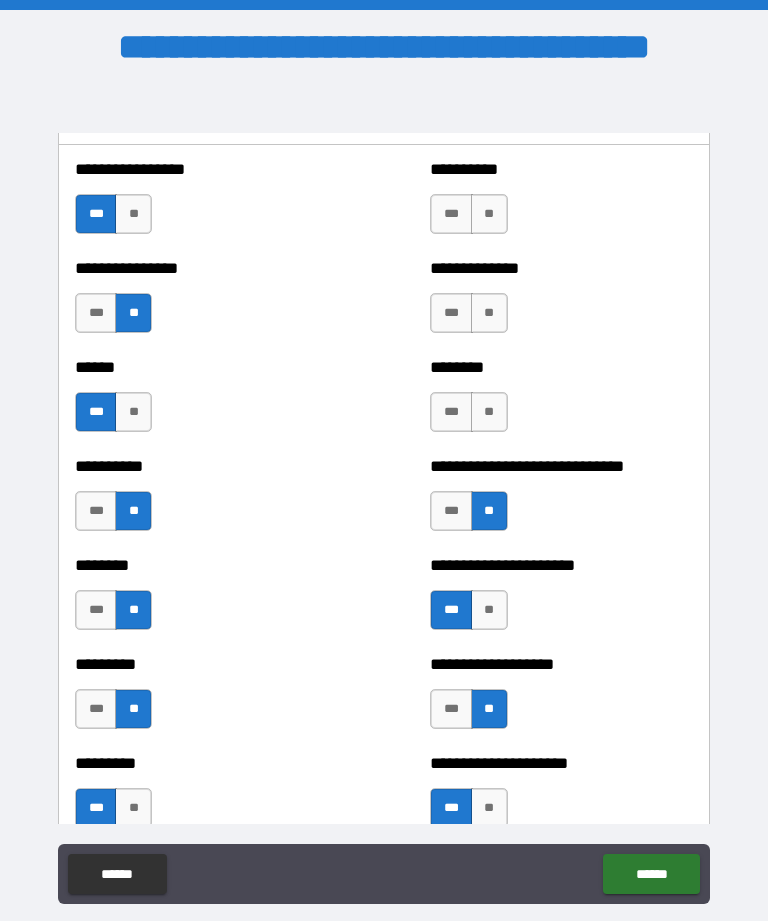 scroll, scrollTop: 6815, scrollLeft: 0, axis: vertical 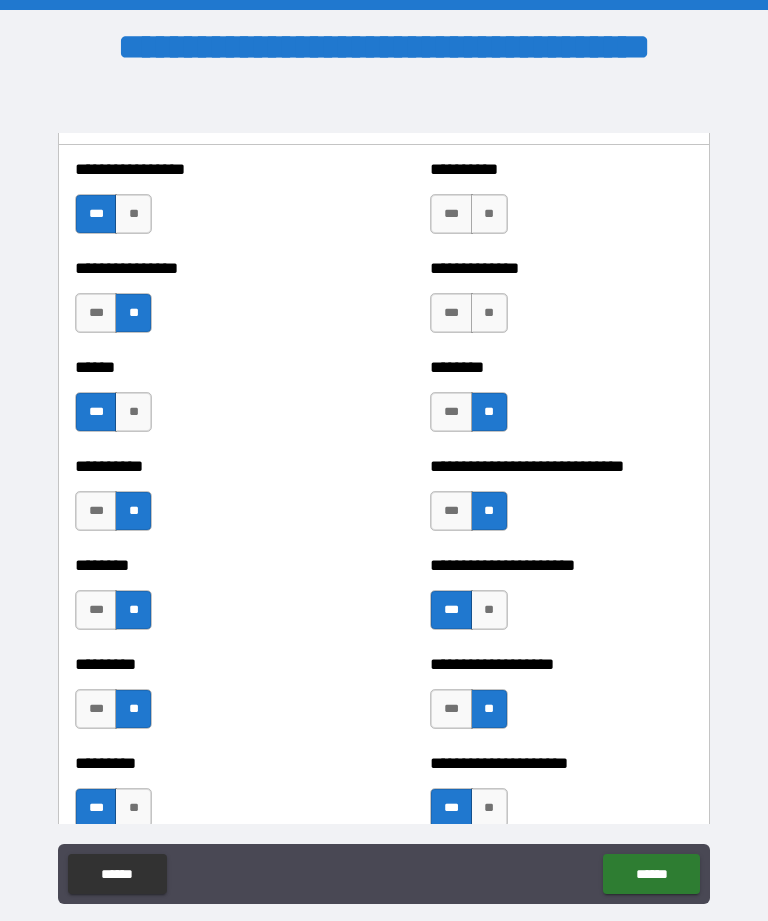 click on "***" at bounding box center (451, 313) 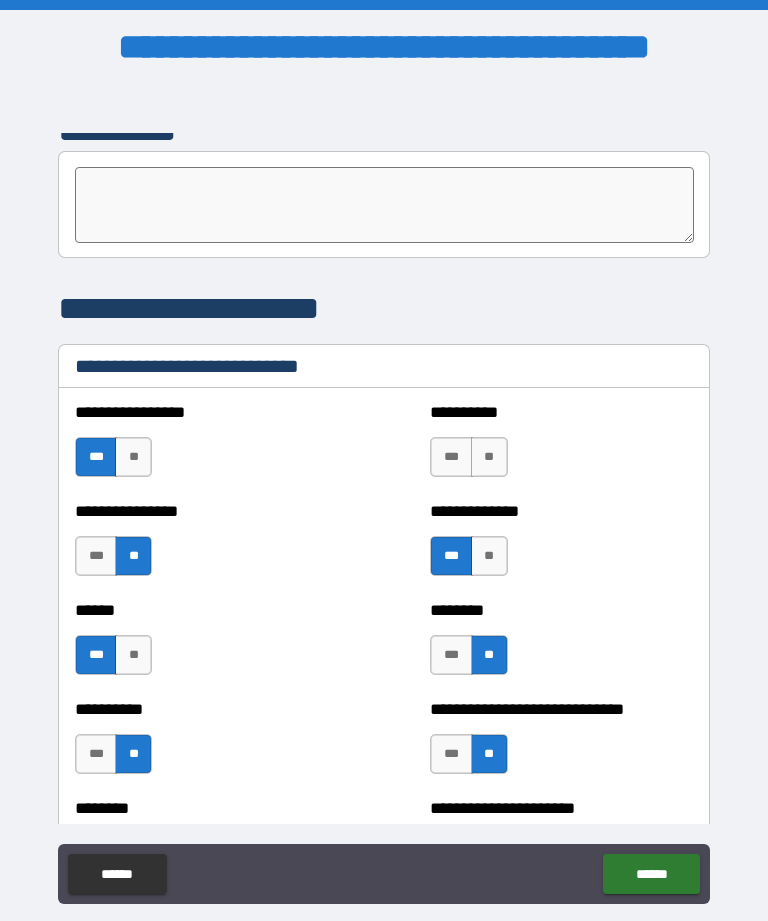 scroll, scrollTop: 6570, scrollLeft: 0, axis: vertical 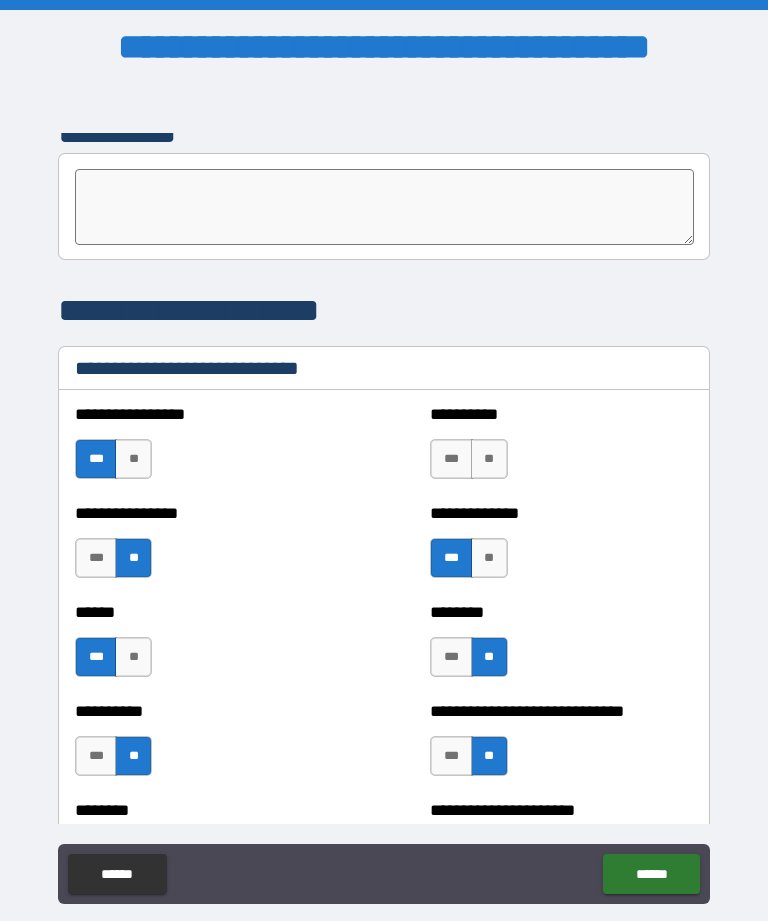 click on "**" at bounding box center [489, 459] 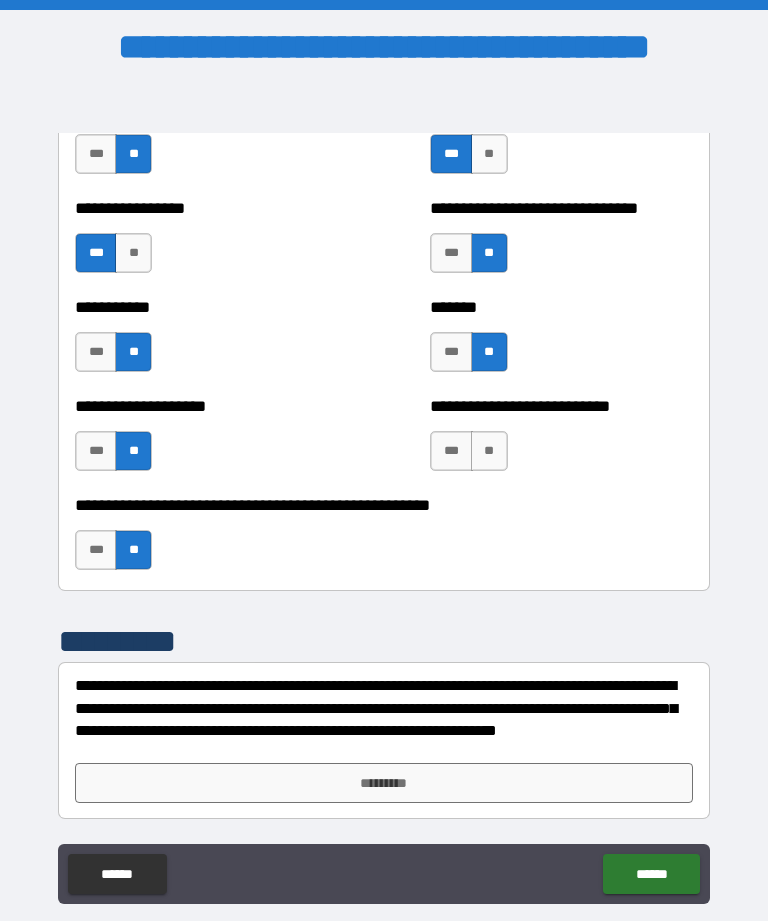 scroll, scrollTop: 7964, scrollLeft: 0, axis: vertical 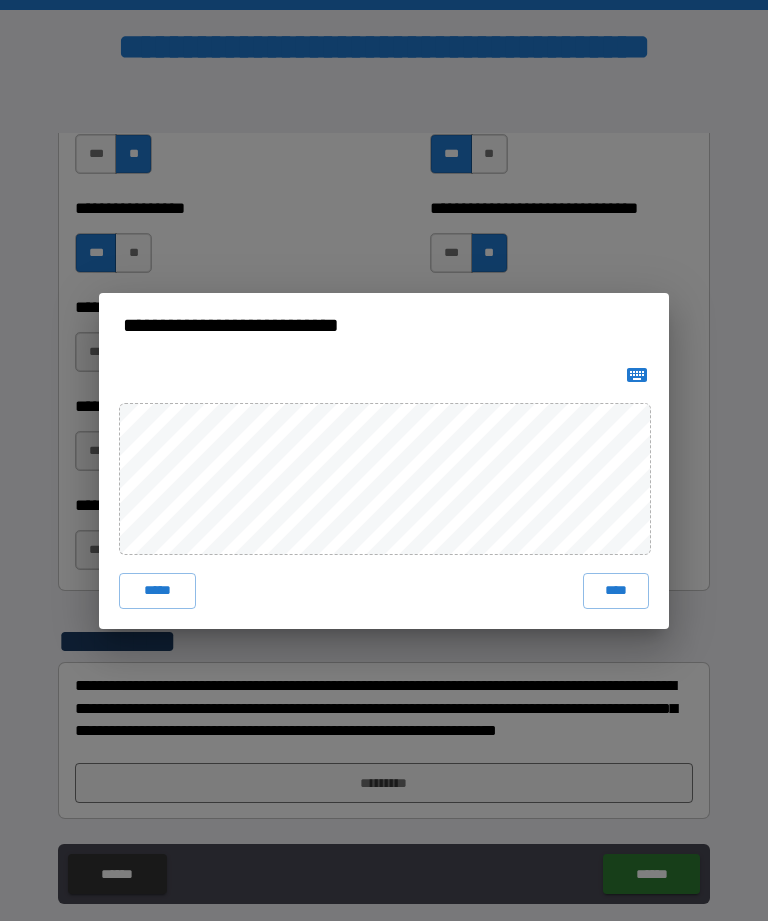 click on "**********" at bounding box center (384, 460) 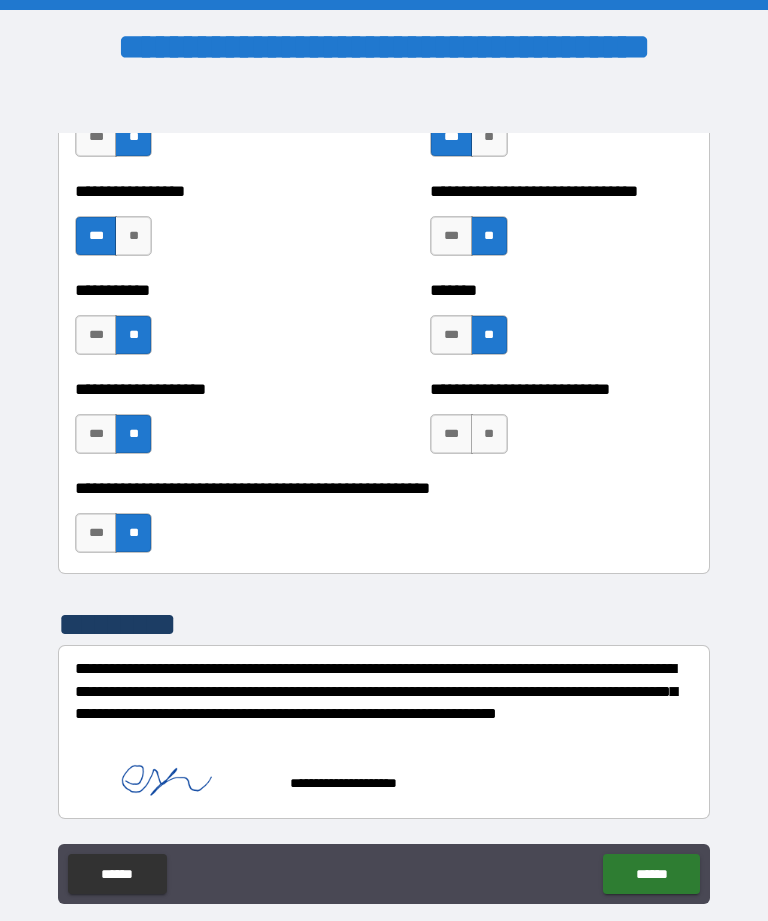 scroll, scrollTop: 7981, scrollLeft: 0, axis: vertical 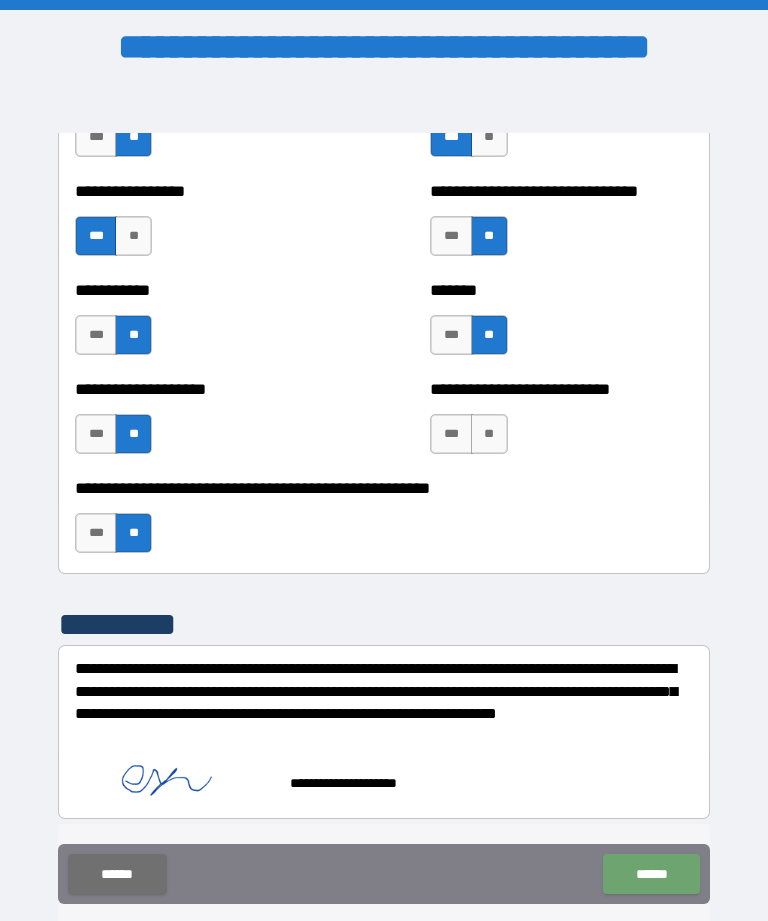 click on "******" at bounding box center (651, 874) 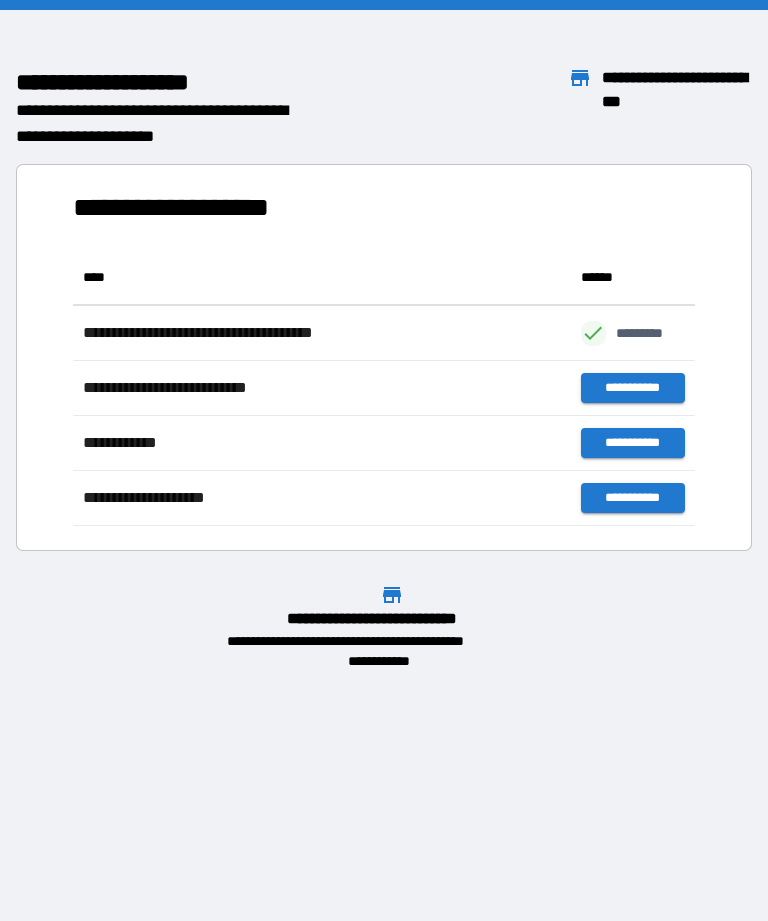 scroll, scrollTop: 276, scrollLeft: 622, axis: both 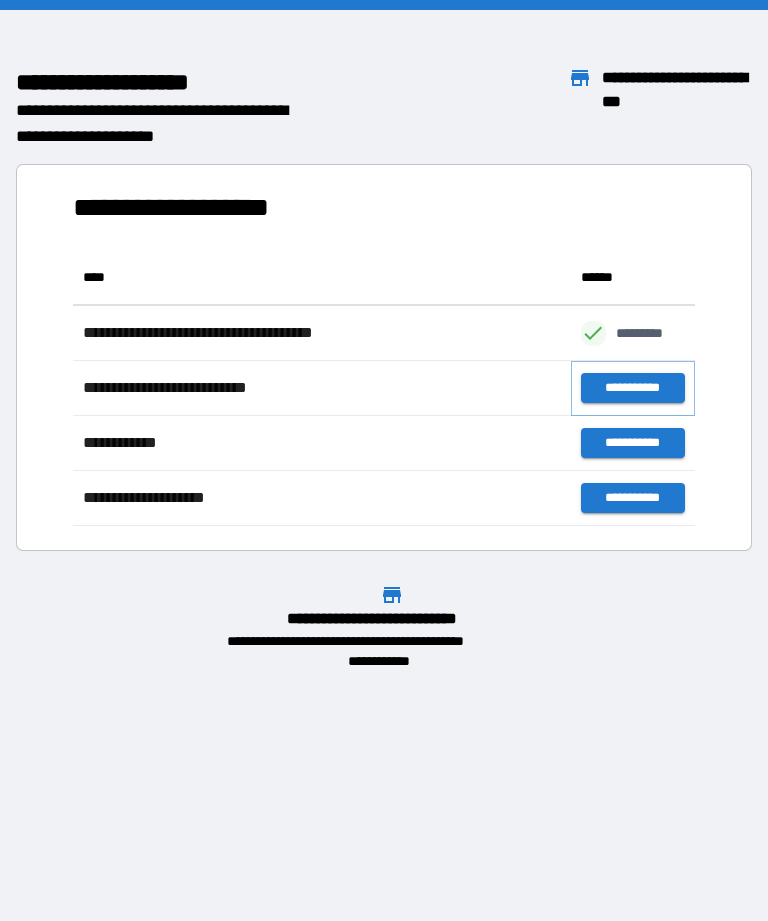 click on "**********" at bounding box center (633, 388) 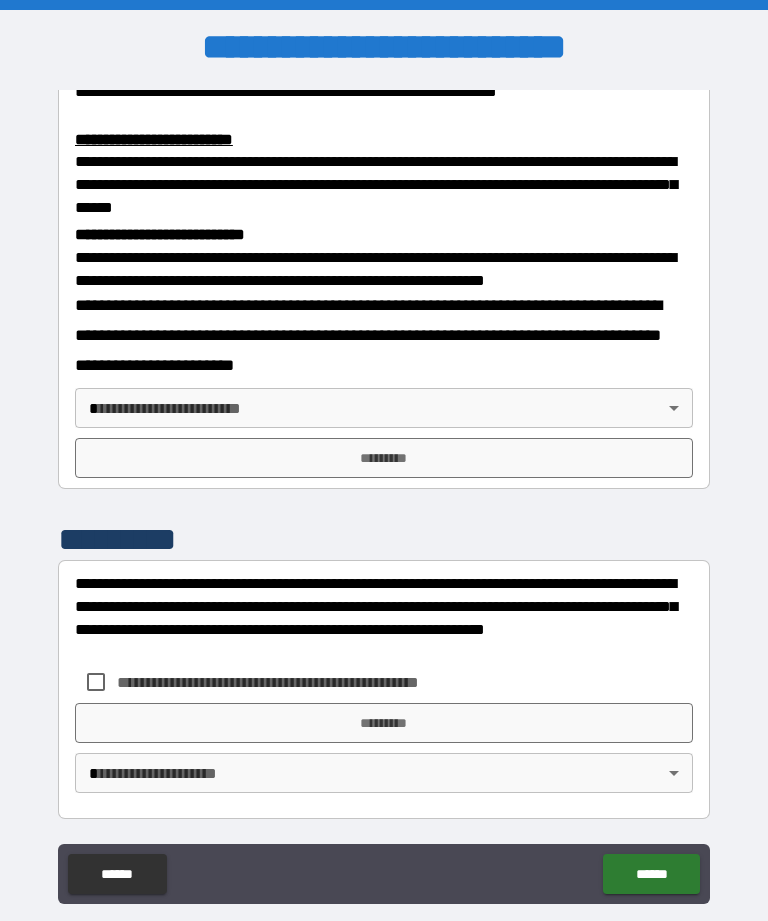 scroll, scrollTop: 668, scrollLeft: 0, axis: vertical 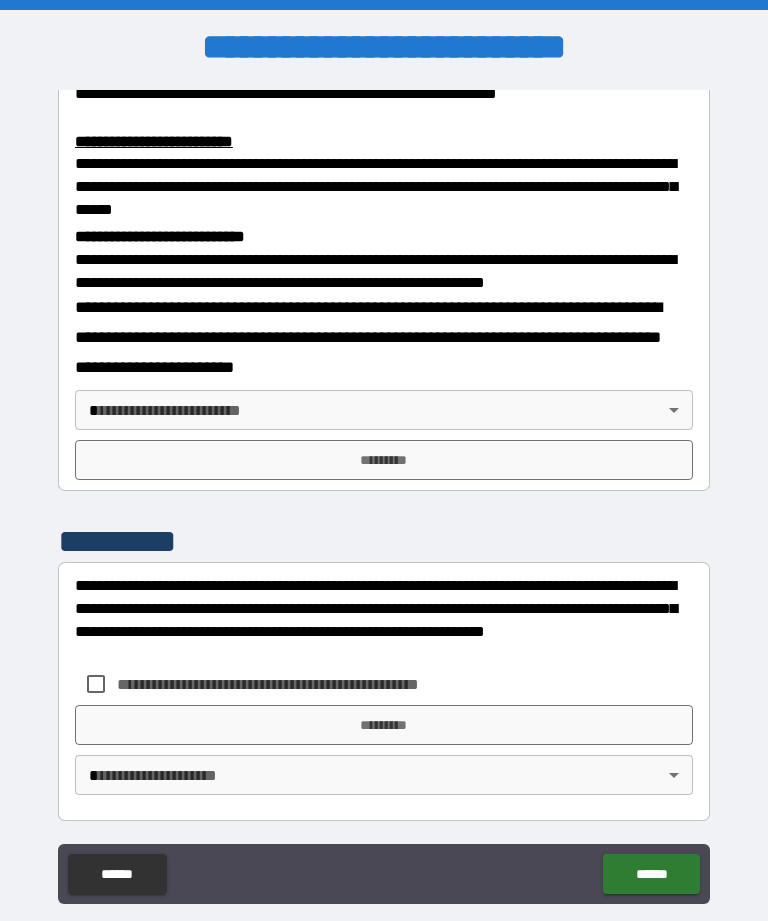 click on "*********" at bounding box center [384, 460] 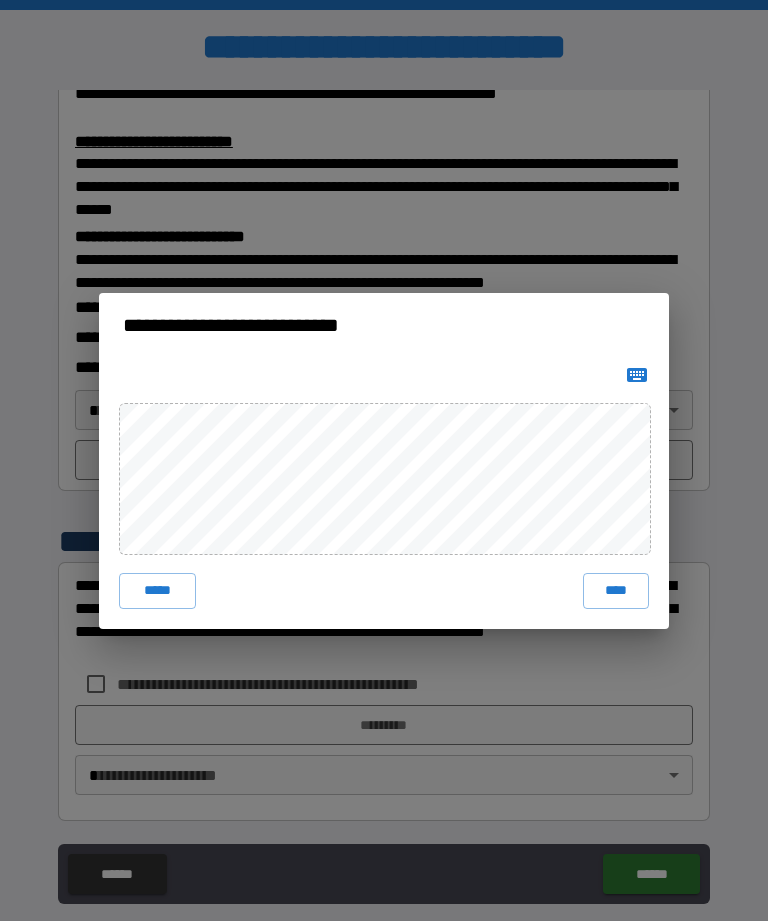 click on "**********" at bounding box center [384, 460] 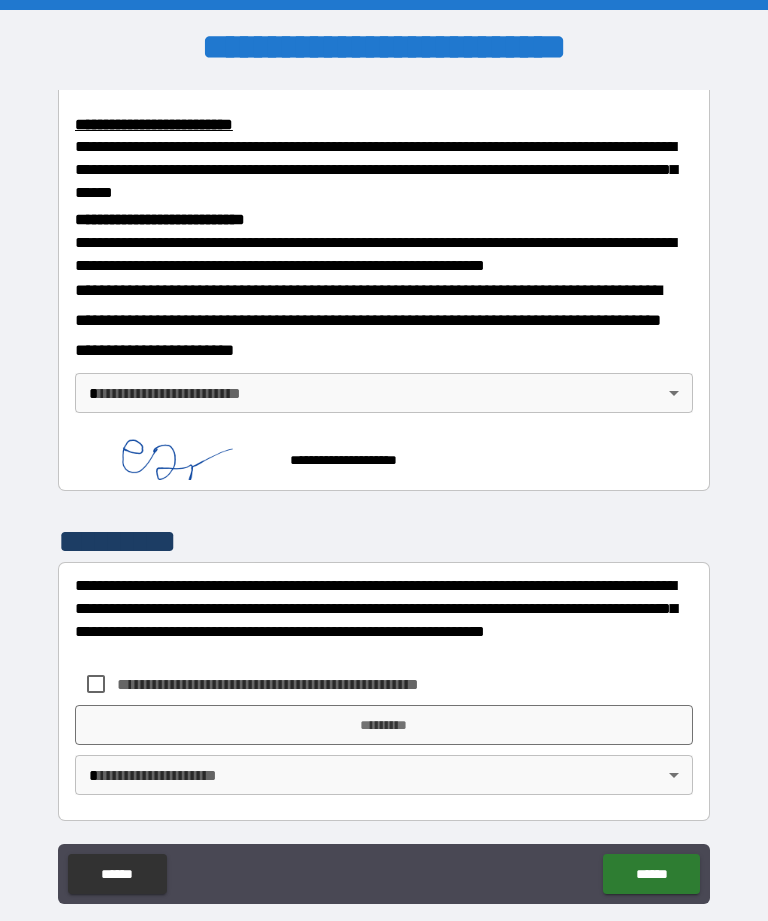 scroll, scrollTop: 685, scrollLeft: 0, axis: vertical 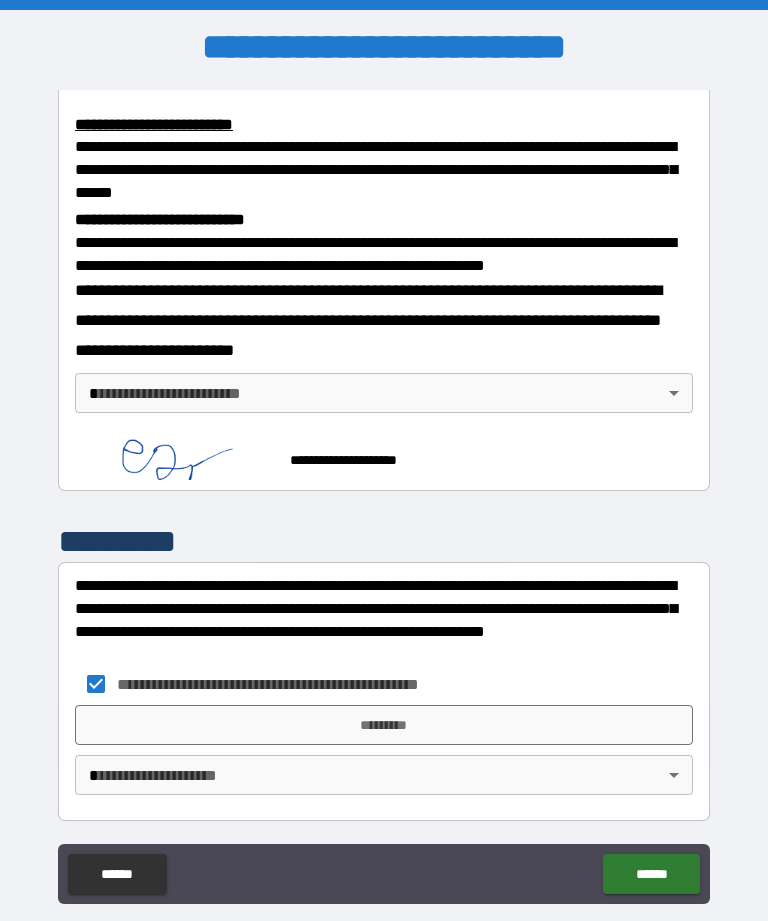 click on "*********" at bounding box center (384, 725) 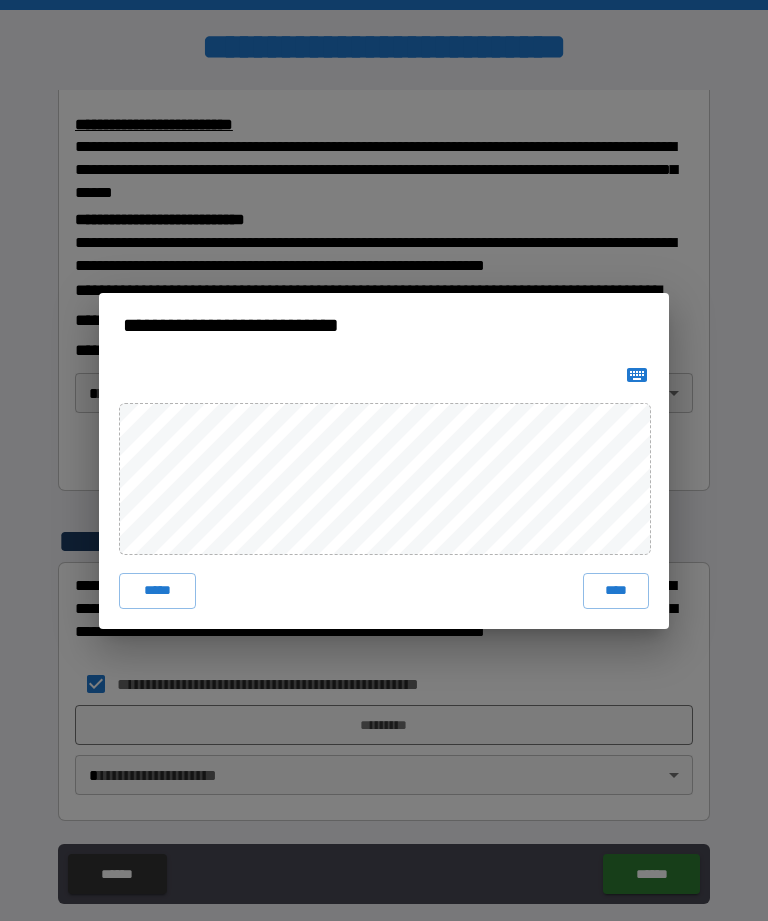 click on "**********" at bounding box center [384, 460] 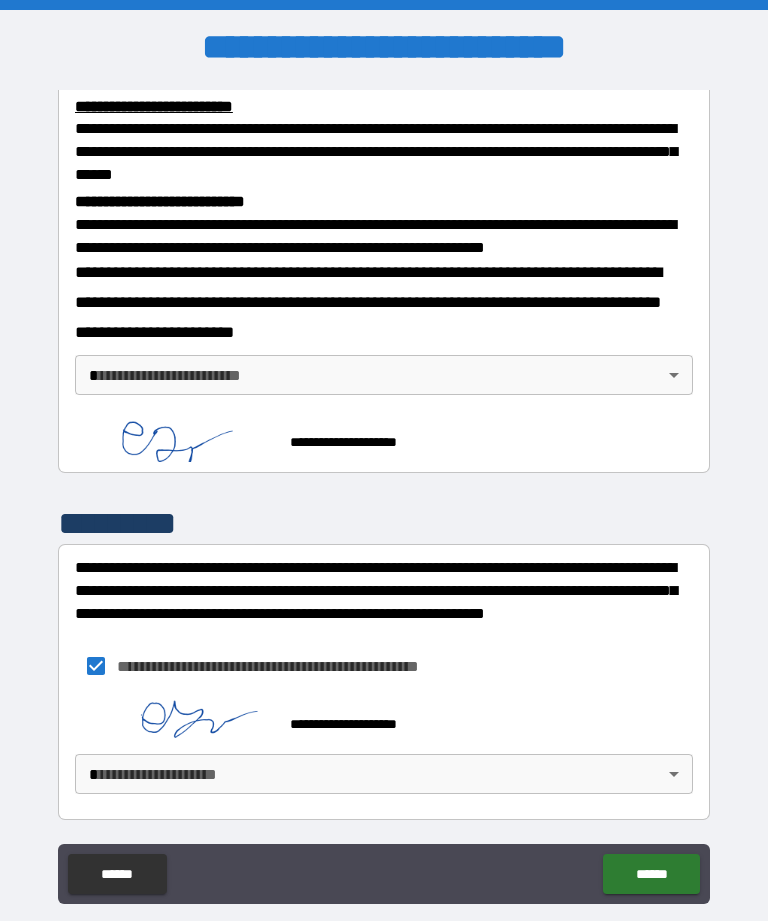 scroll, scrollTop: 702, scrollLeft: 0, axis: vertical 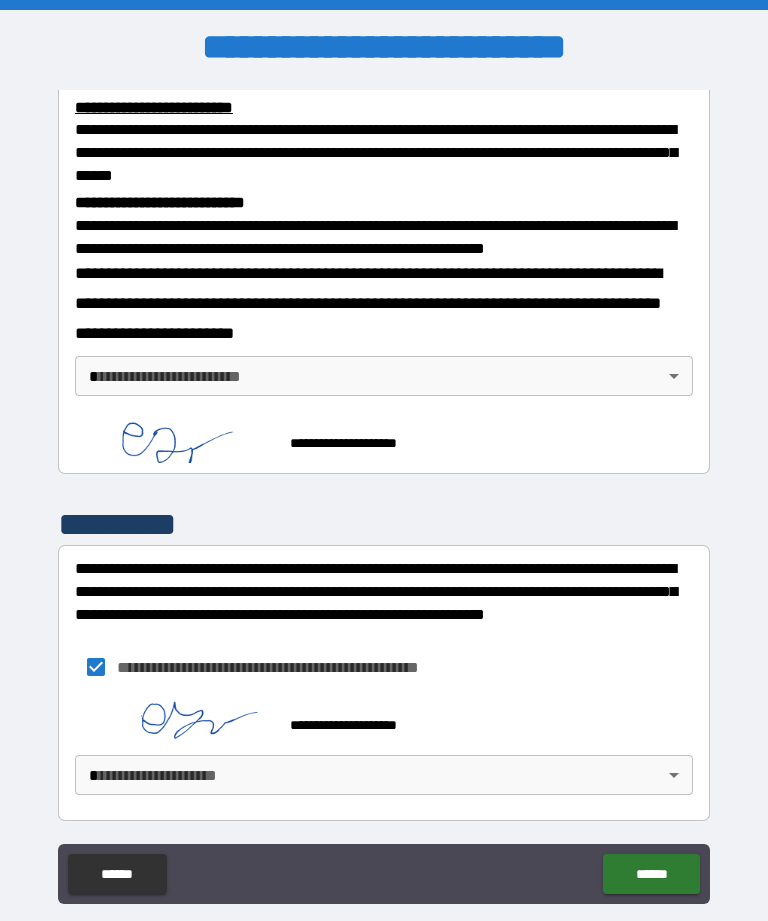 click on "******" at bounding box center [651, 874] 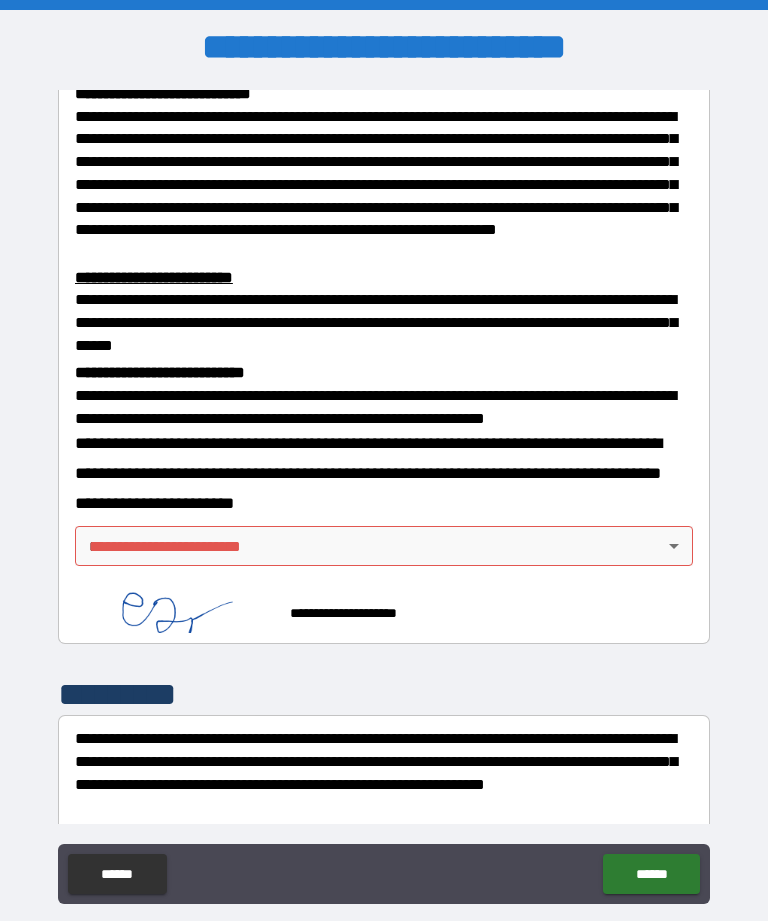 scroll, scrollTop: 561, scrollLeft: 0, axis: vertical 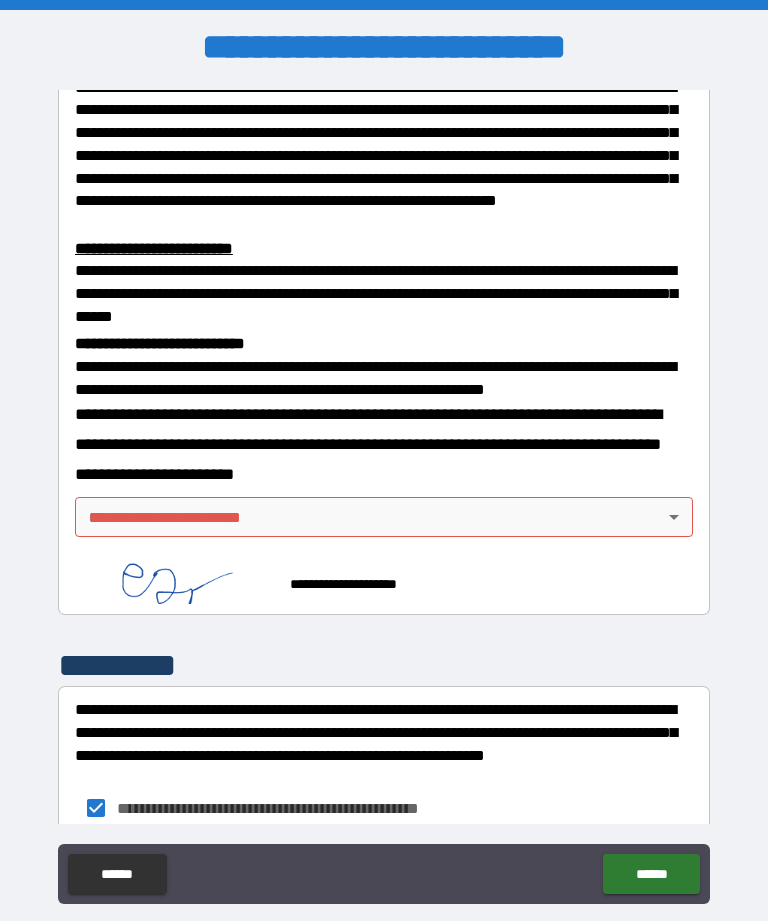 click on "**********" at bounding box center (384, 492) 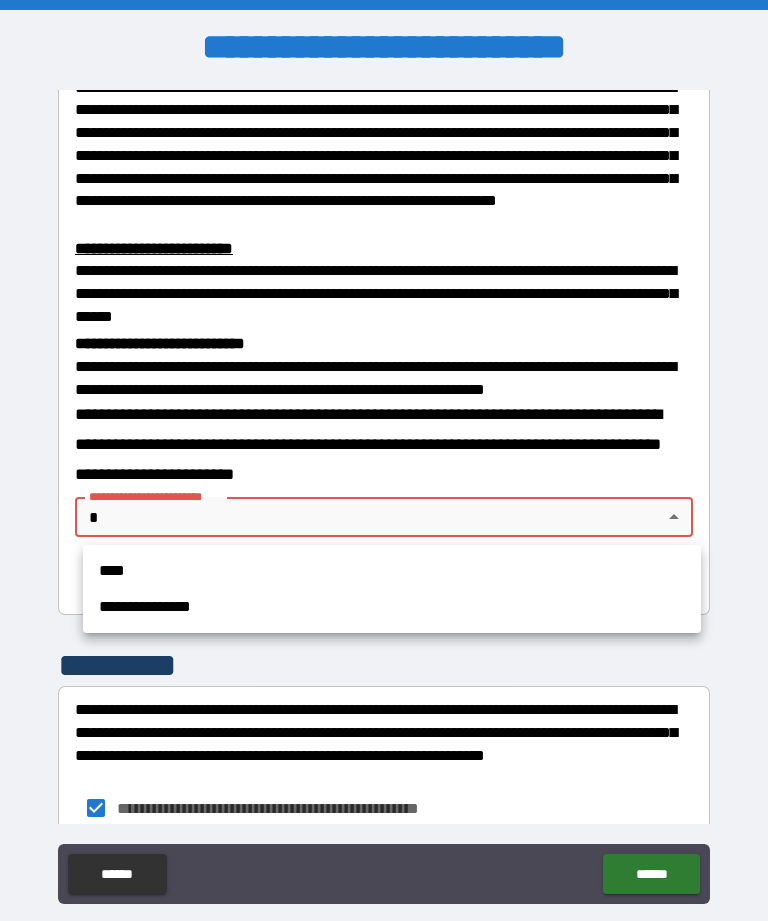 click on "****" at bounding box center [392, 571] 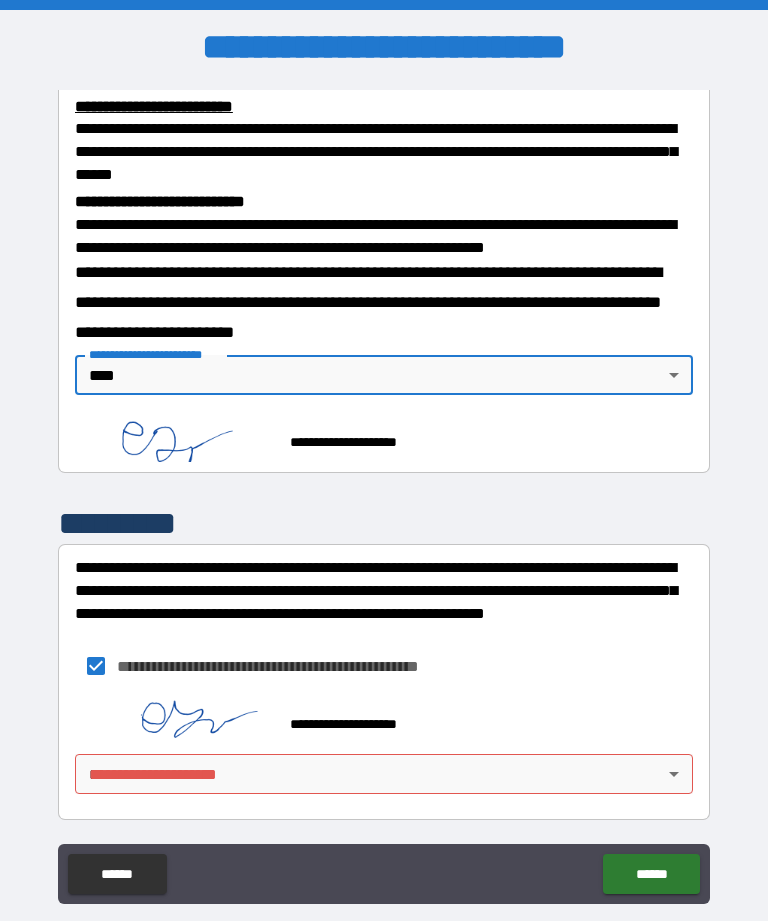 scroll, scrollTop: 702, scrollLeft: 0, axis: vertical 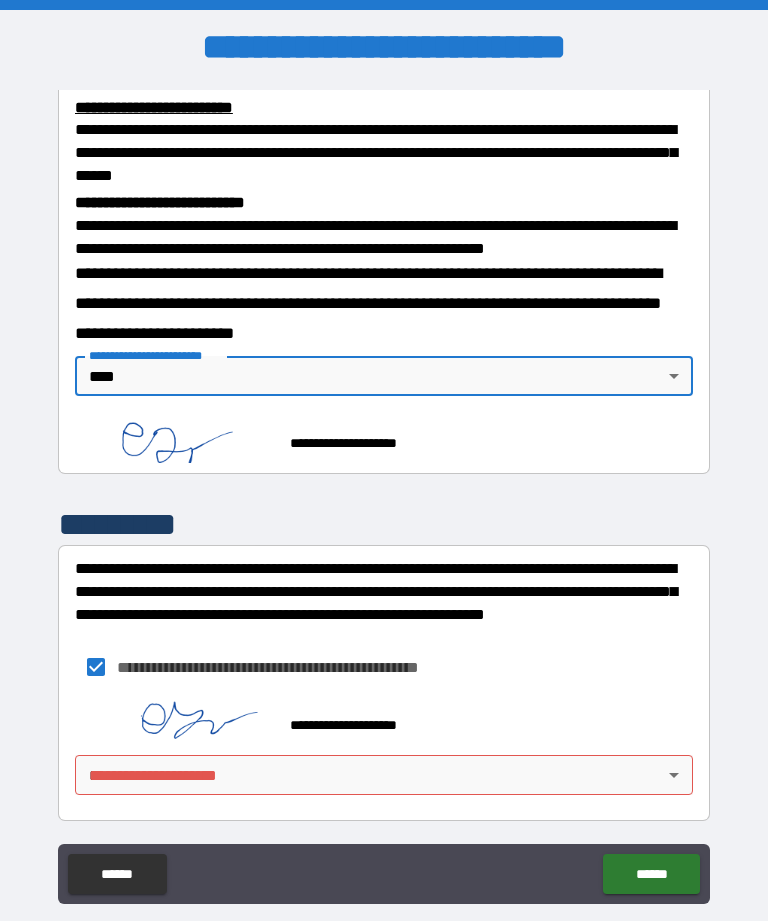 click on "******" at bounding box center (651, 874) 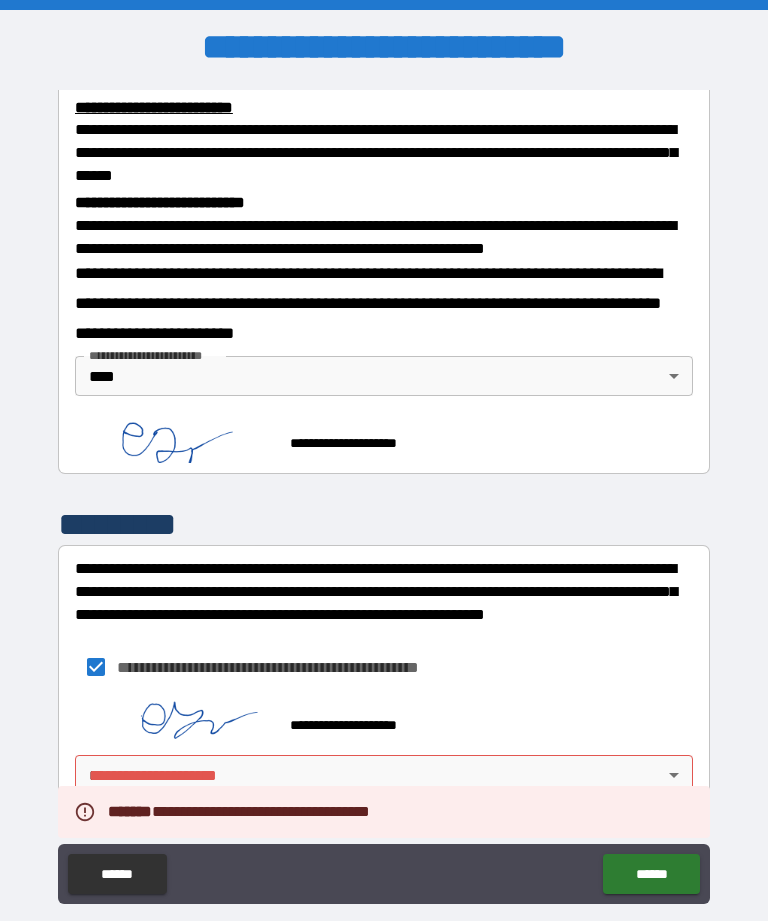 scroll, scrollTop: 702, scrollLeft: 0, axis: vertical 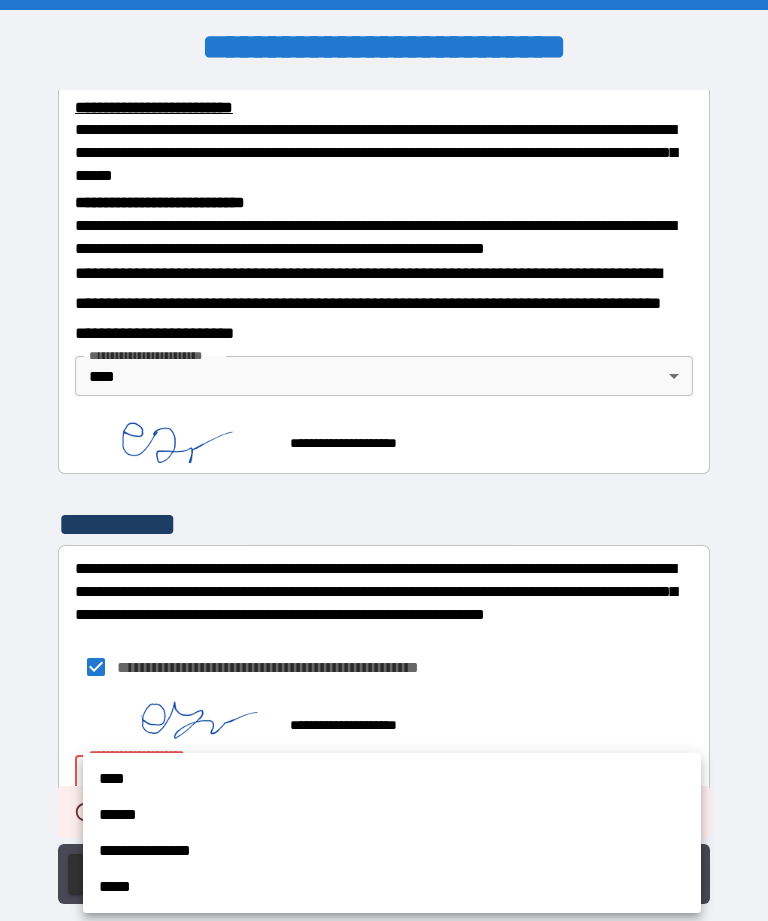 click on "****" at bounding box center (392, 779) 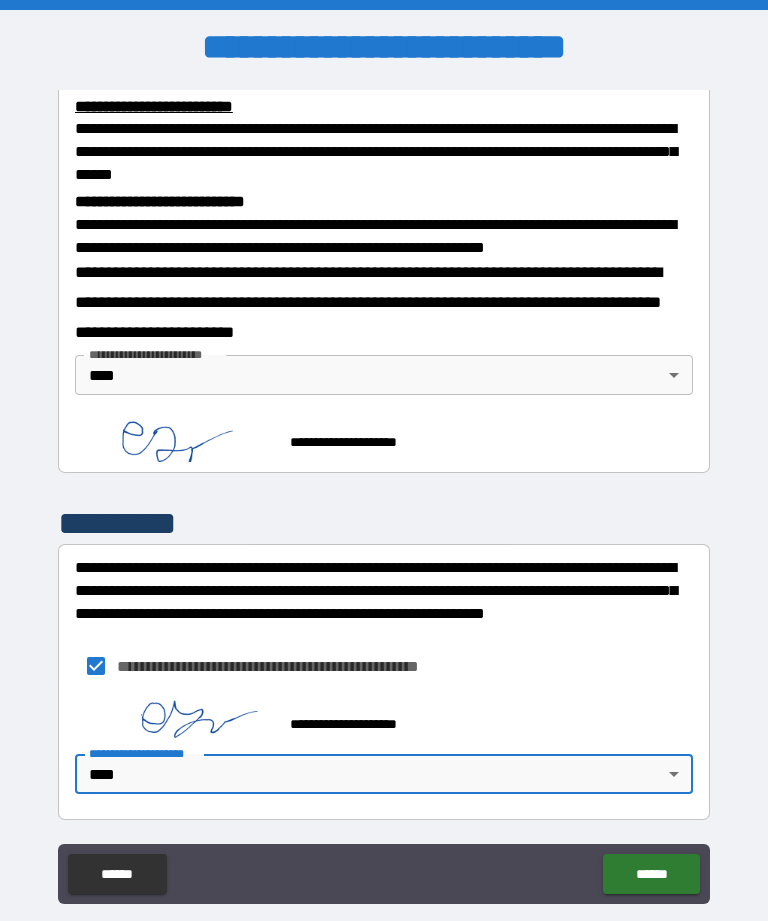 scroll, scrollTop: 702, scrollLeft: 0, axis: vertical 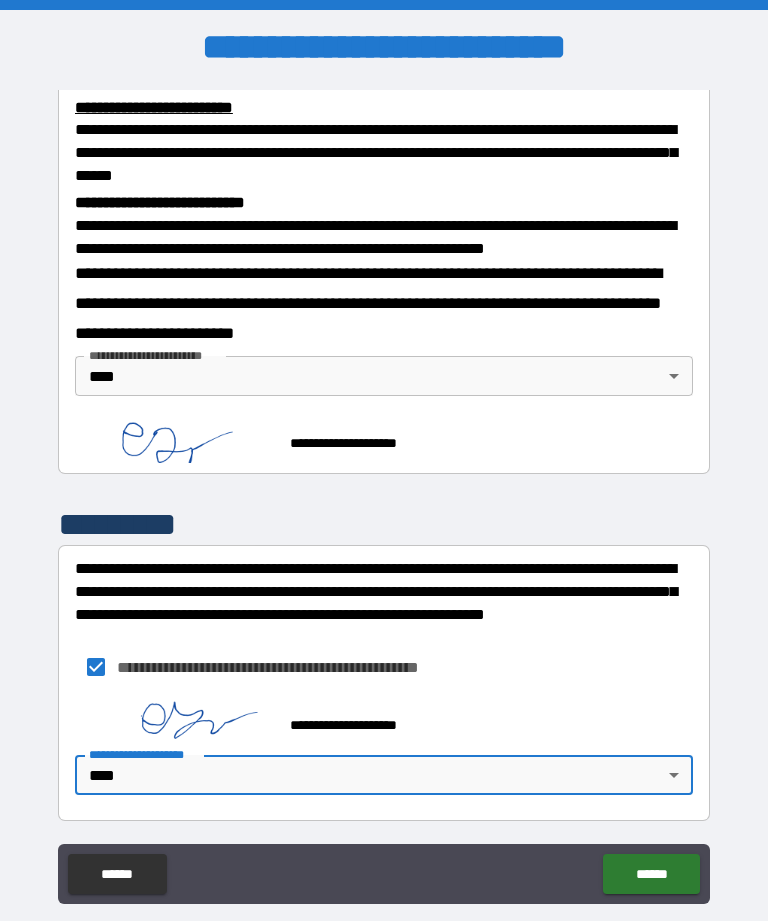click on "******" at bounding box center (651, 874) 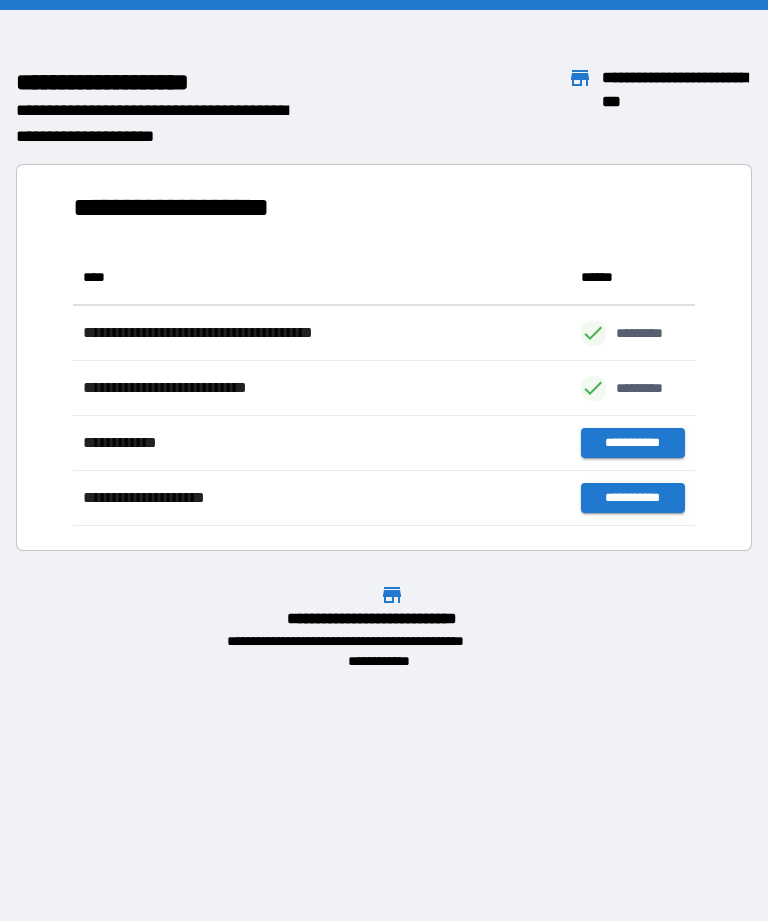 scroll, scrollTop: 276, scrollLeft: 622, axis: both 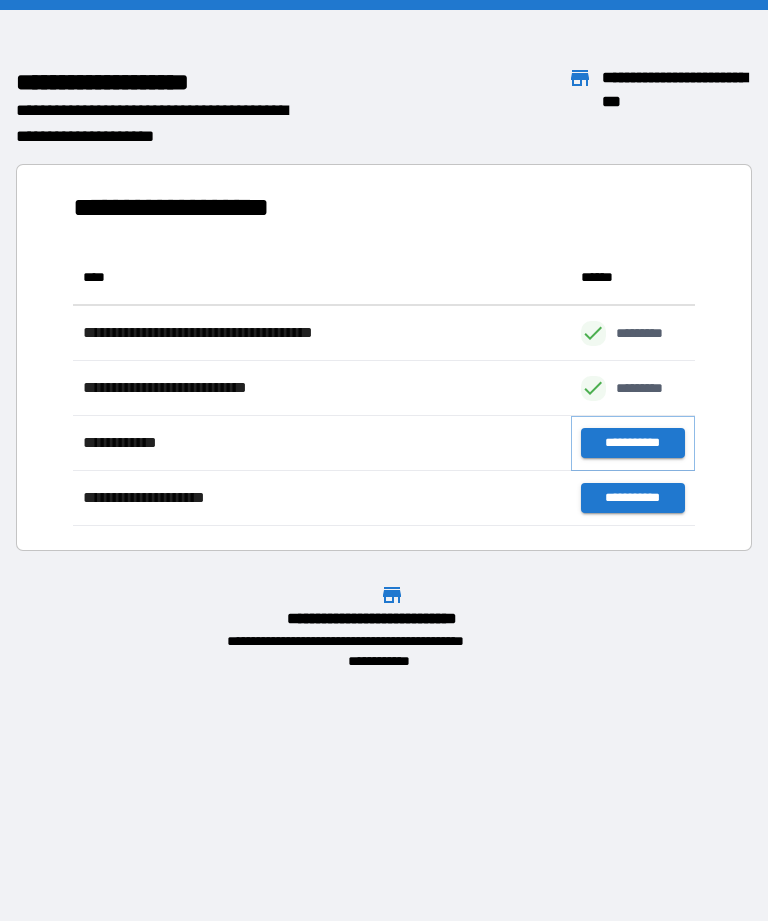 click on "**********" at bounding box center (633, 443) 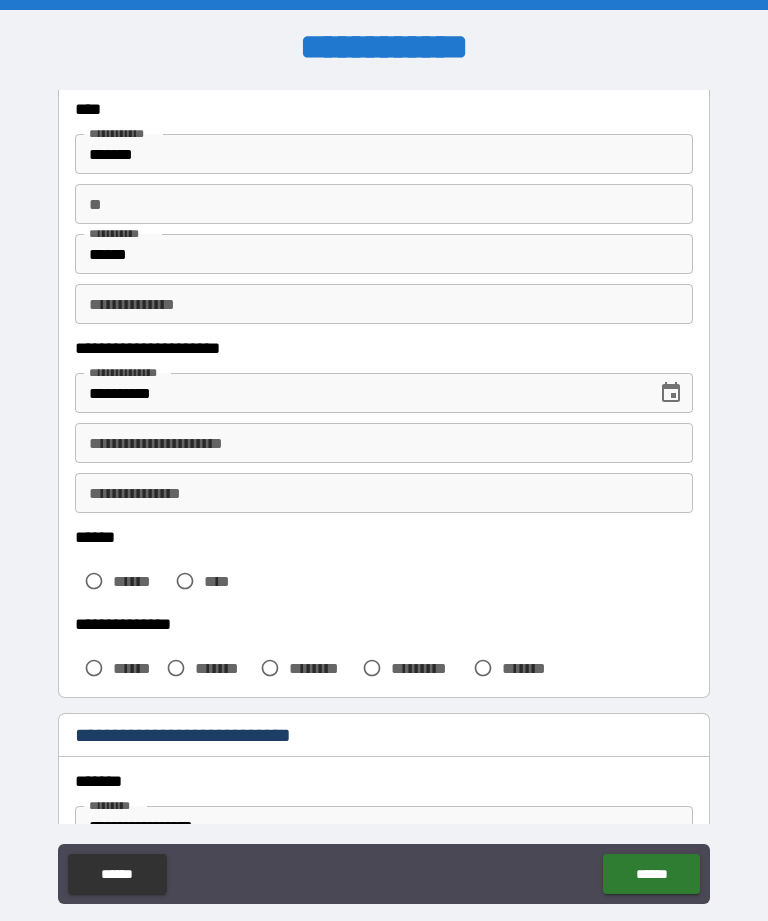 scroll, scrollTop: 124, scrollLeft: 0, axis: vertical 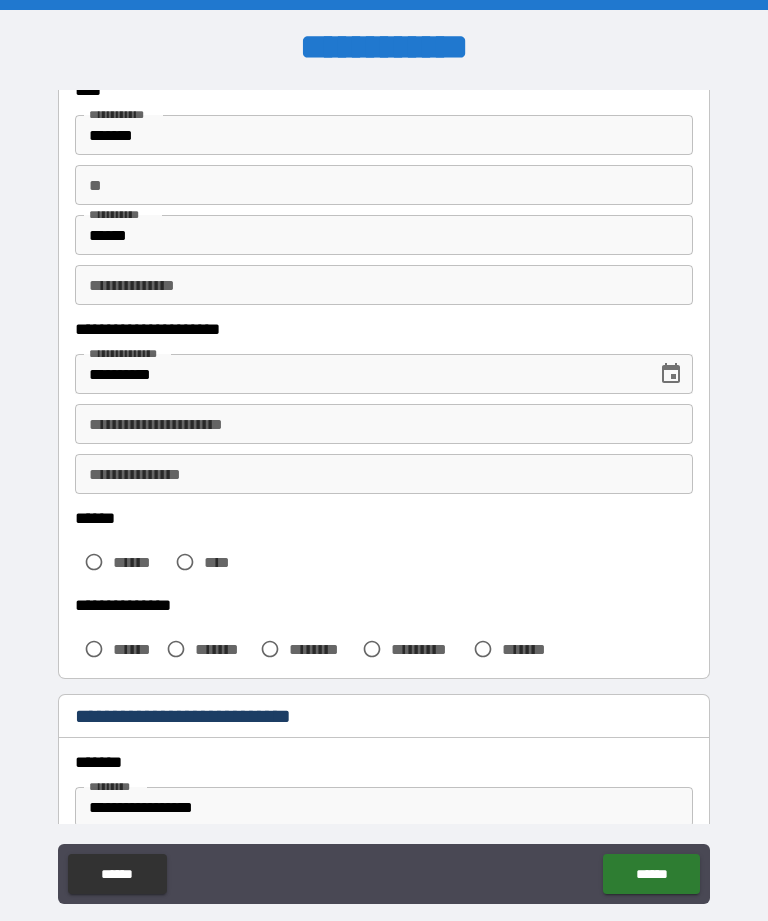 click on "**********" at bounding box center (384, 424) 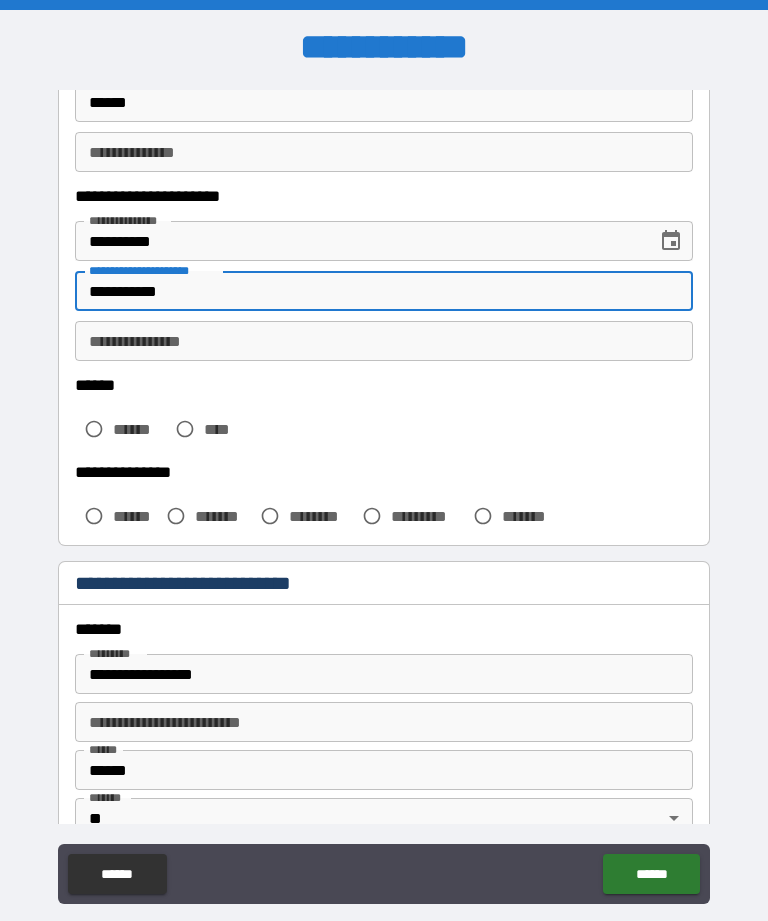 scroll, scrollTop: 264, scrollLeft: 0, axis: vertical 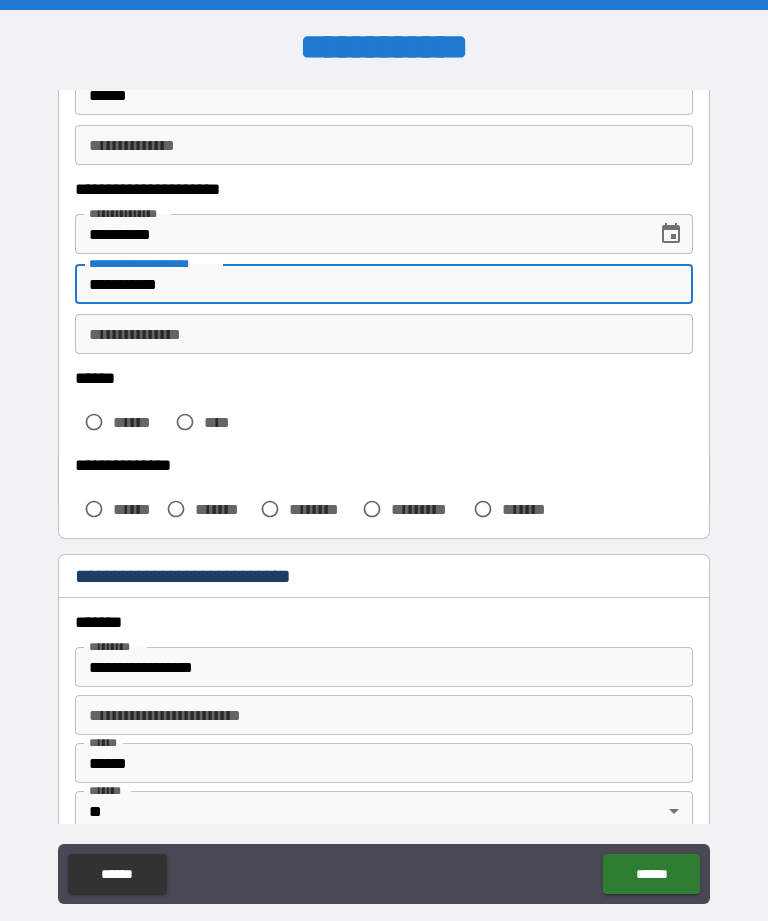type on "**********" 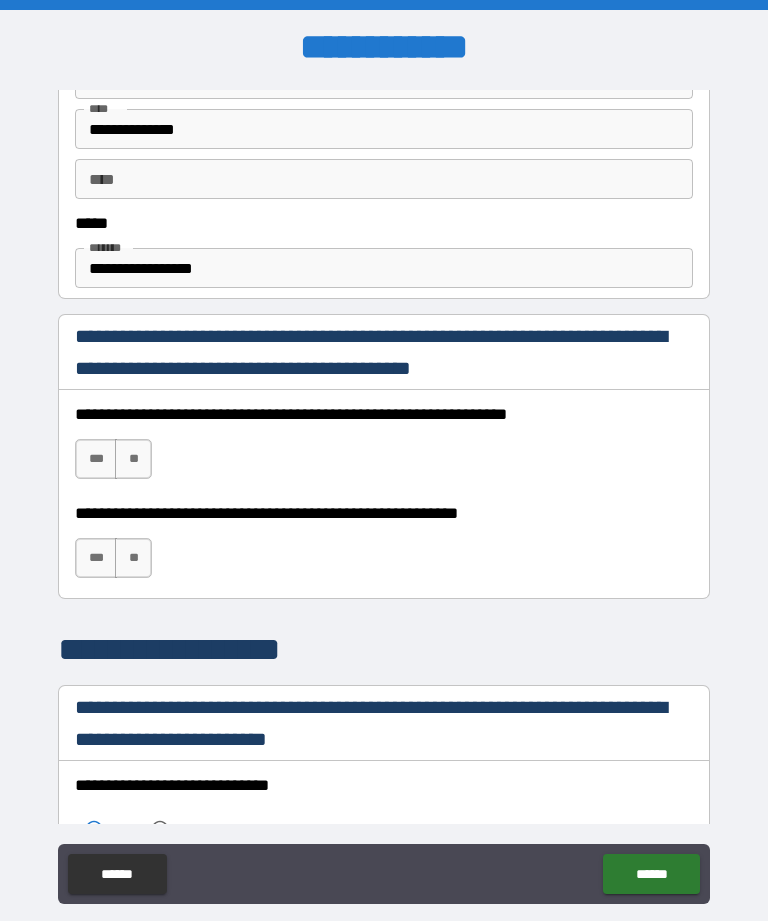 scroll, scrollTop: 1136, scrollLeft: 0, axis: vertical 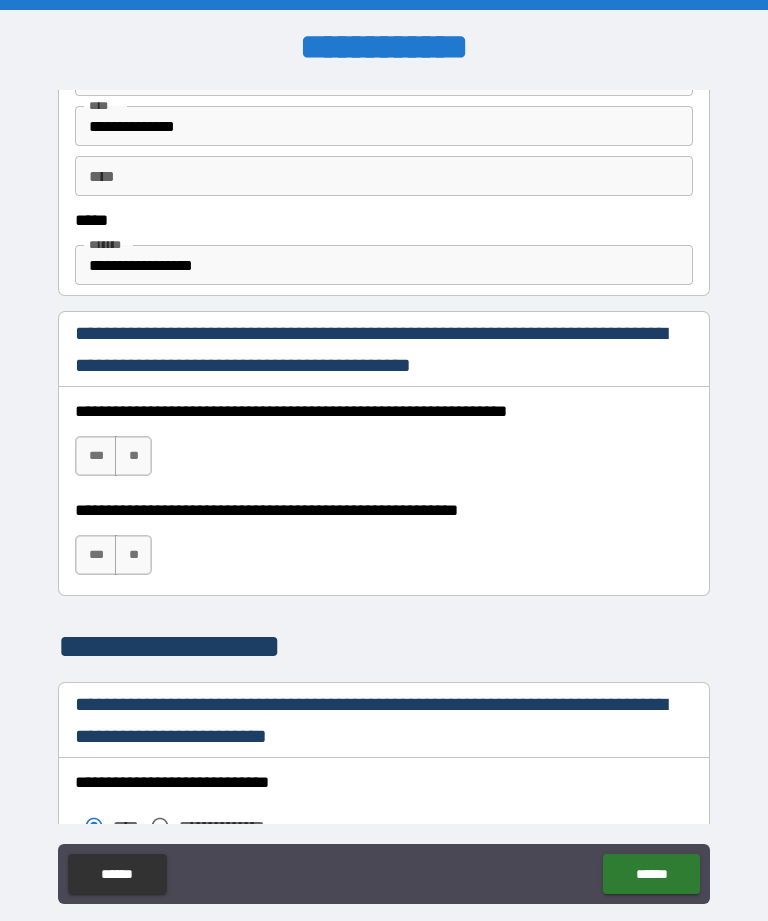 click on "***" at bounding box center (96, 456) 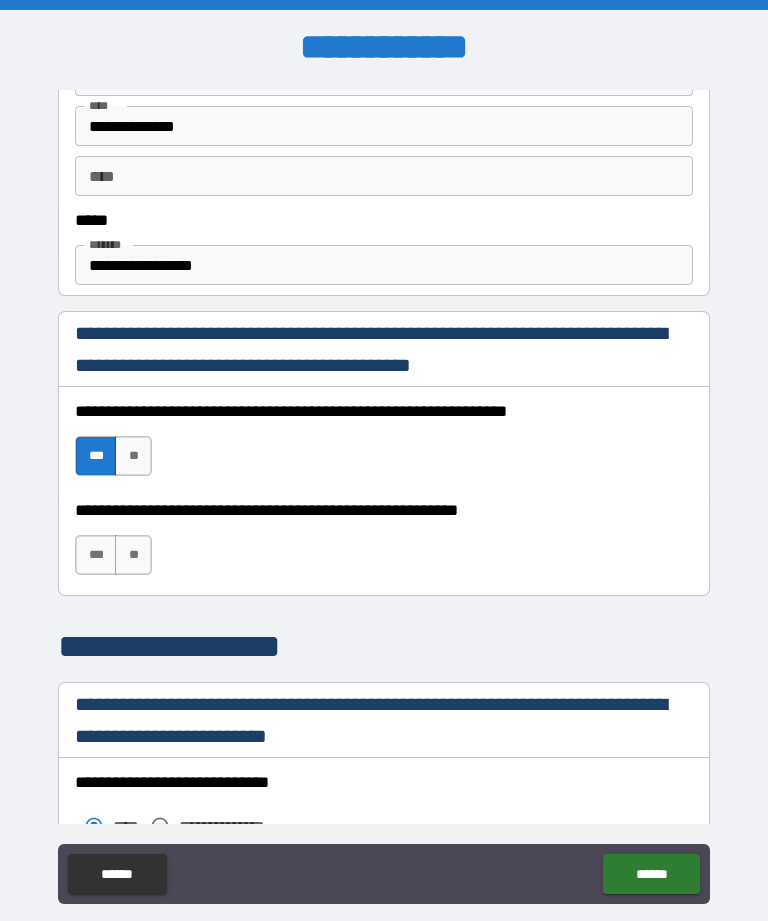 click on "***" at bounding box center [96, 555] 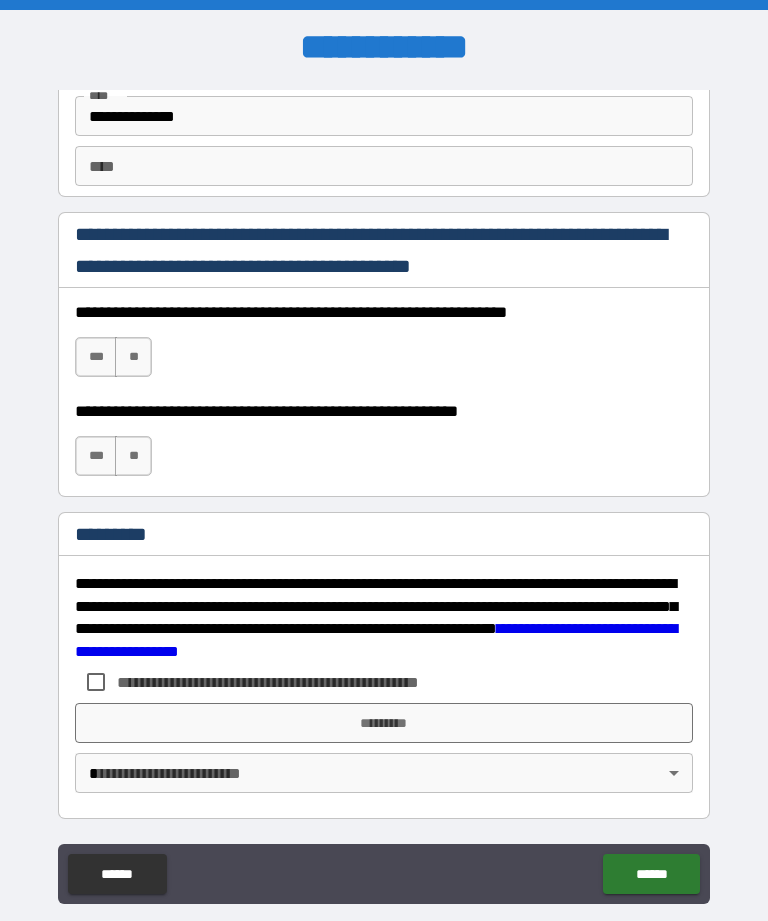 scroll, scrollTop: 2872, scrollLeft: 0, axis: vertical 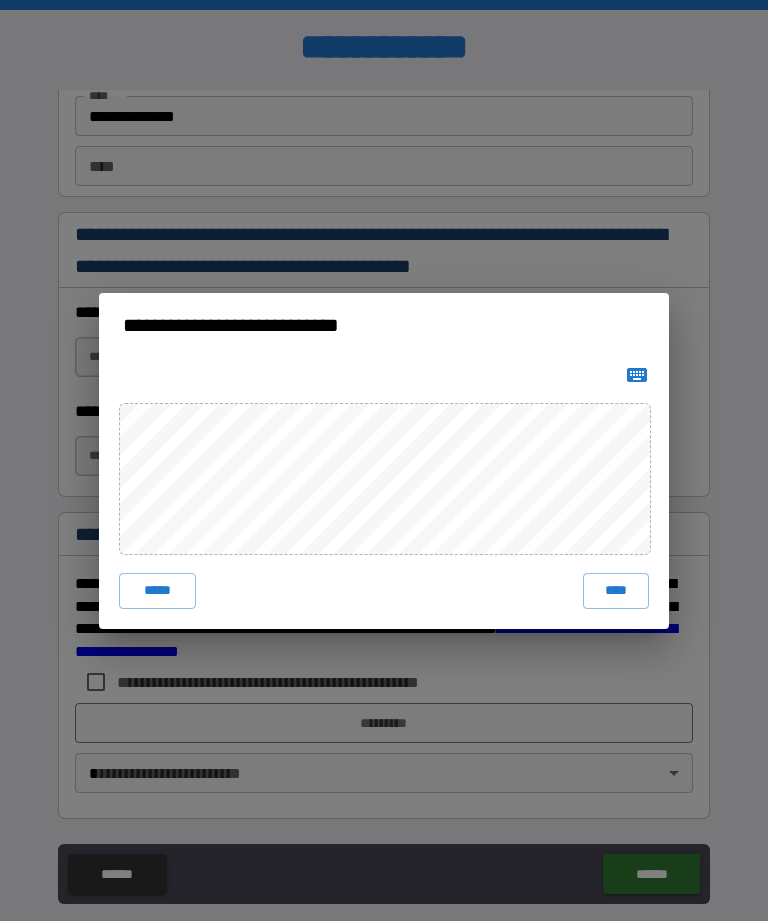click on "**********" at bounding box center [384, 460] 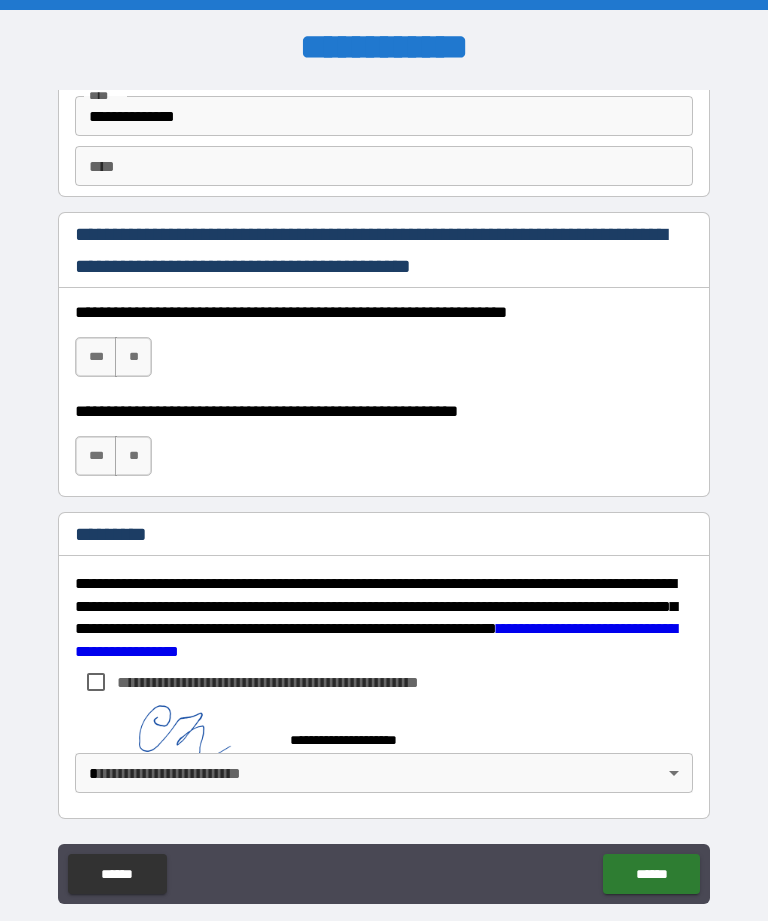 scroll, scrollTop: 2862, scrollLeft: 0, axis: vertical 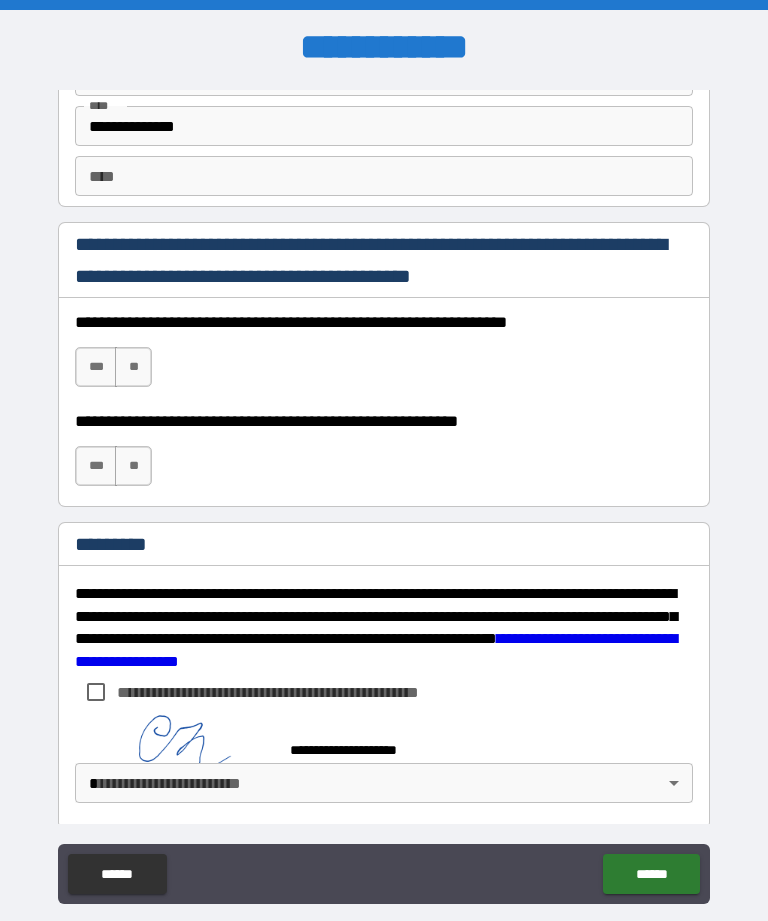 click on "******" at bounding box center (651, 874) 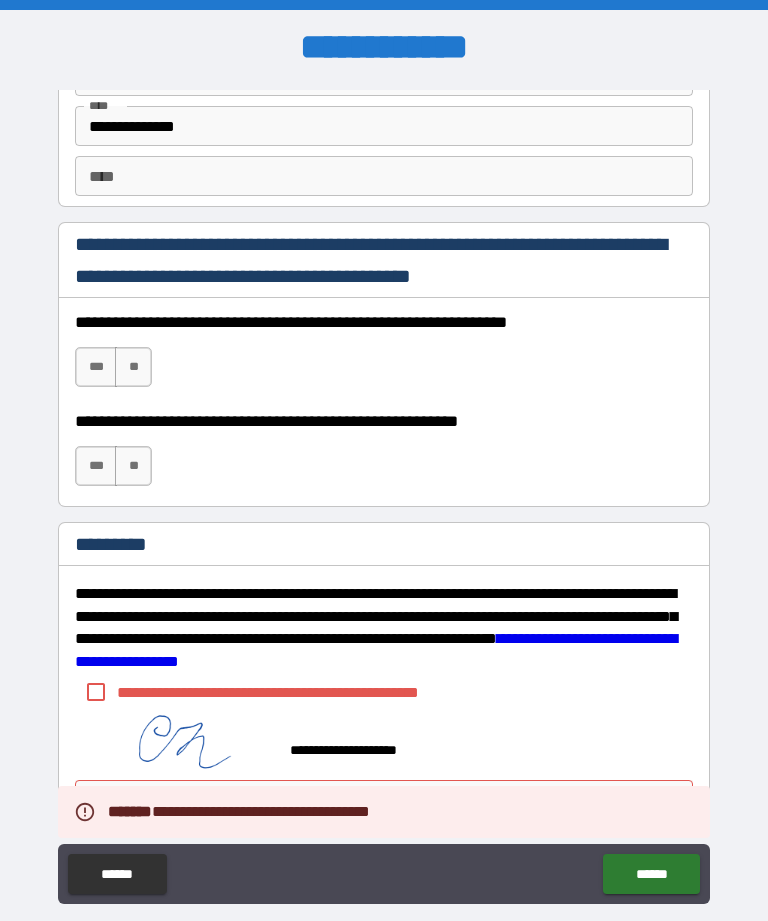 click on "******" at bounding box center (651, 874) 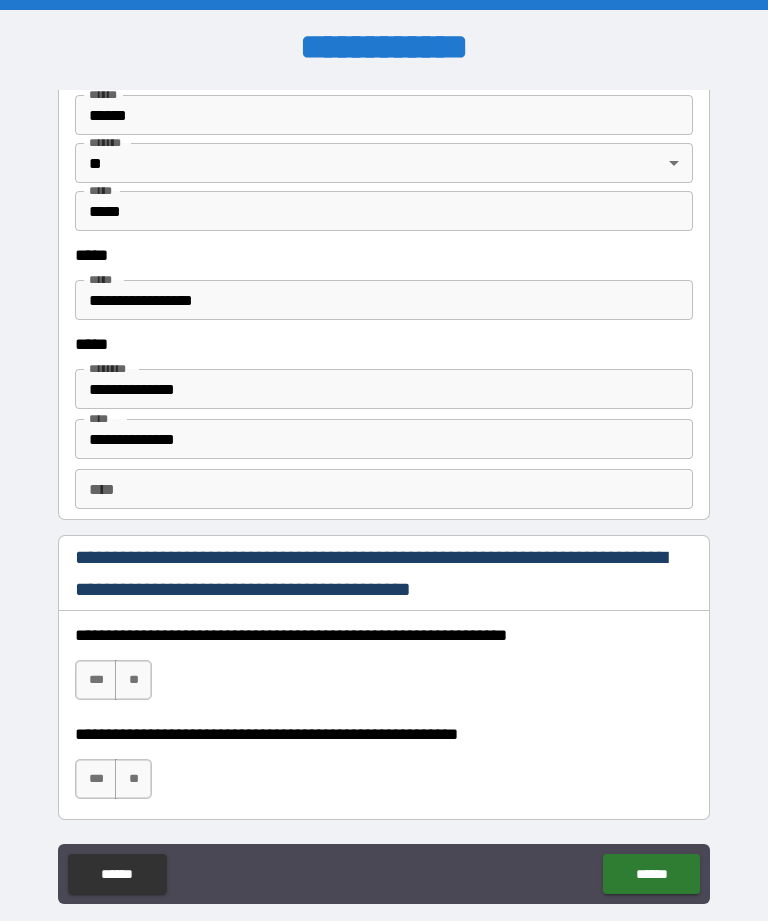 scroll, scrollTop: 2562, scrollLeft: 0, axis: vertical 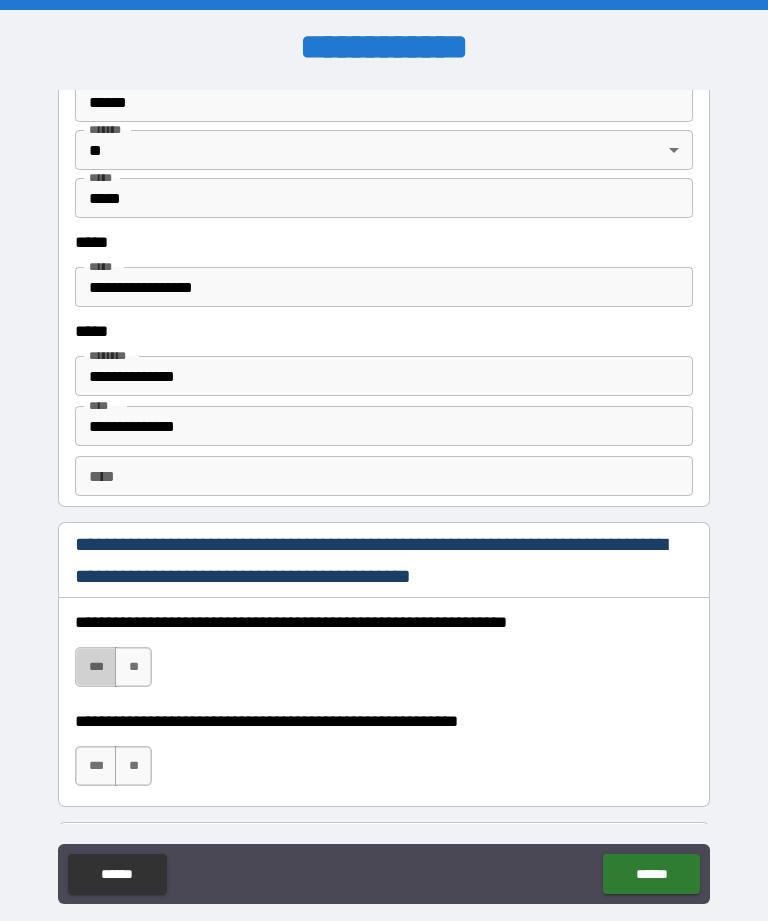 click on "***" at bounding box center (96, 667) 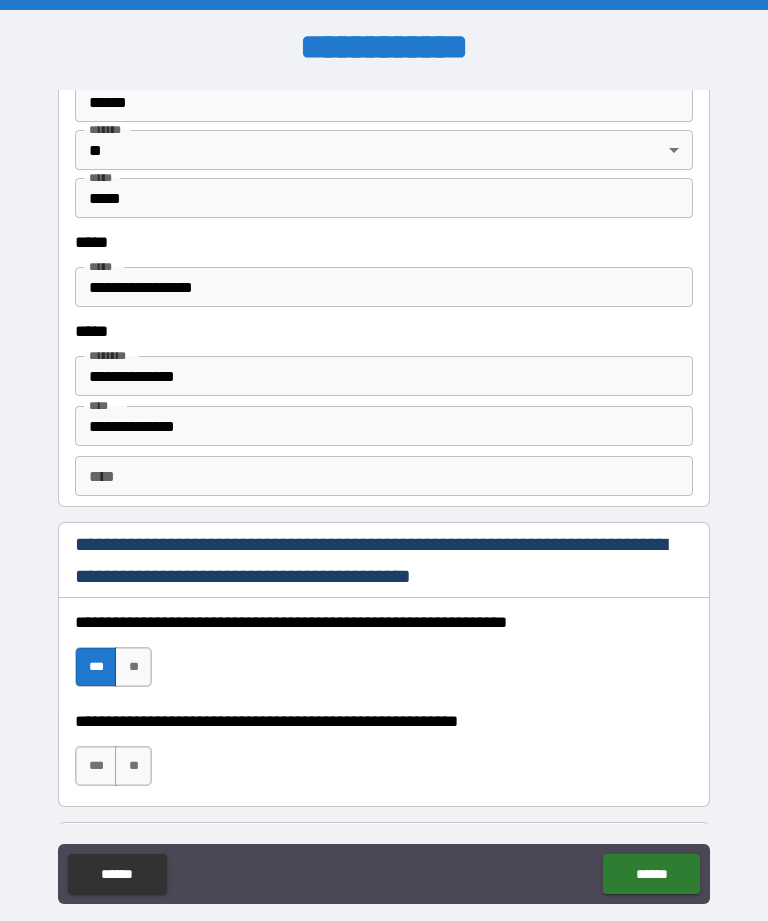 click on "***" at bounding box center (96, 766) 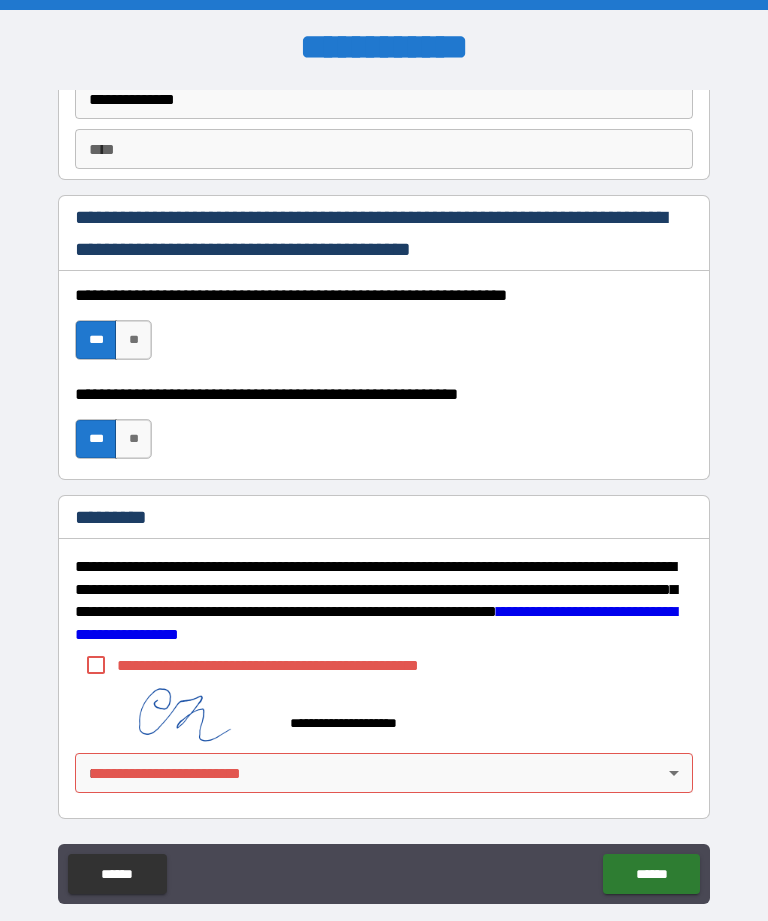 scroll, scrollTop: 2889, scrollLeft: 0, axis: vertical 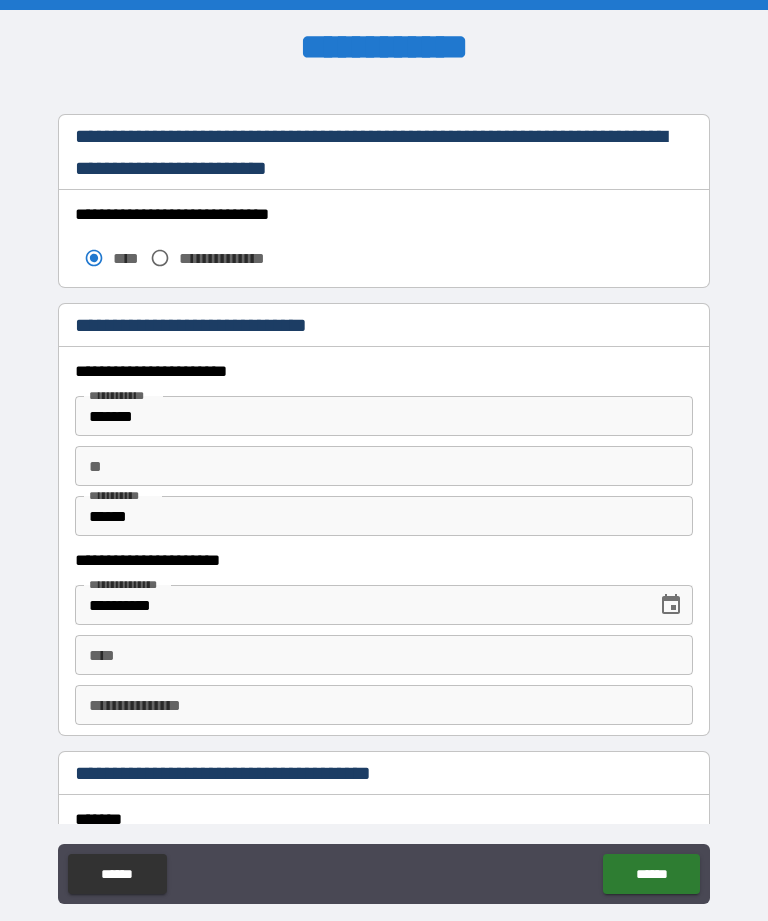 click on "**********" at bounding box center [384, 705] 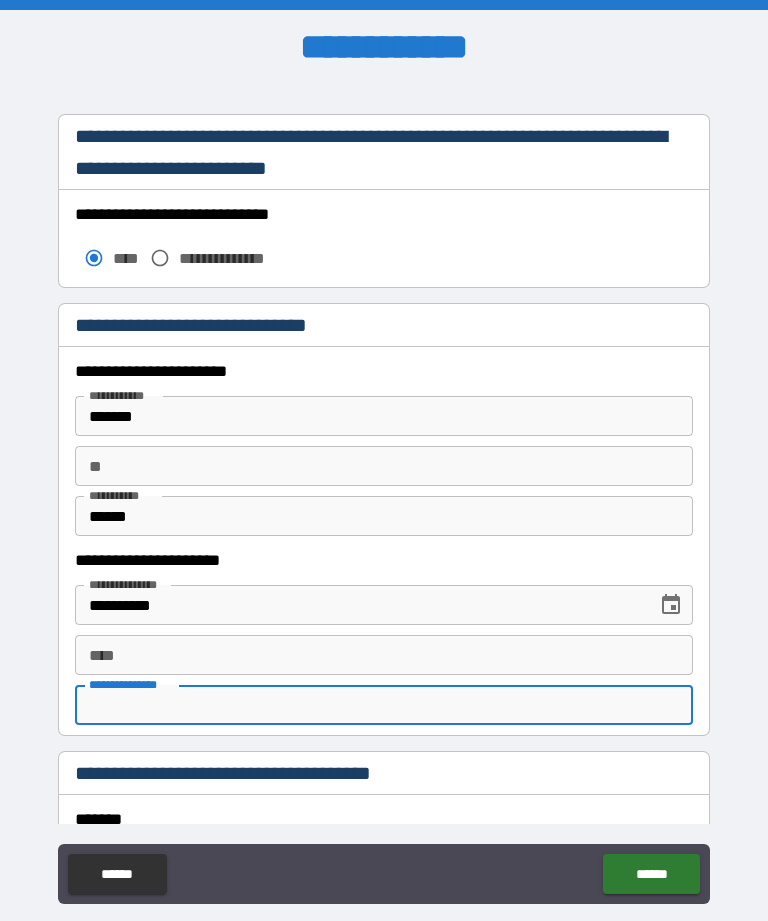 scroll, scrollTop: 64, scrollLeft: 0, axis: vertical 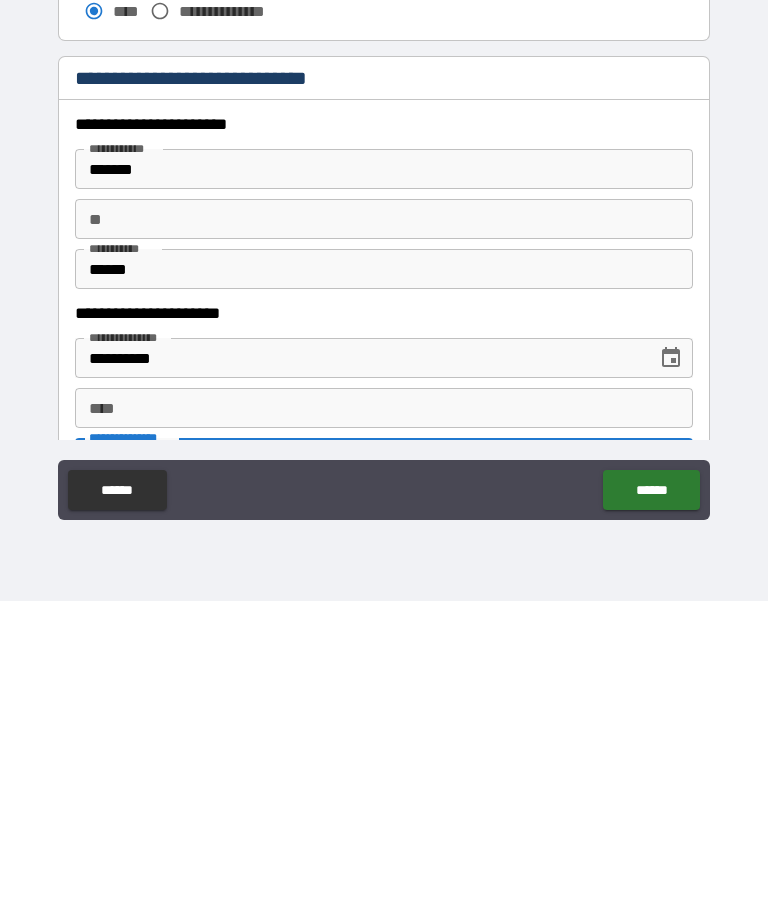 type on "**********" 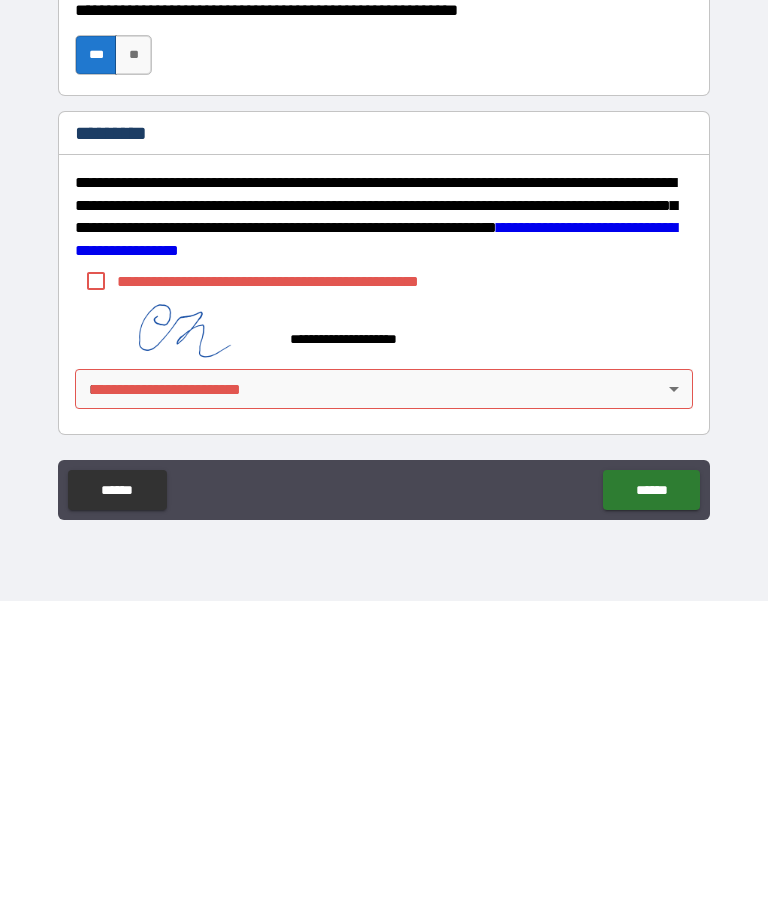 scroll, scrollTop: 2889, scrollLeft: 0, axis: vertical 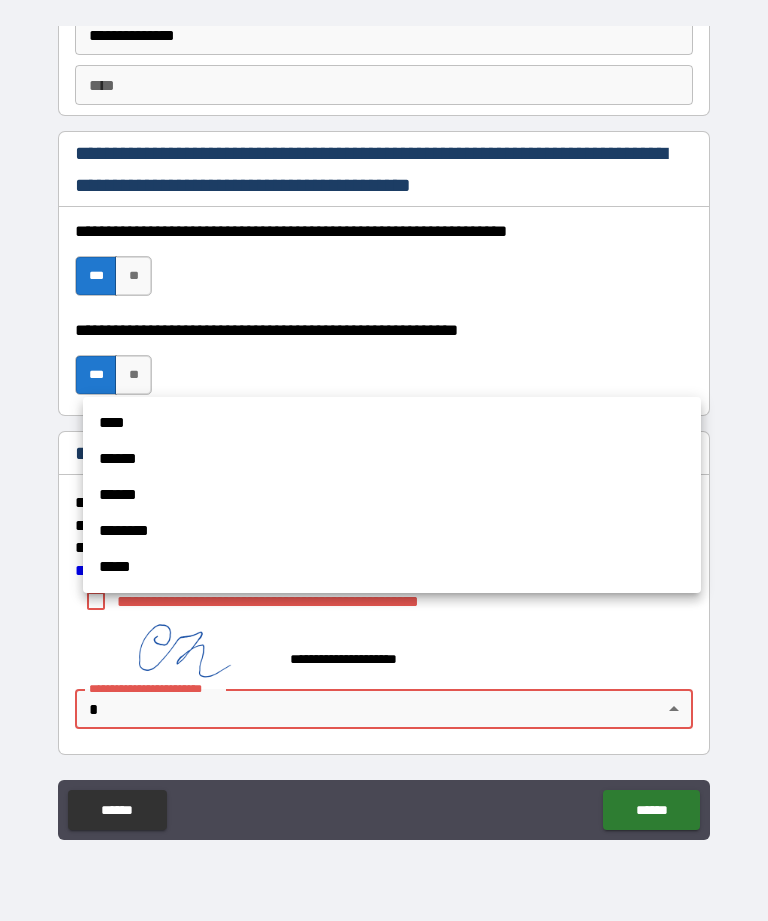 click at bounding box center (384, 460) 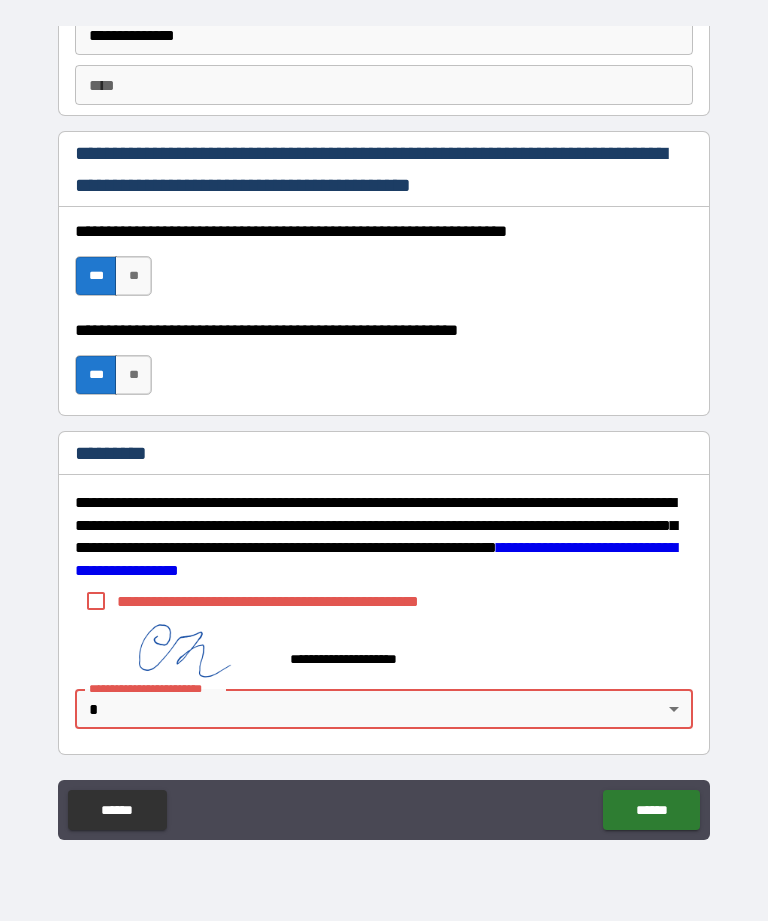 click on "**********" at bounding box center (384, 428) 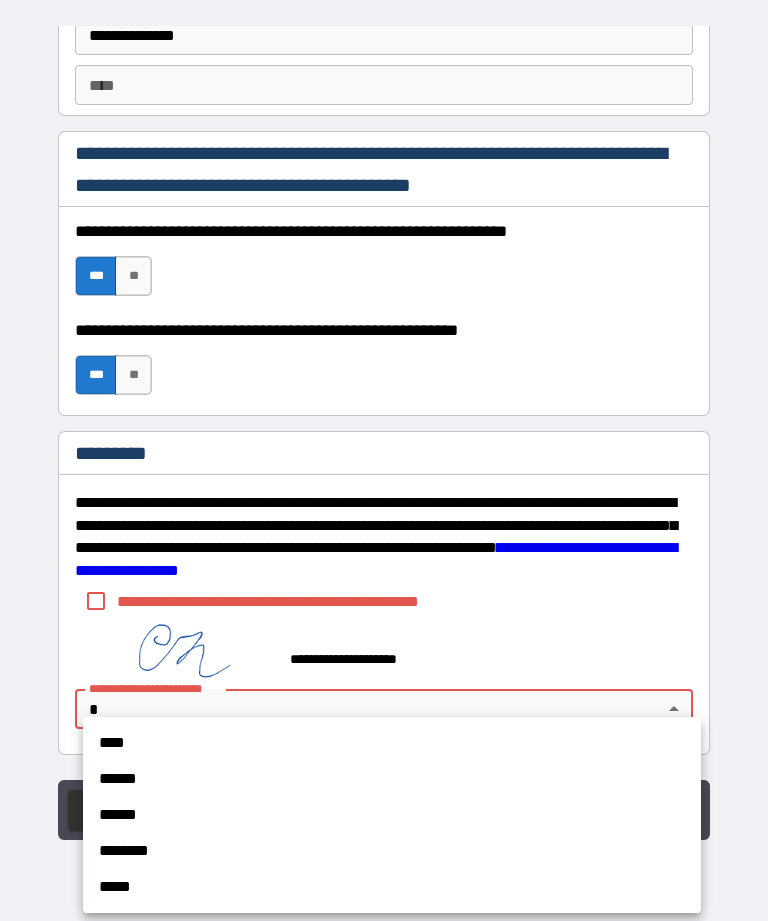 click at bounding box center [384, 460] 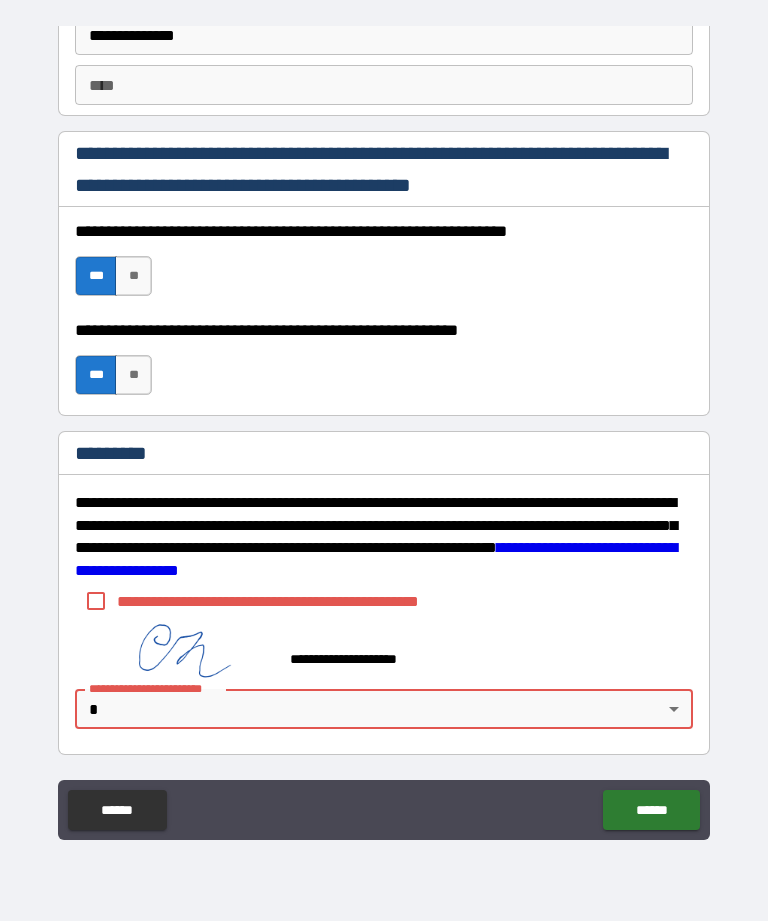 click on "**********" at bounding box center (384, 428) 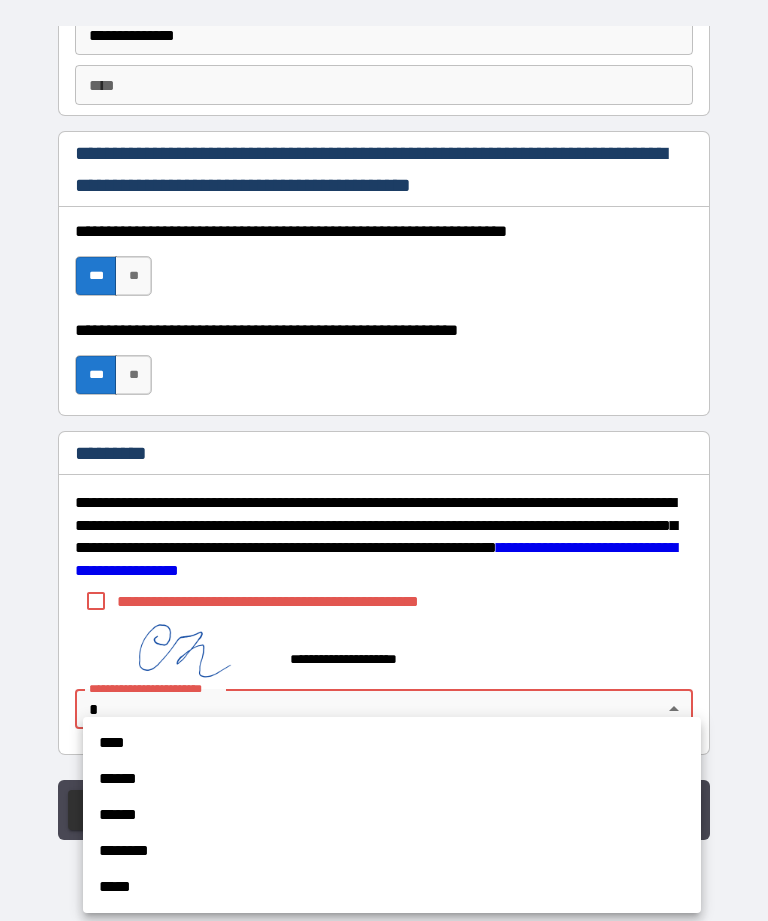 click on "****" at bounding box center (392, 743) 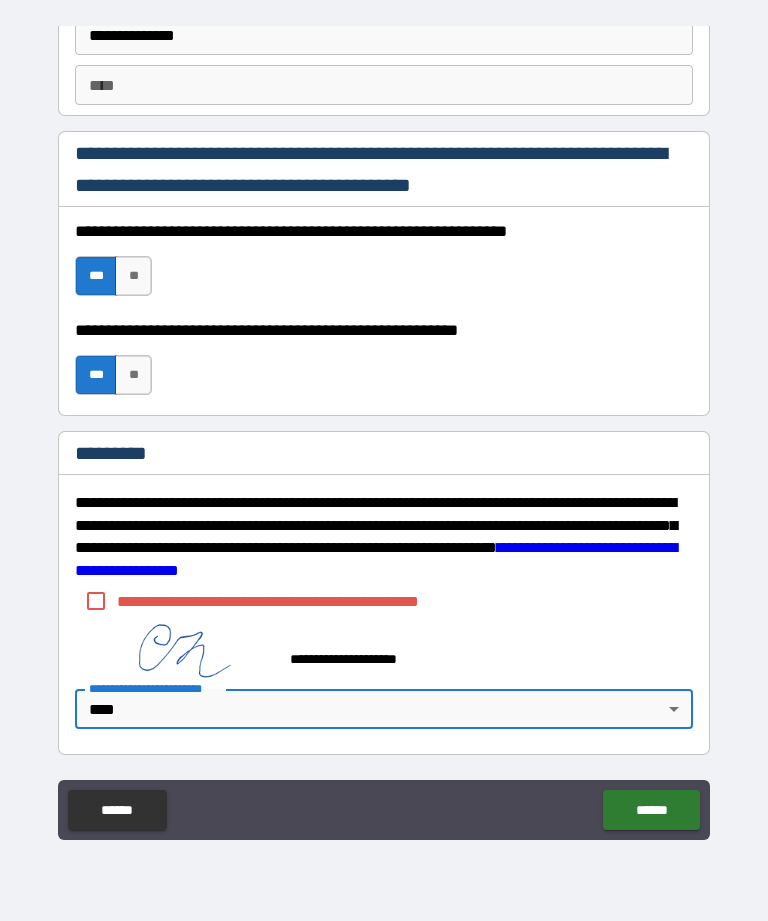 click on "******" at bounding box center (651, 810) 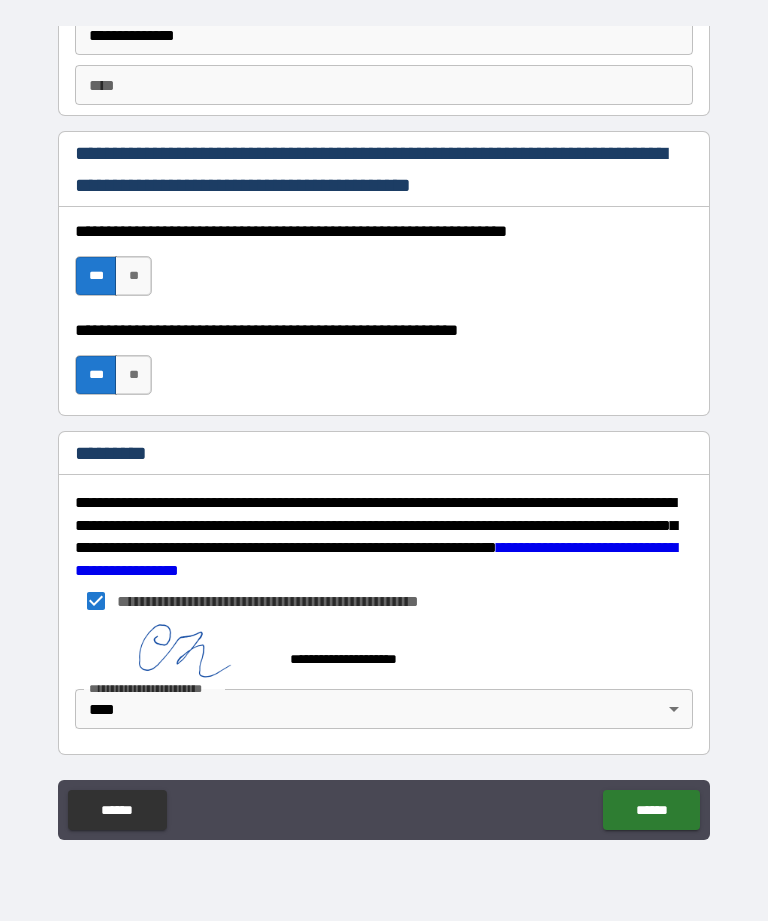 click on "******" at bounding box center (651, 810) 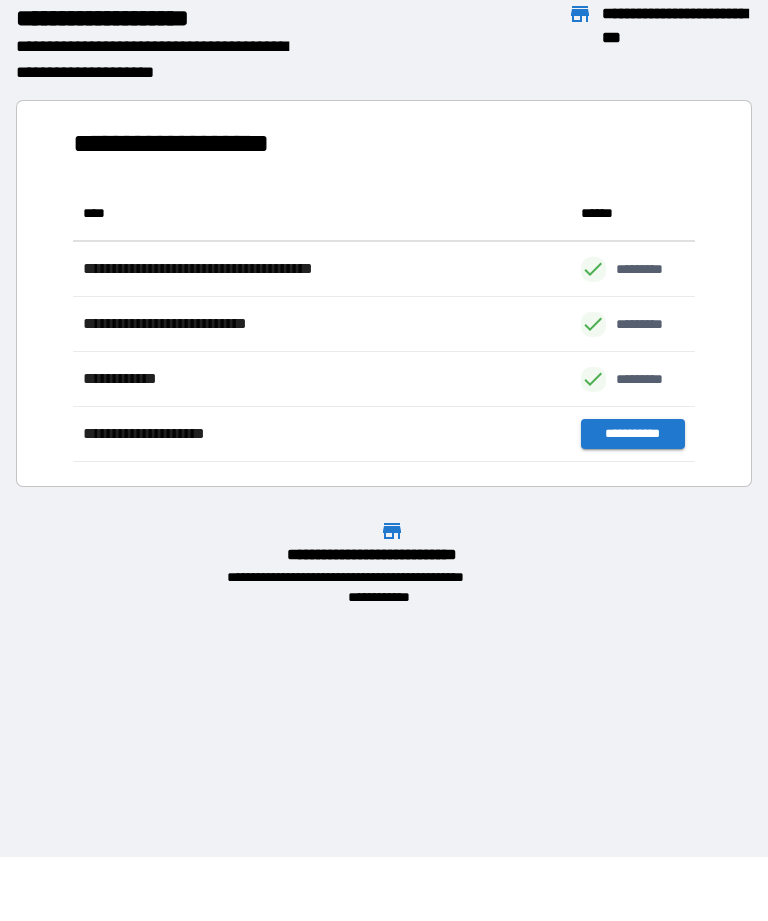 scroll, scrollTop: 1, scrollLeft: 1, axis: both 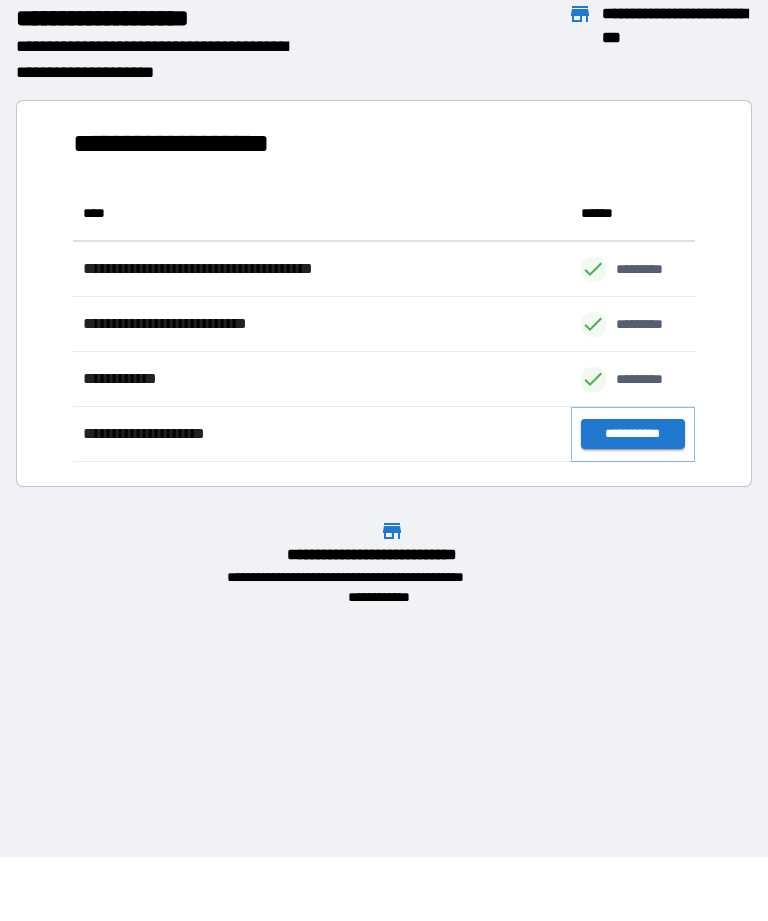 click on "**********" at bounding box center (633, 434) 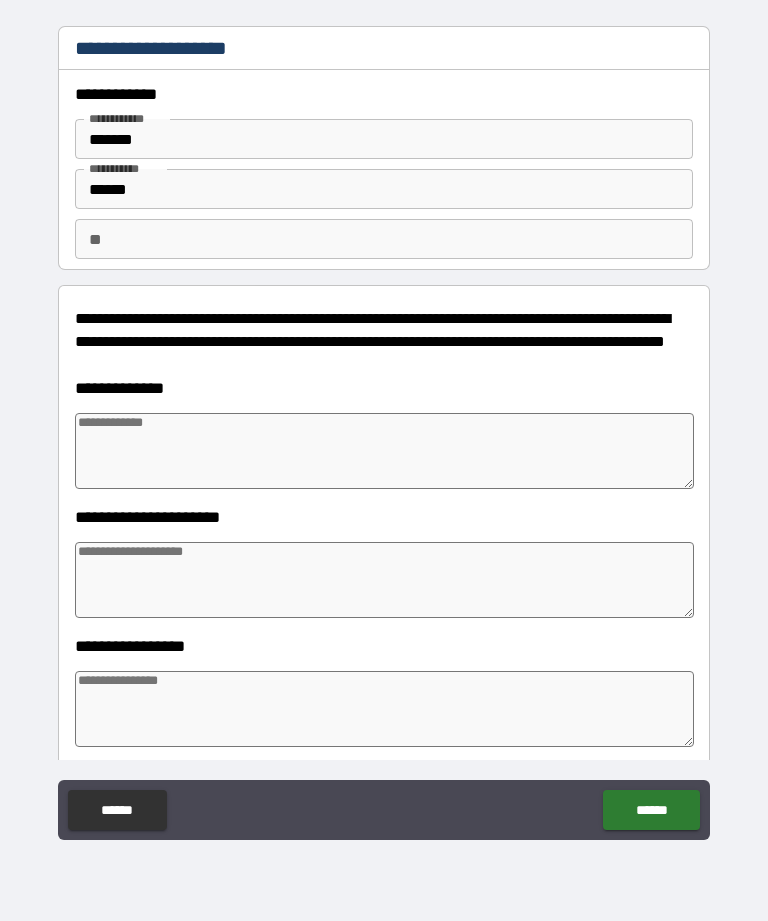 type on "*" 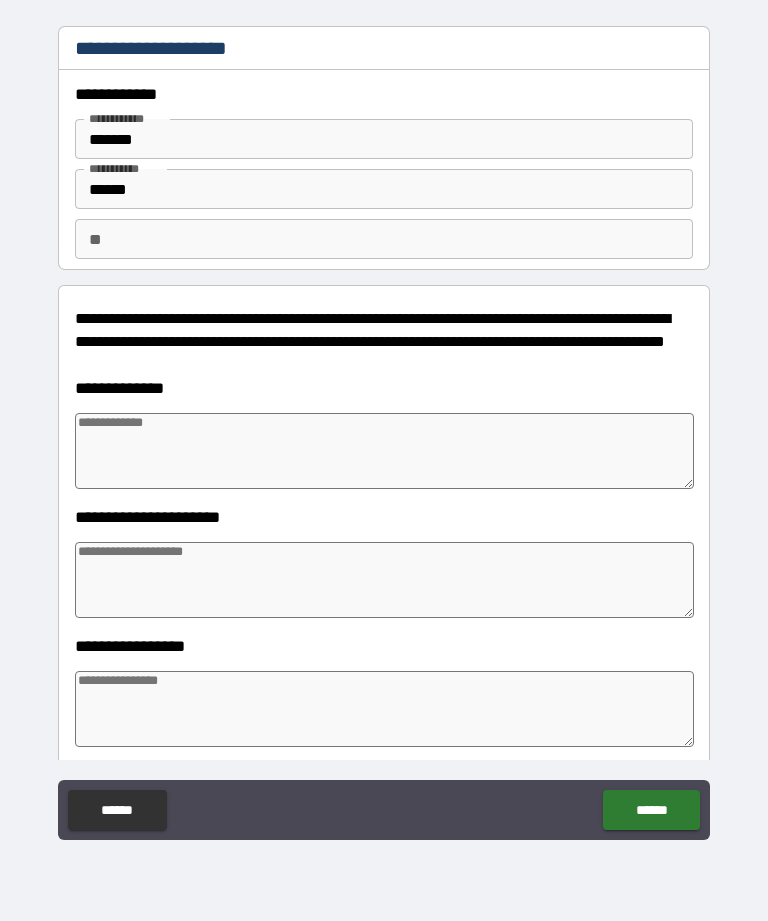 type on "*" 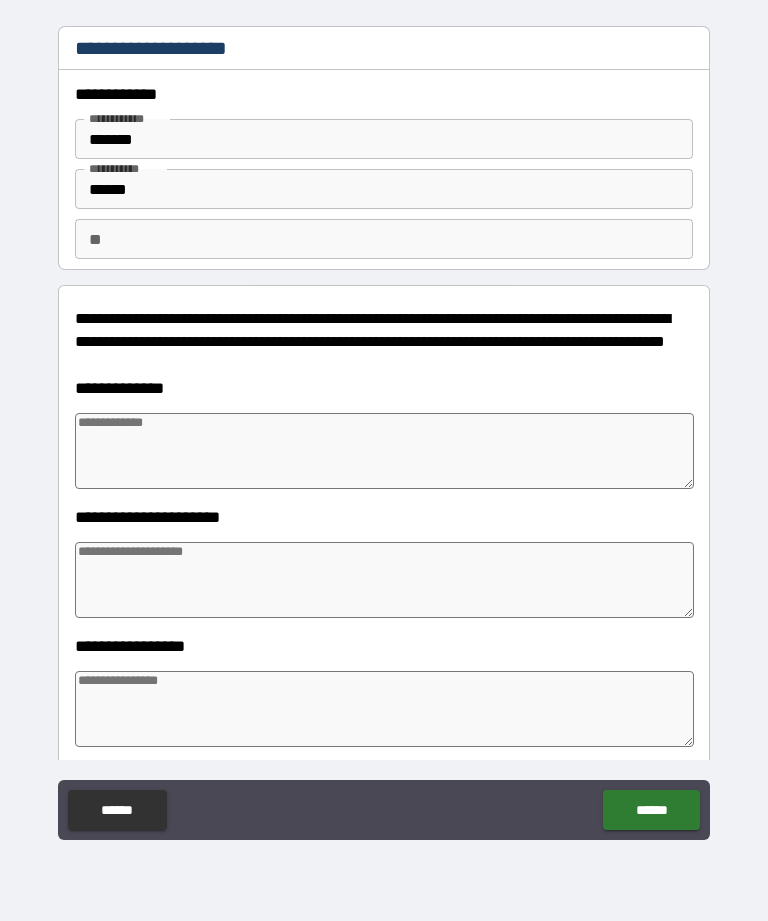type on "*" 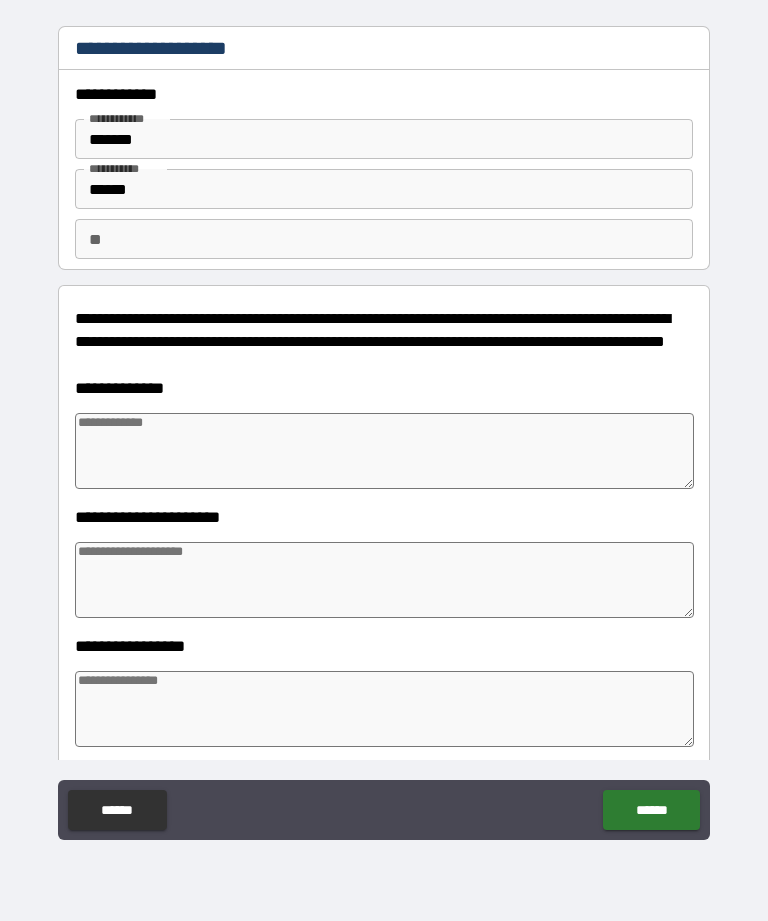 type on "*" 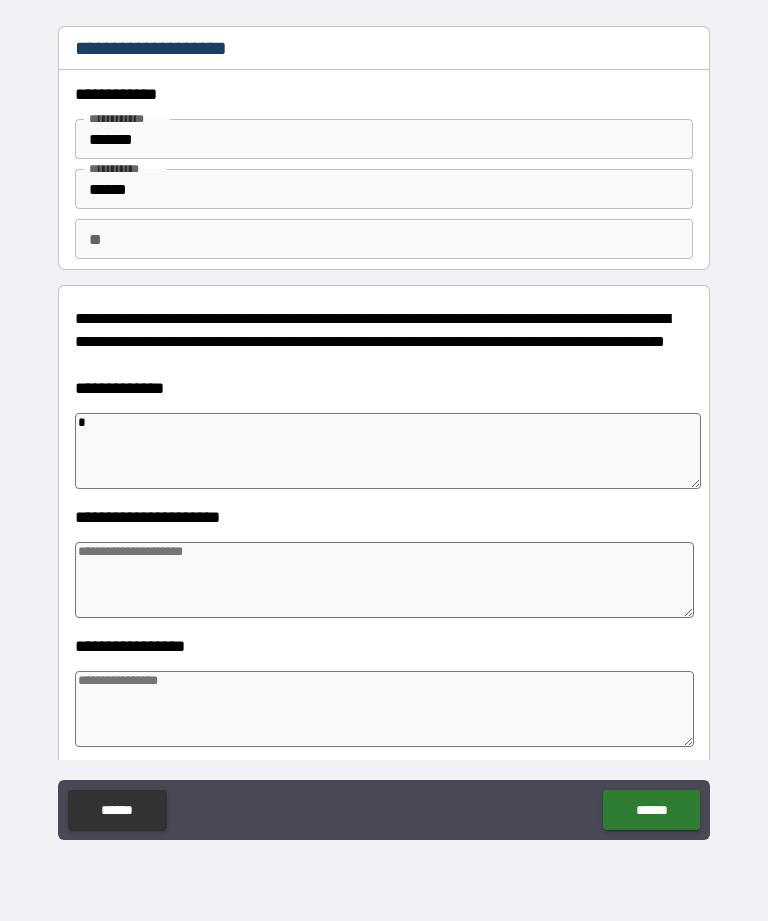 type on "*" 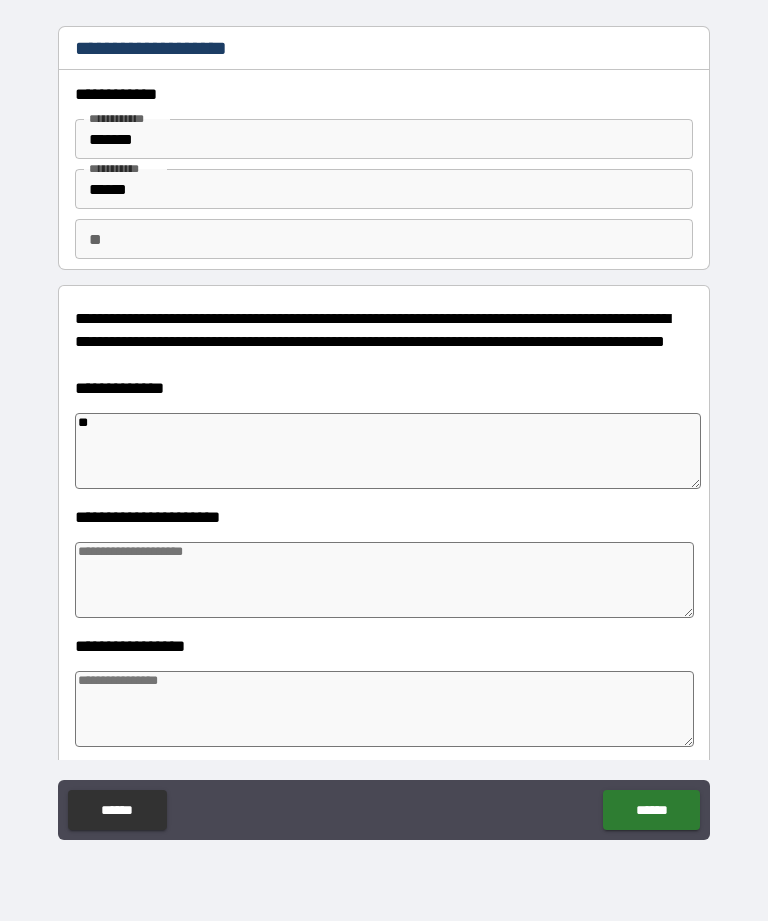 type on "*" 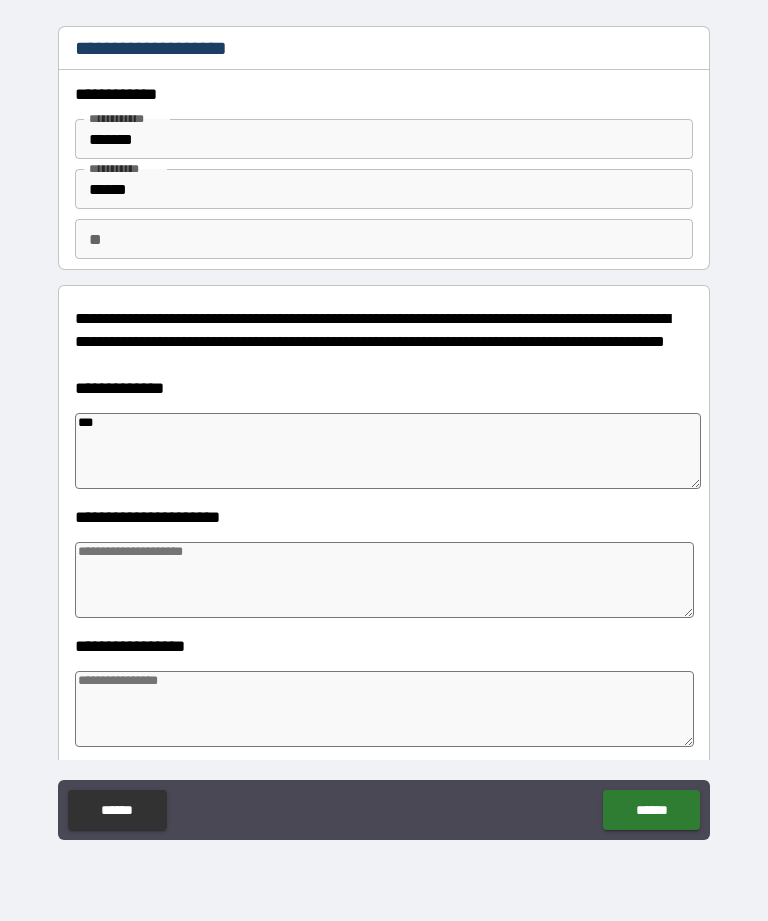 type on "*" 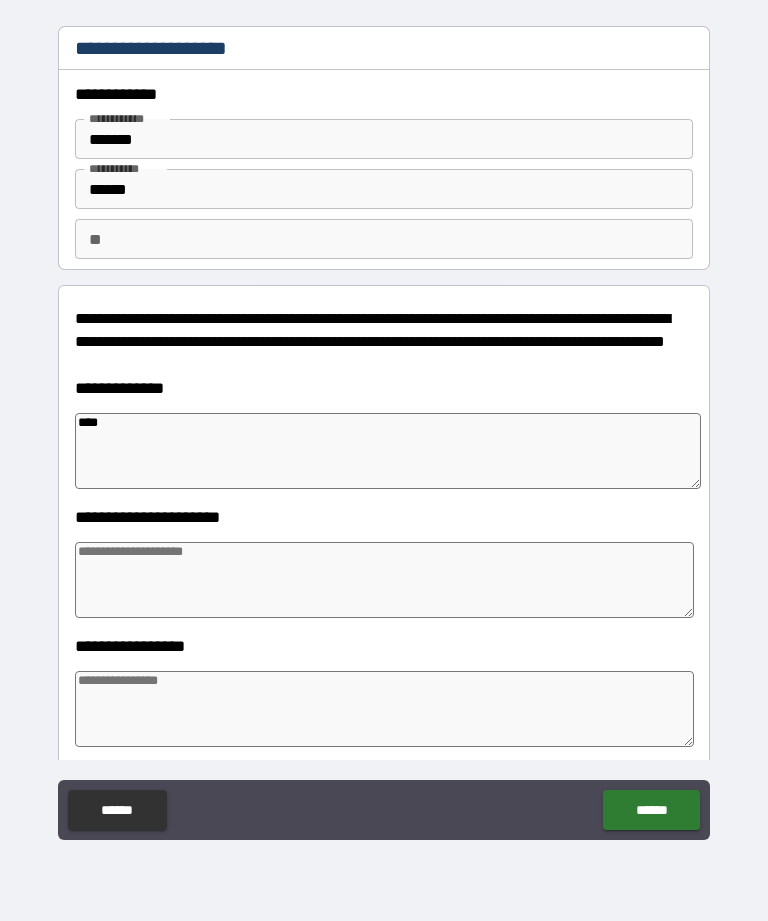 type on "*" 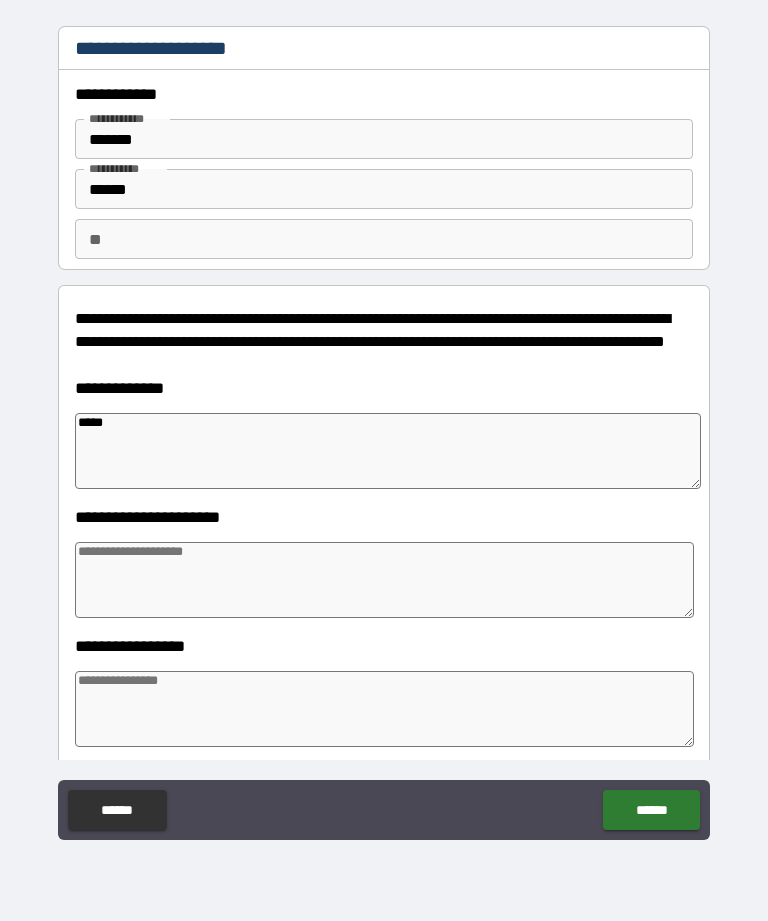 type on "*" 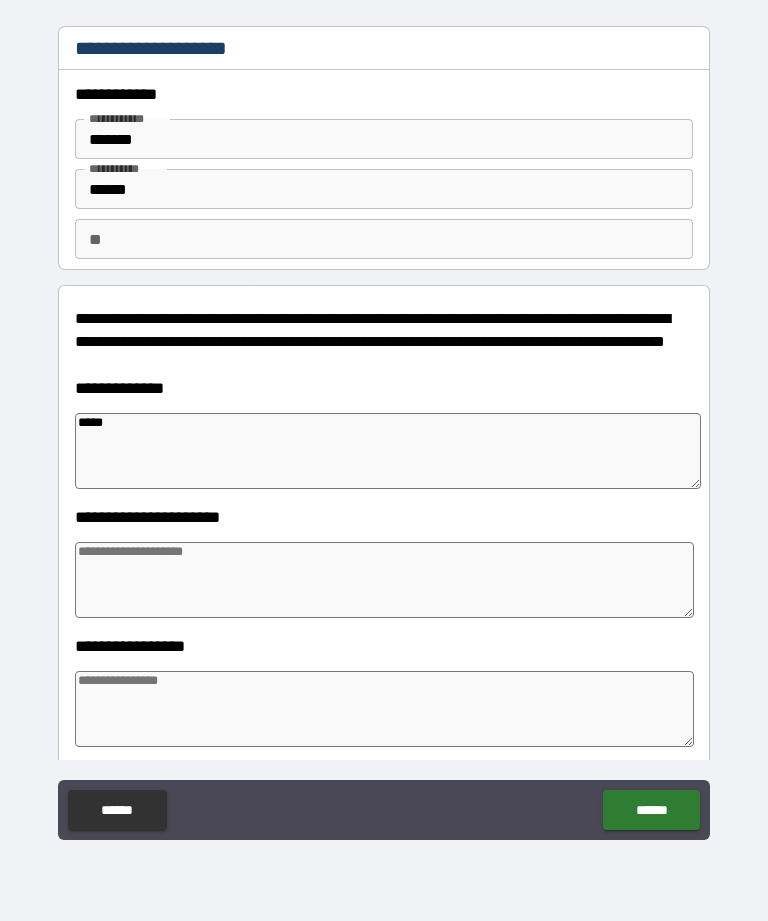 type on "******" 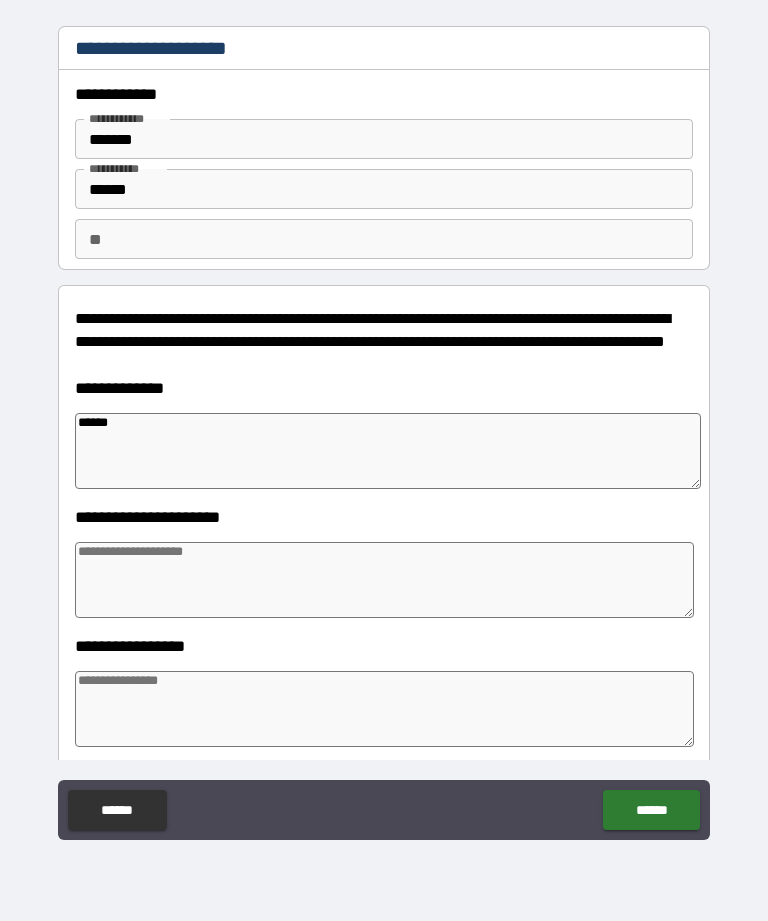 type on "*" 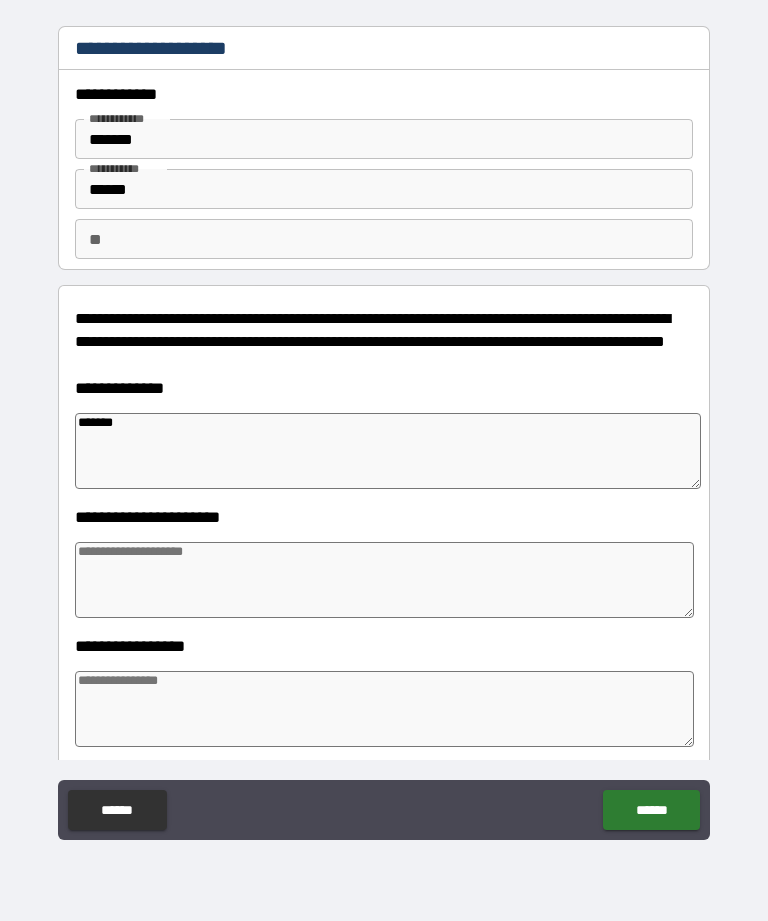 type on "*" 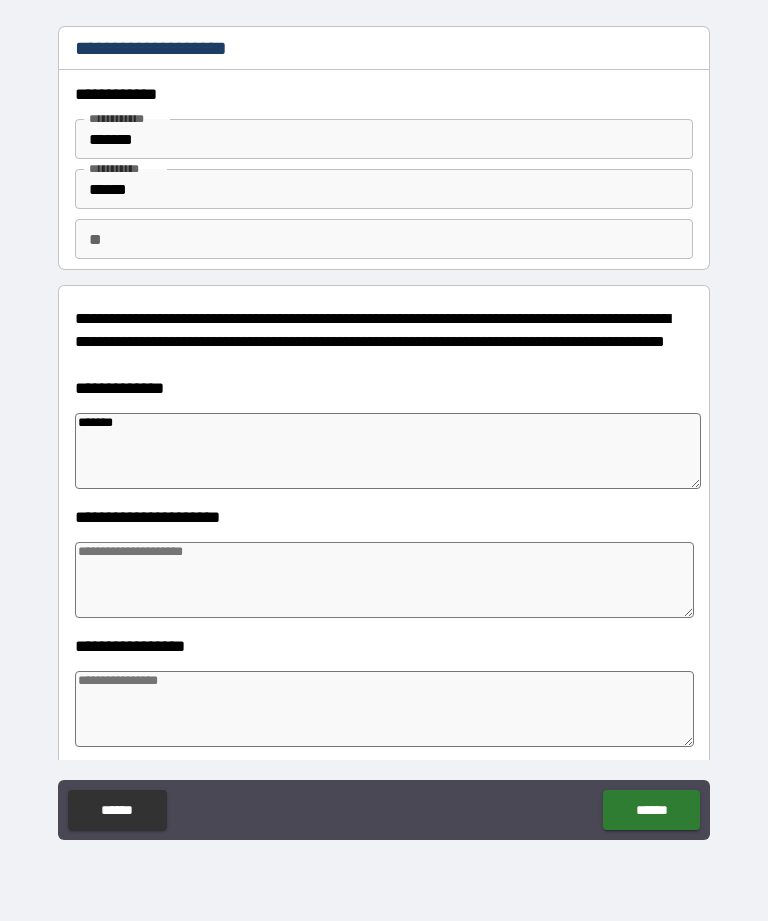 type on "******" 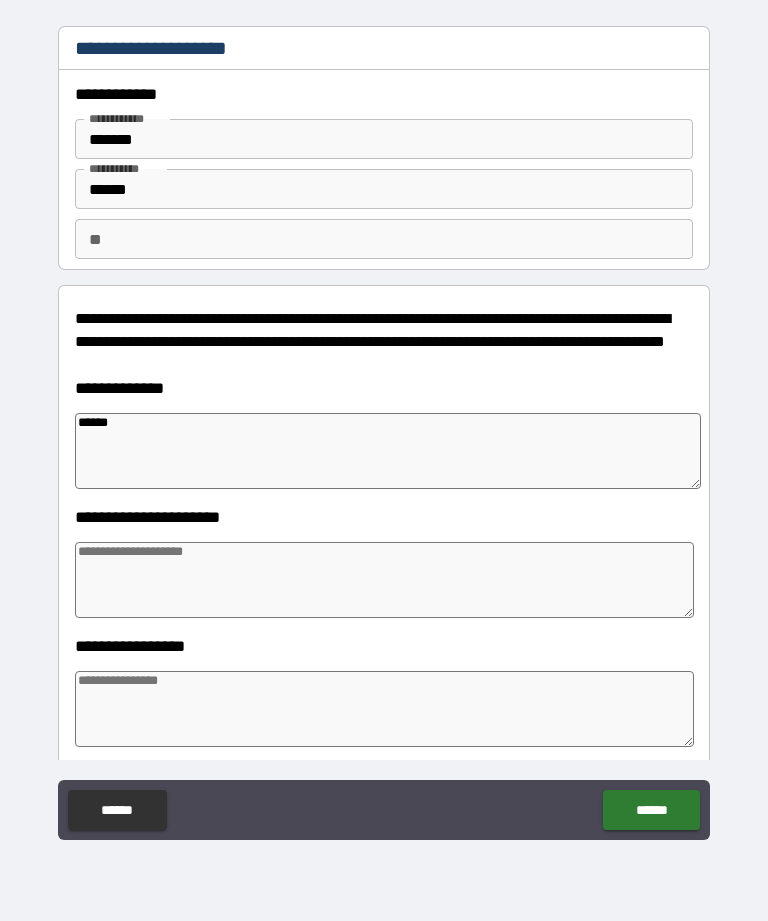 type on "*" 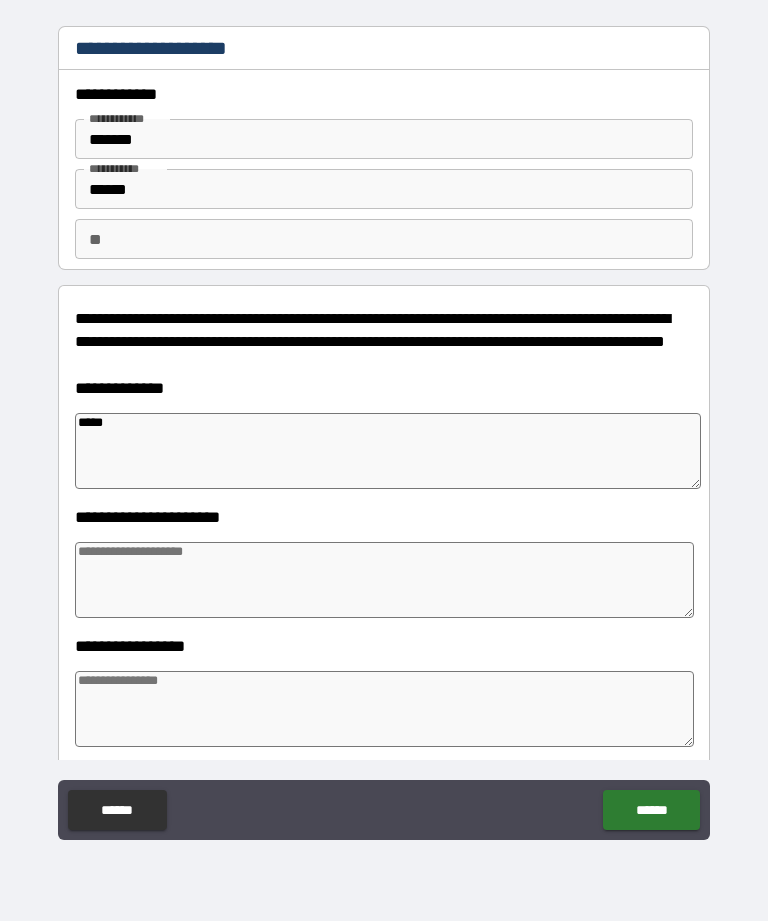 type on "*" 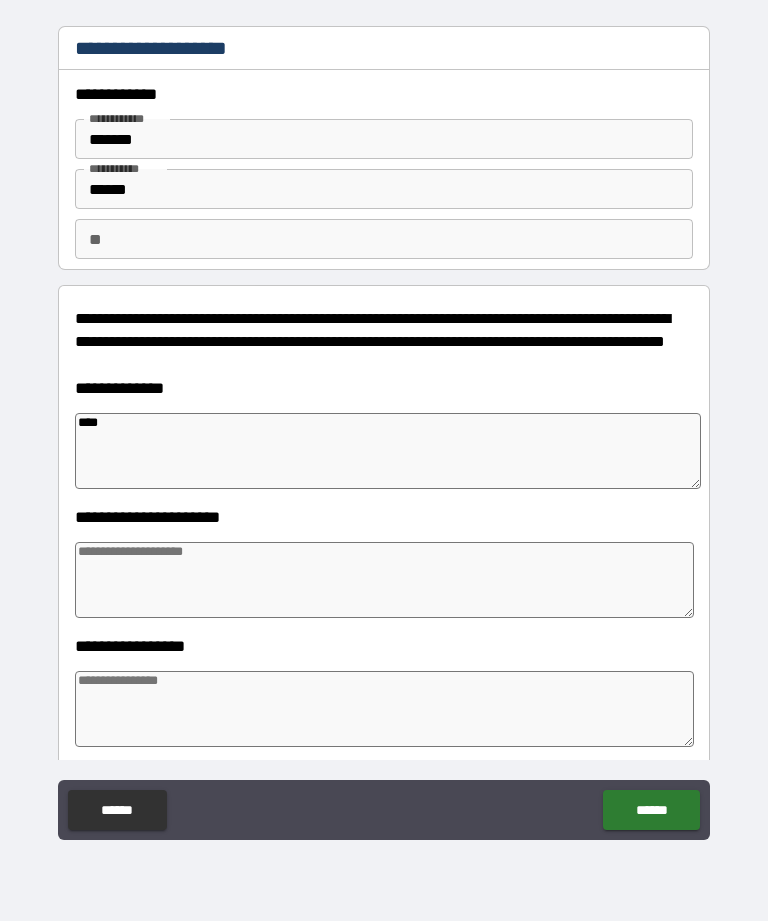 type on "*" 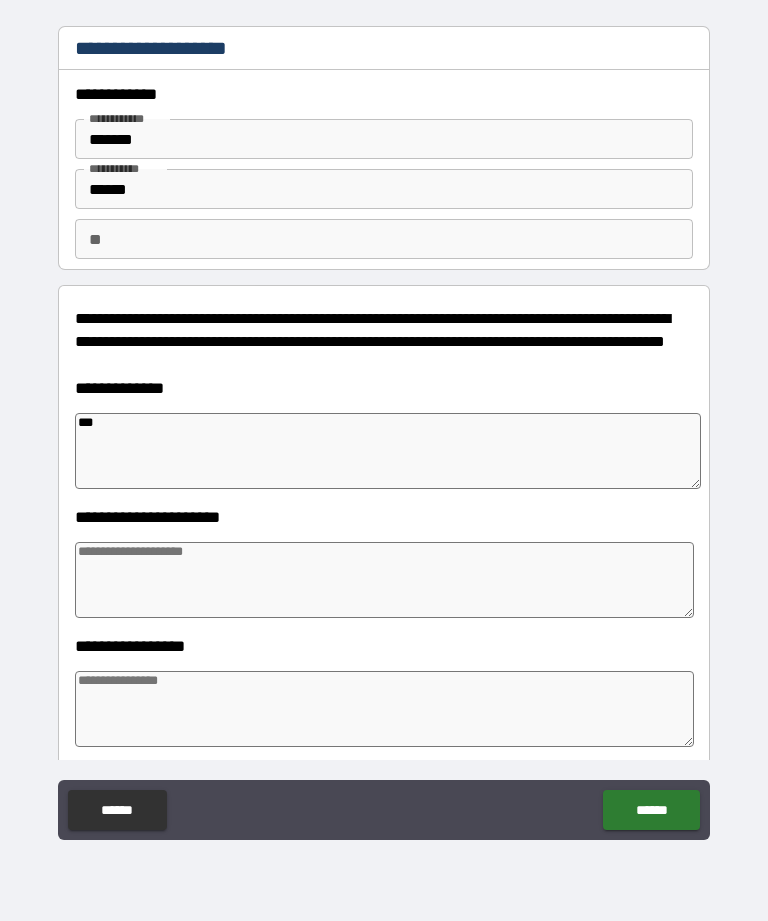 type on "*" 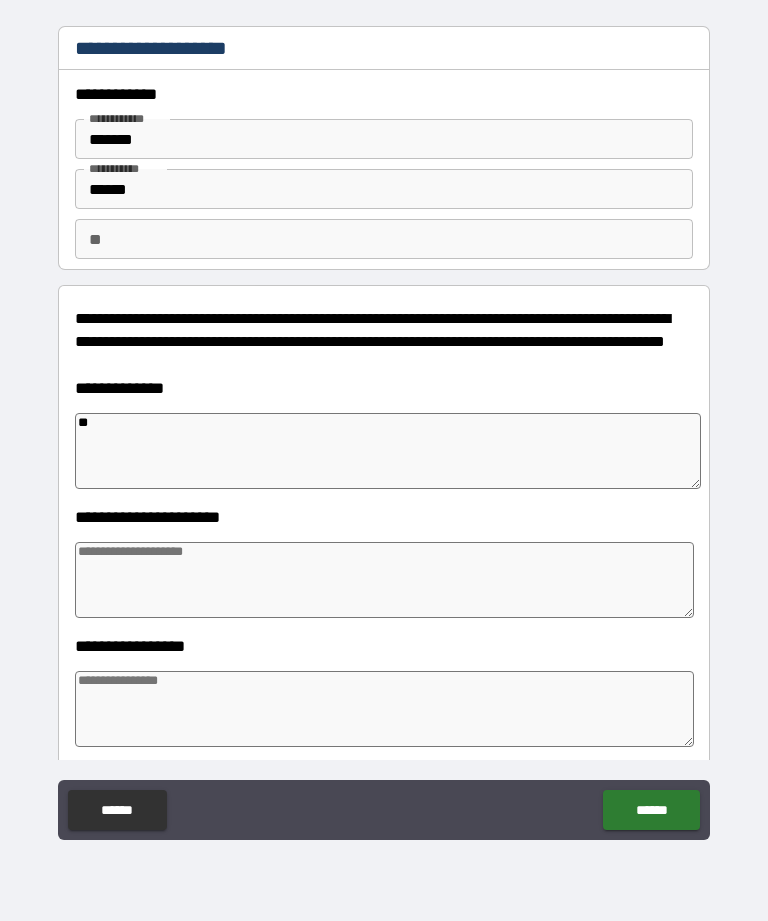 type on "*" 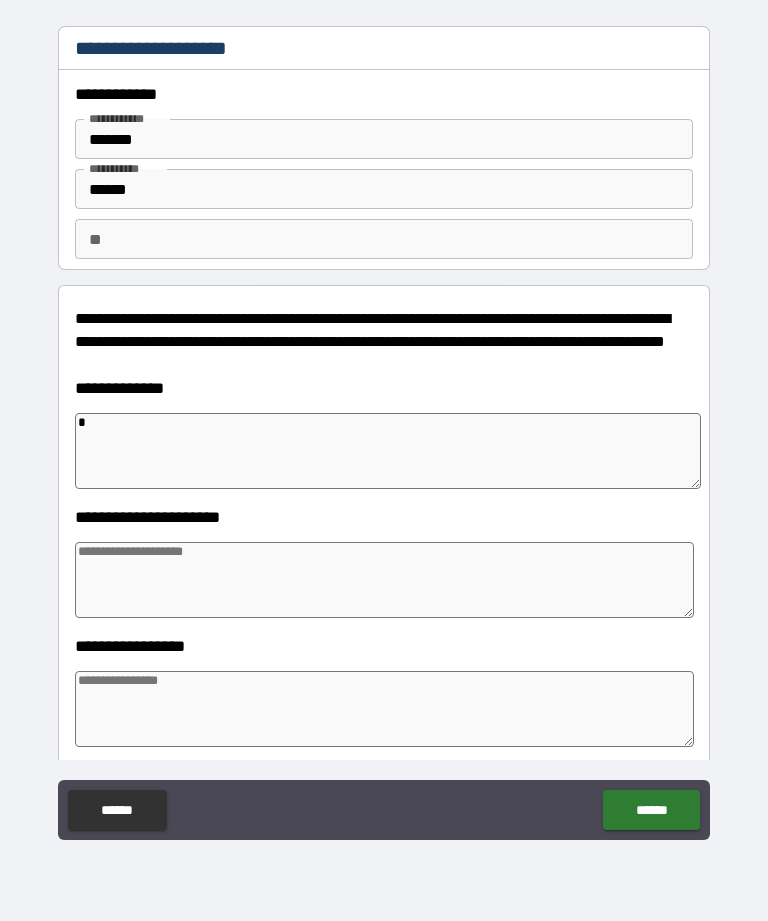 type on "*" 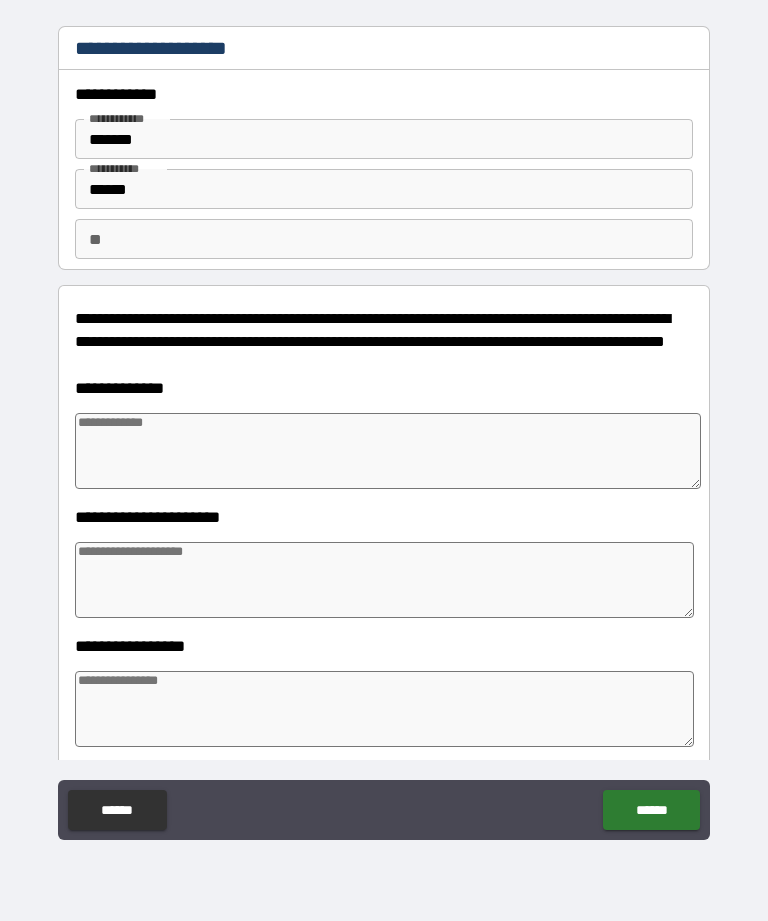 type on "*" 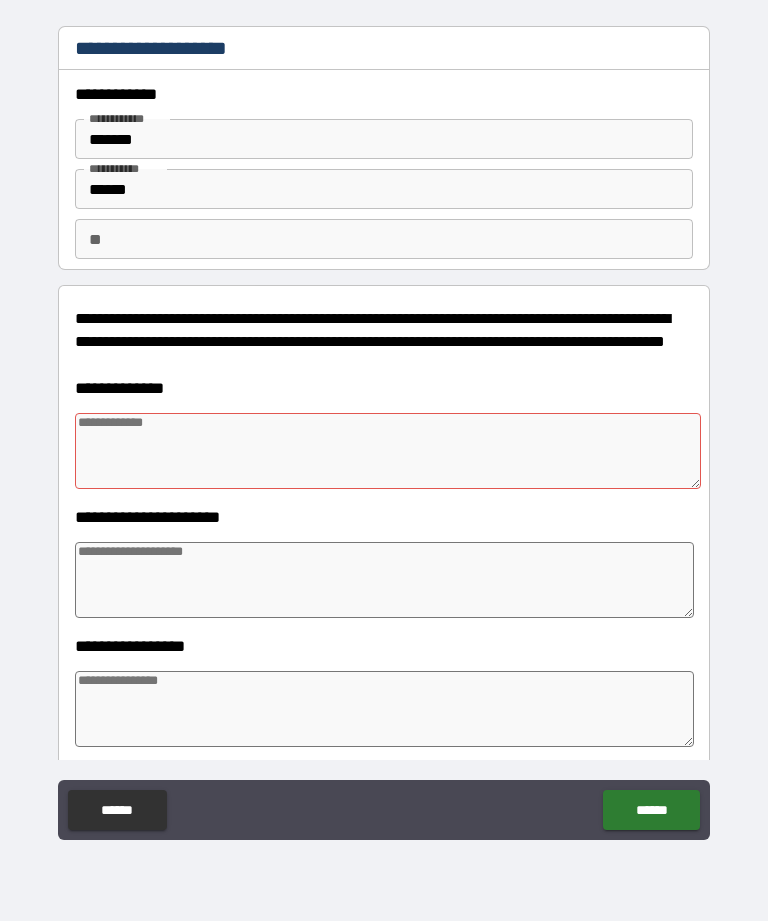 type on "*" 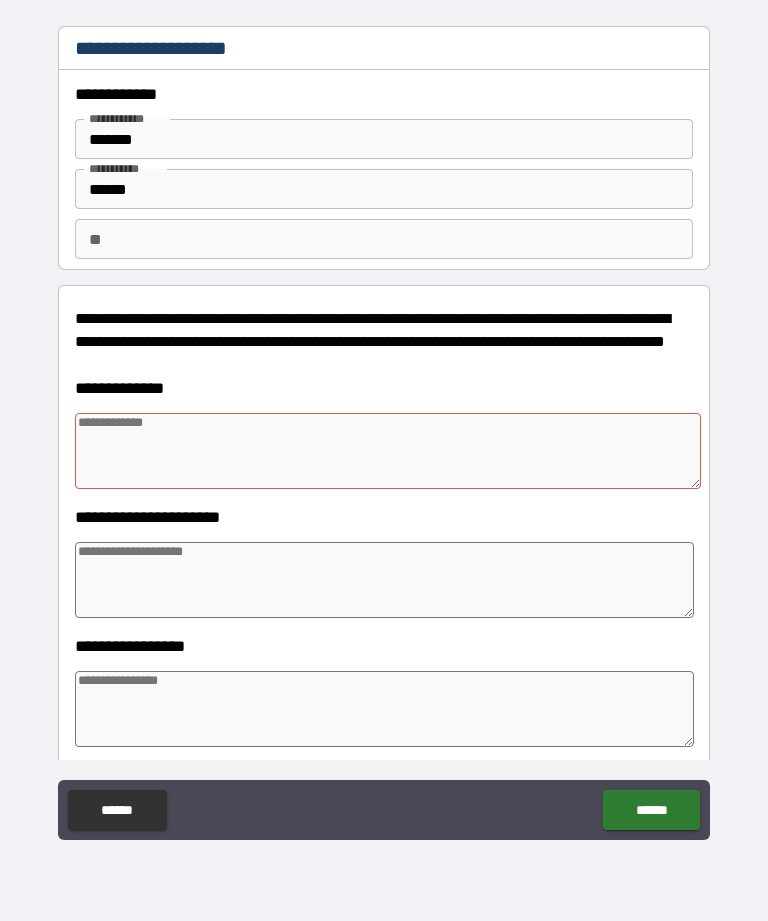 type on "*" 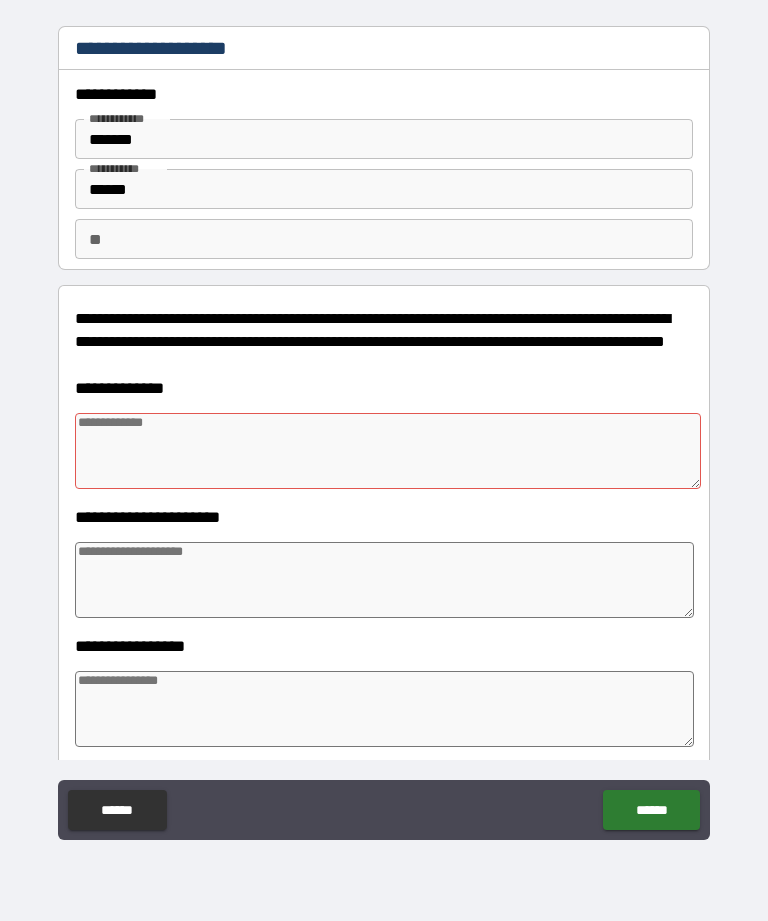 type on "*" 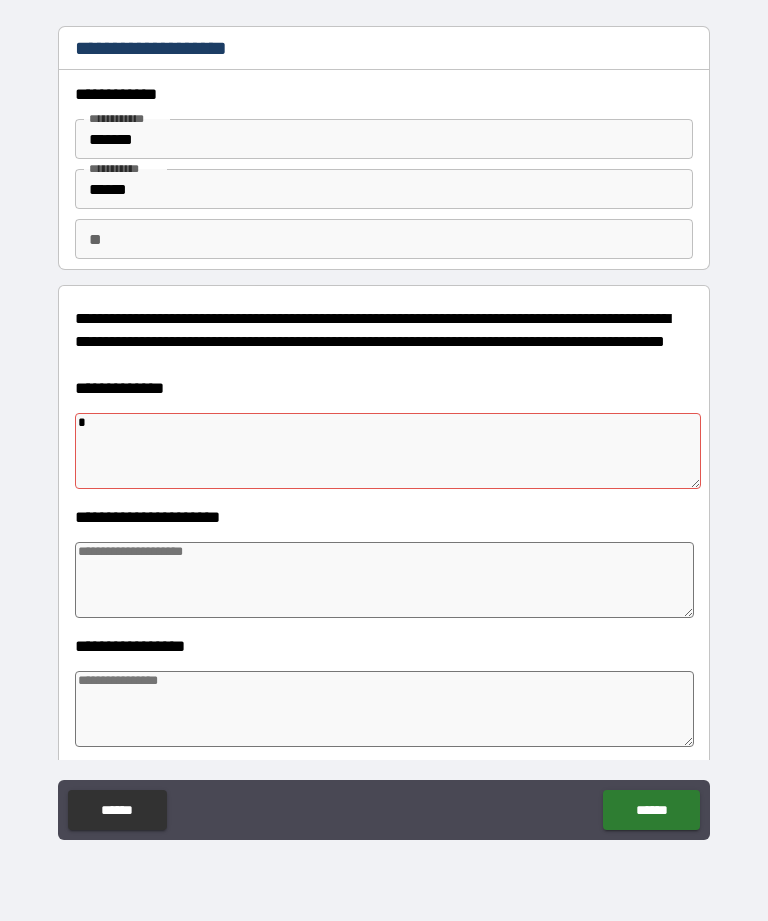 type on "*" 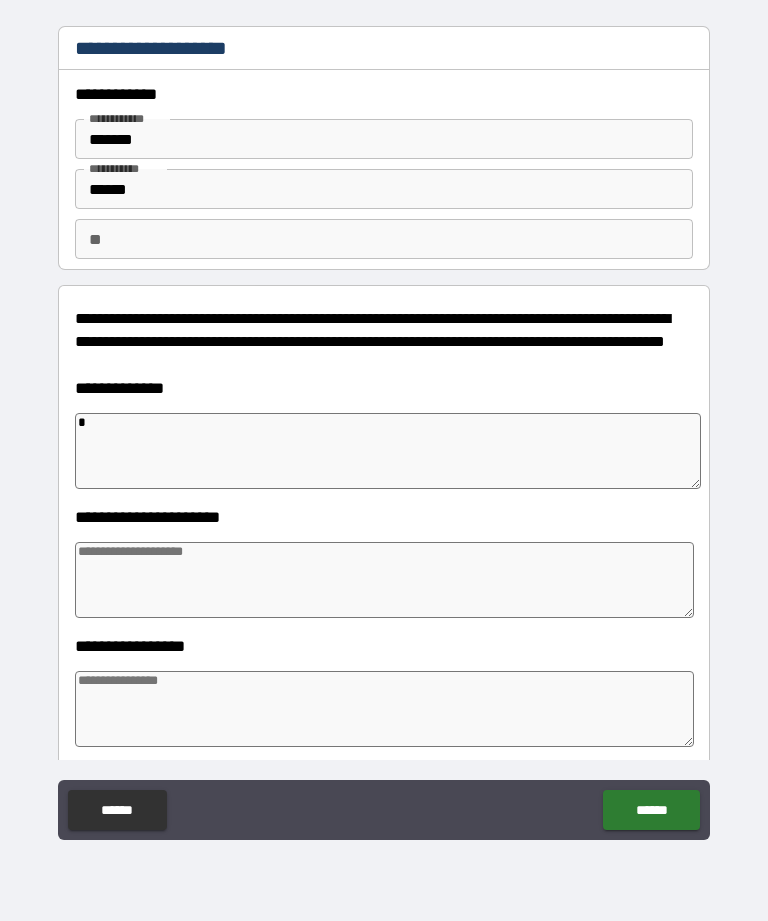 type on "*" 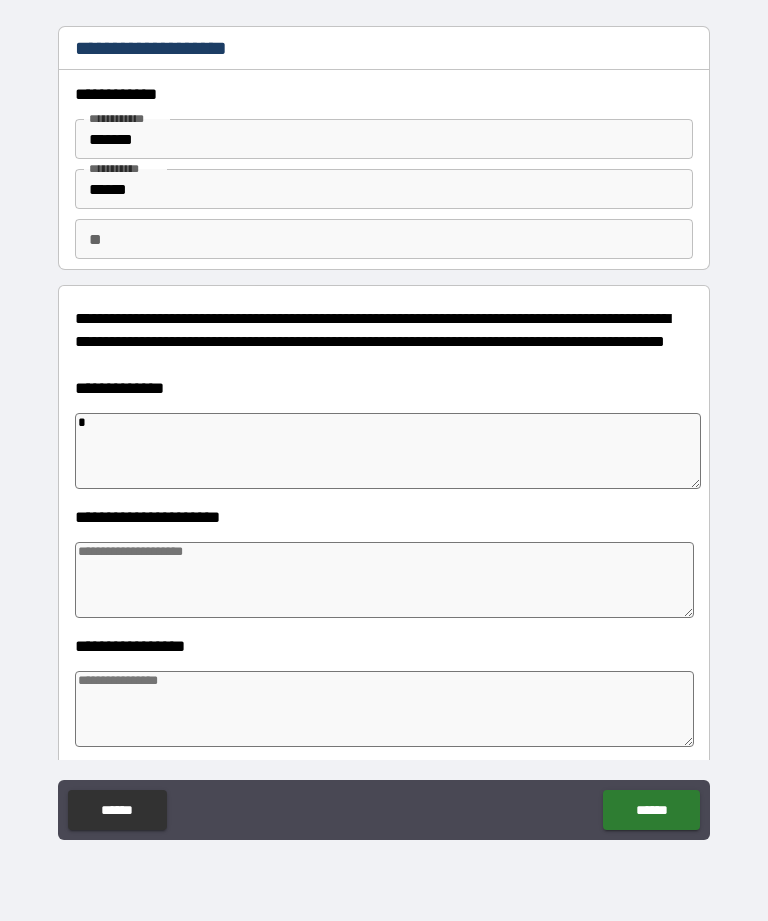 type on "**" 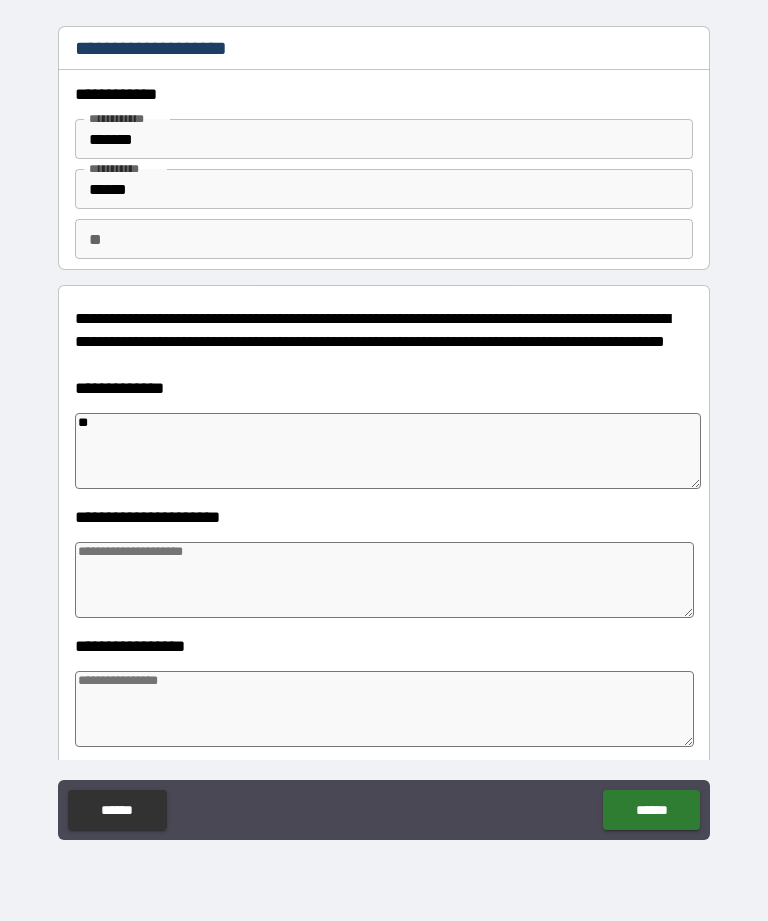 type on "*" 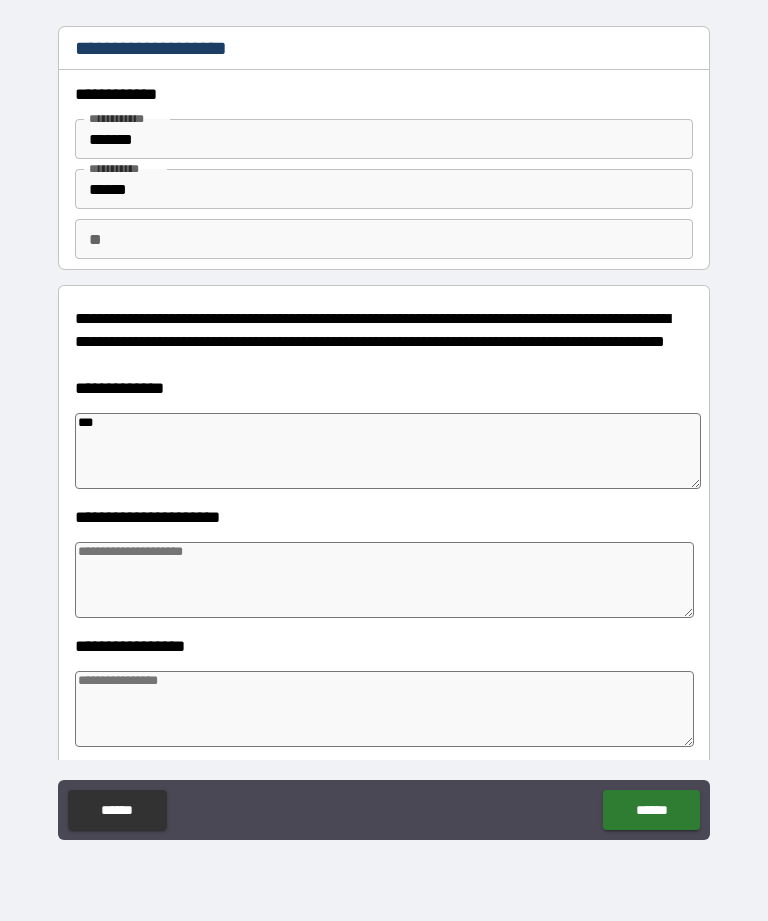 type on "*" 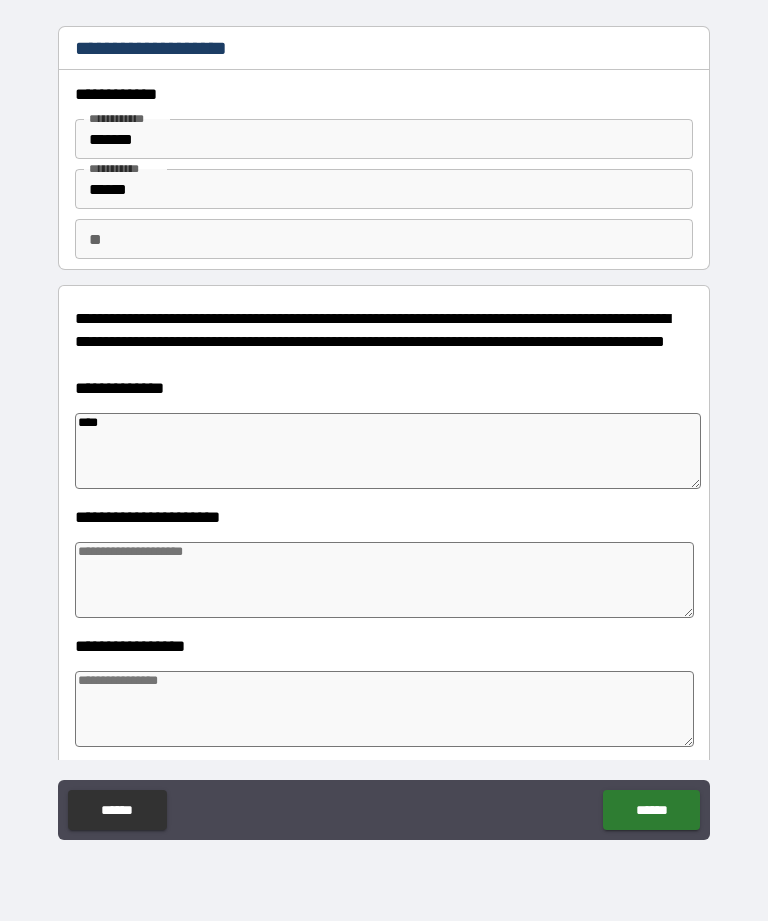 type on "*" 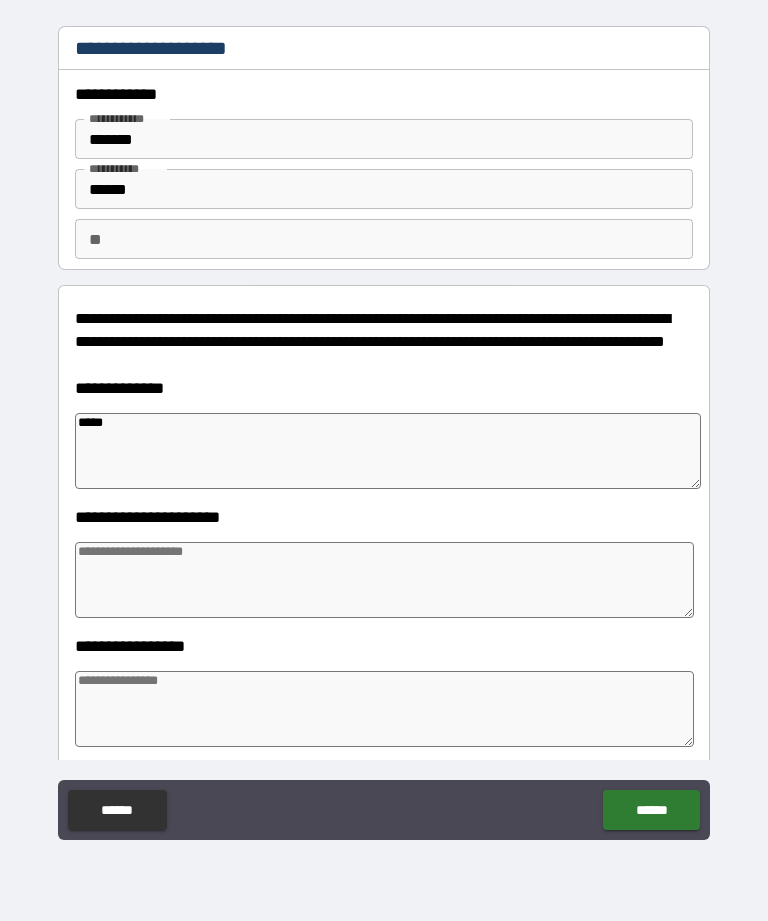 type on "*" 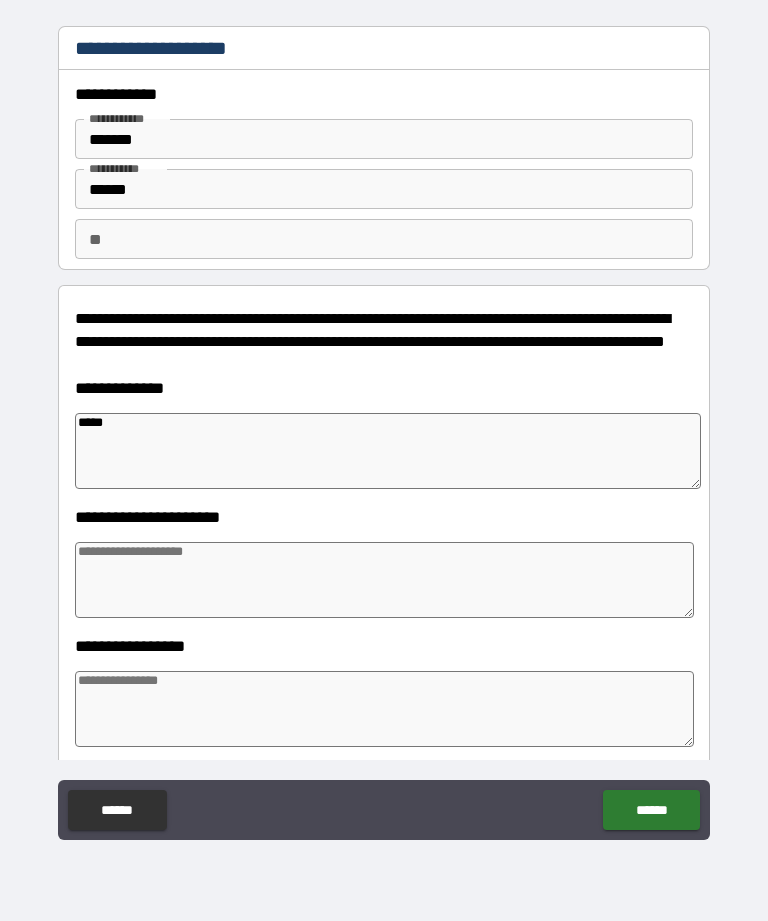 type on "******" 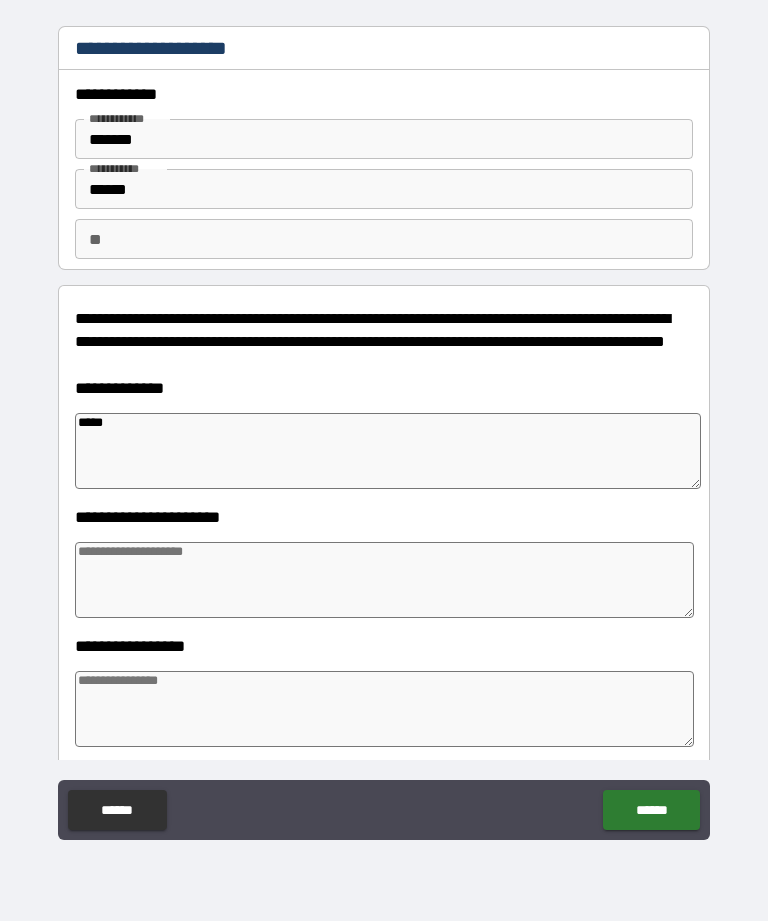 type on "*" 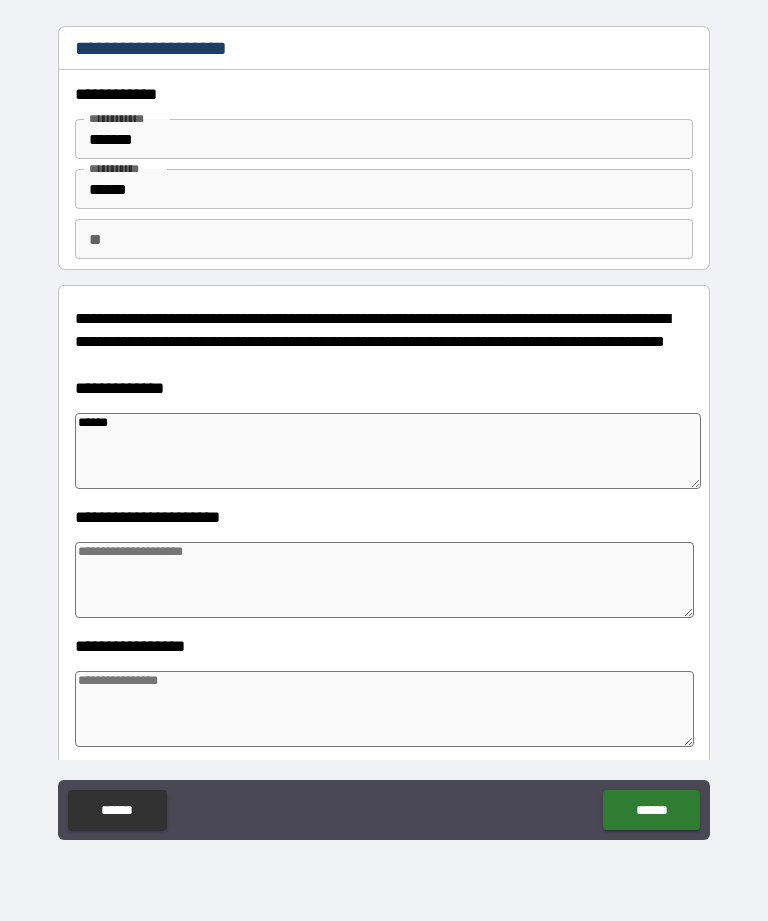type on "*" 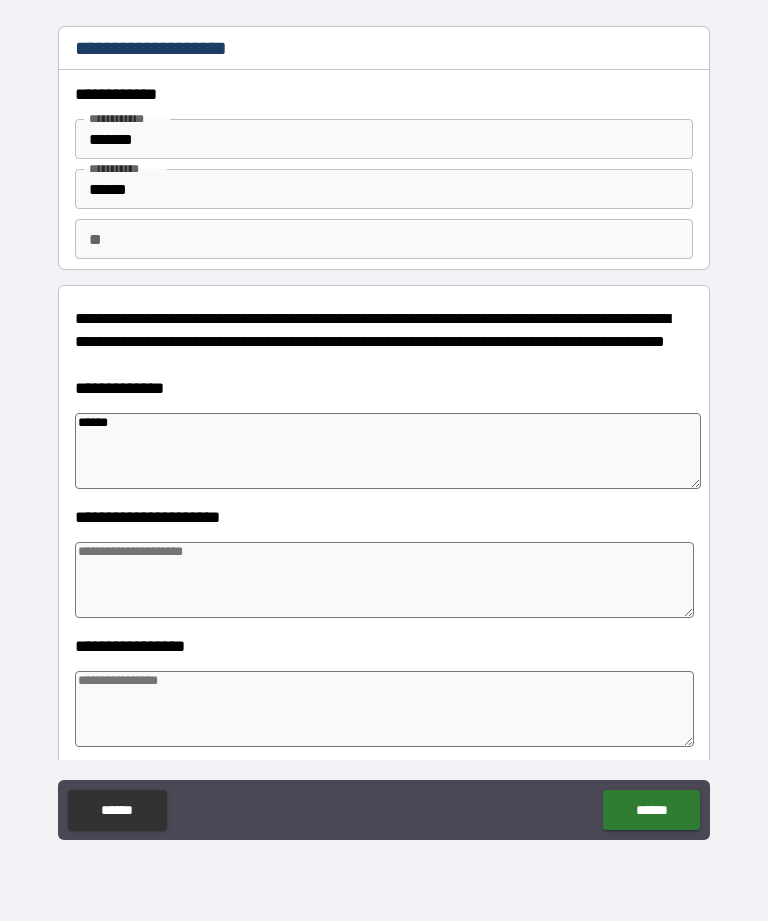 type on "******" 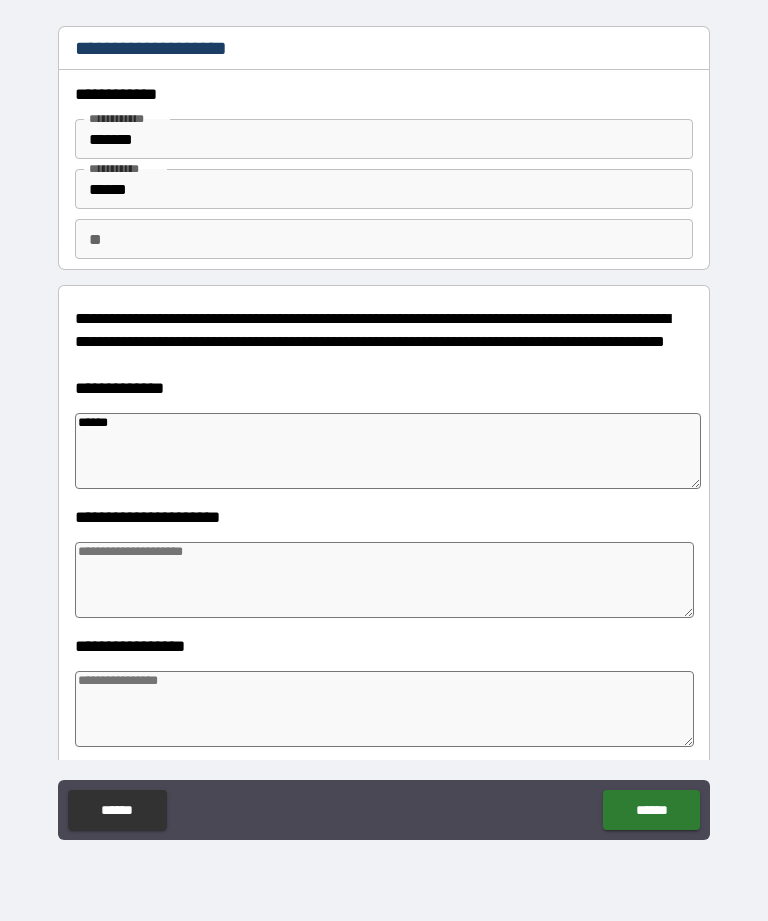 type on "*" 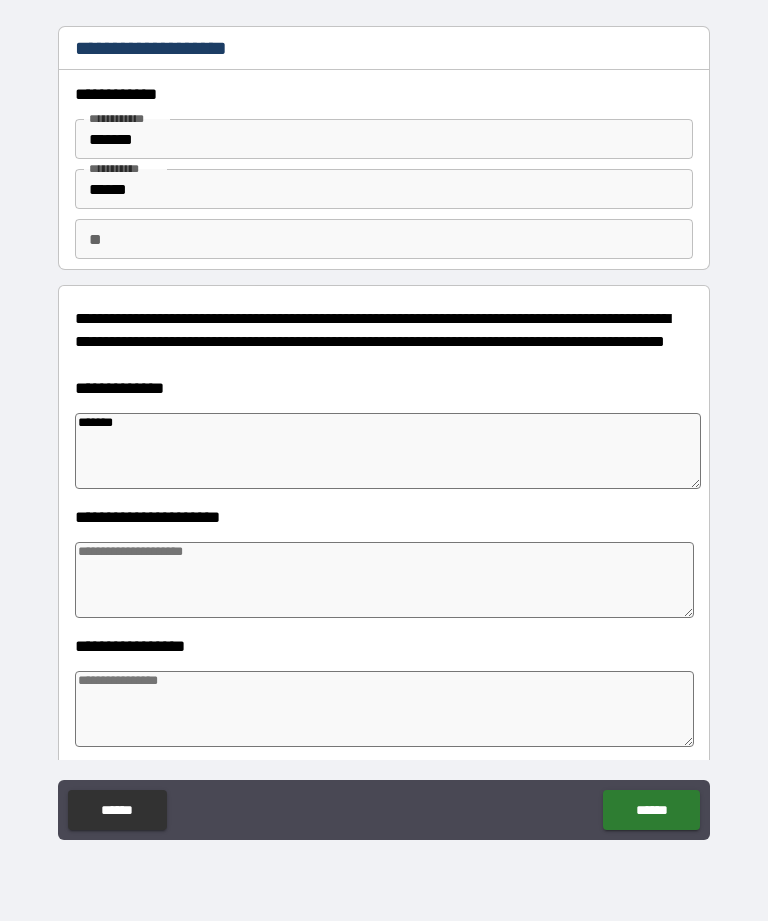 type on "*" 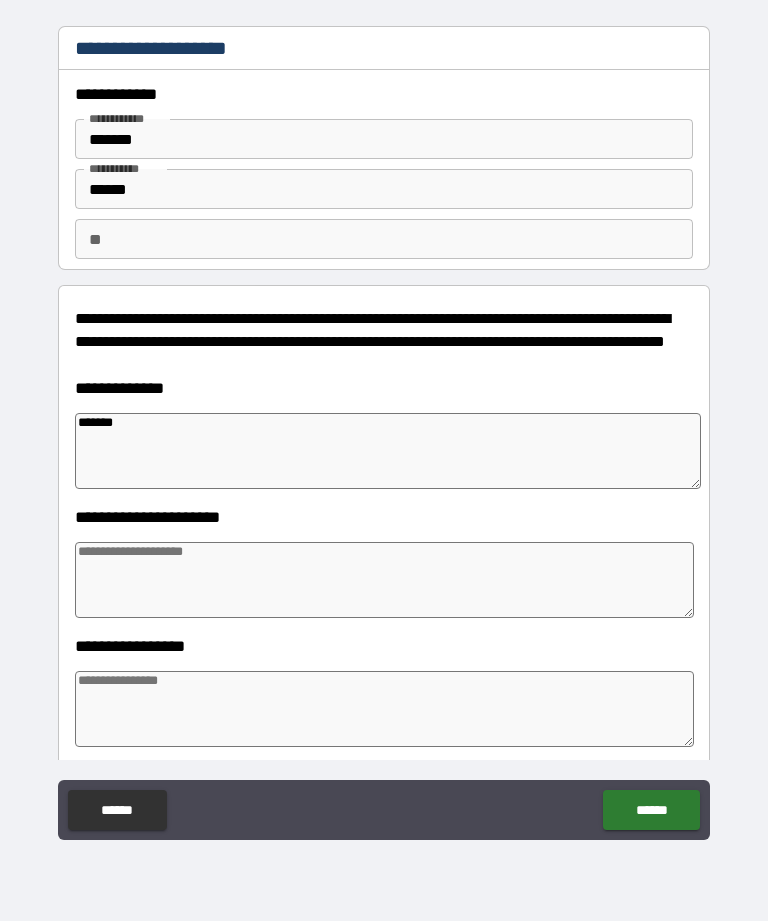 type on "*****" 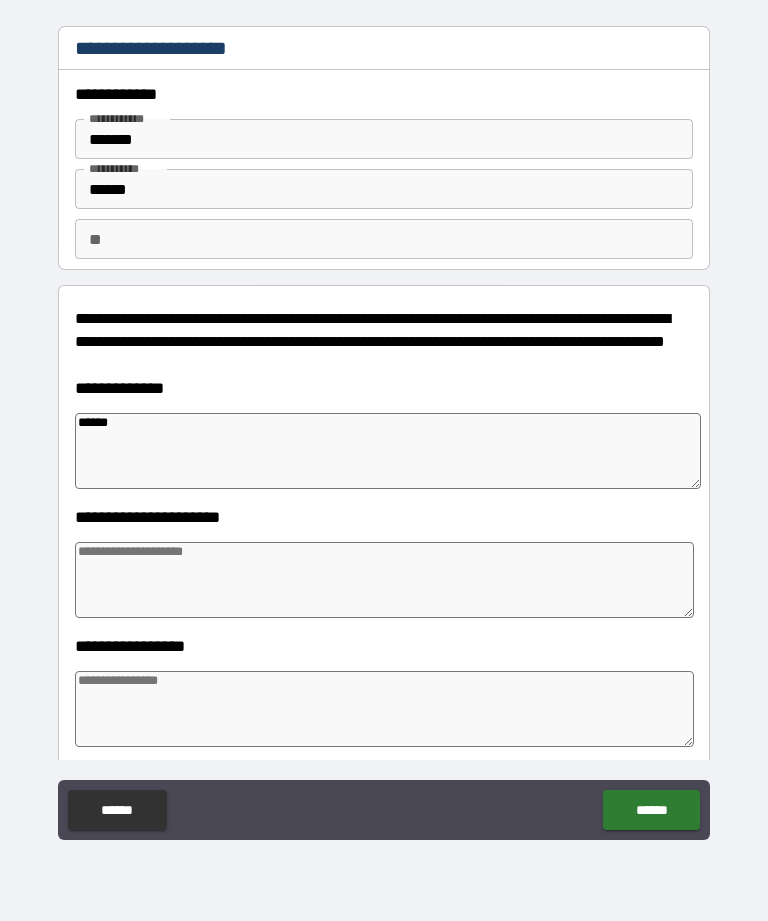 type on "*" 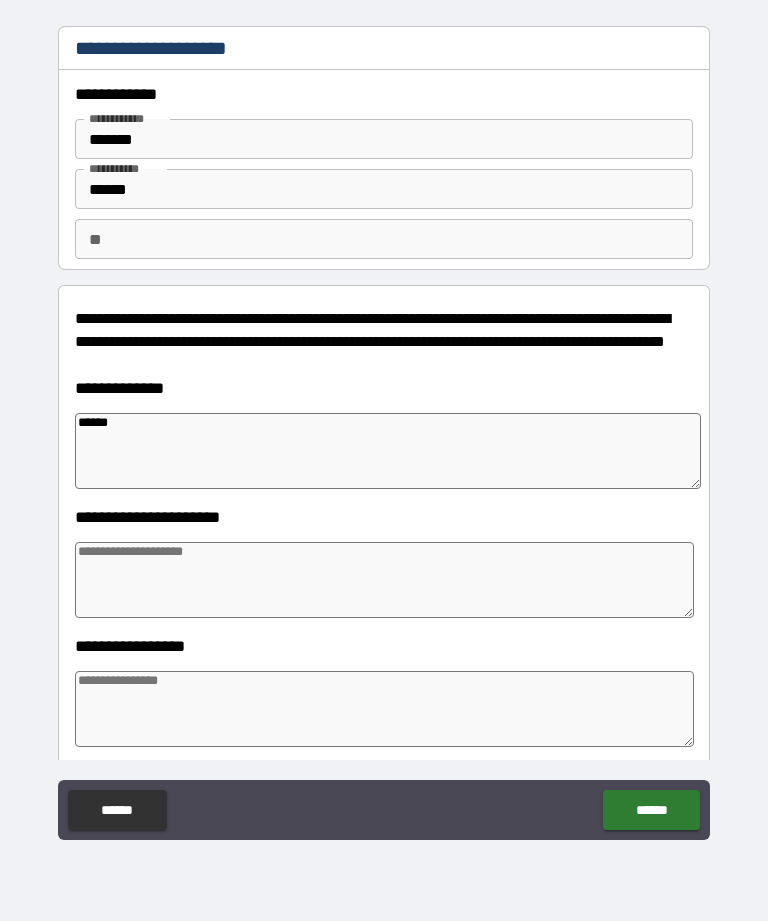 type on "******" 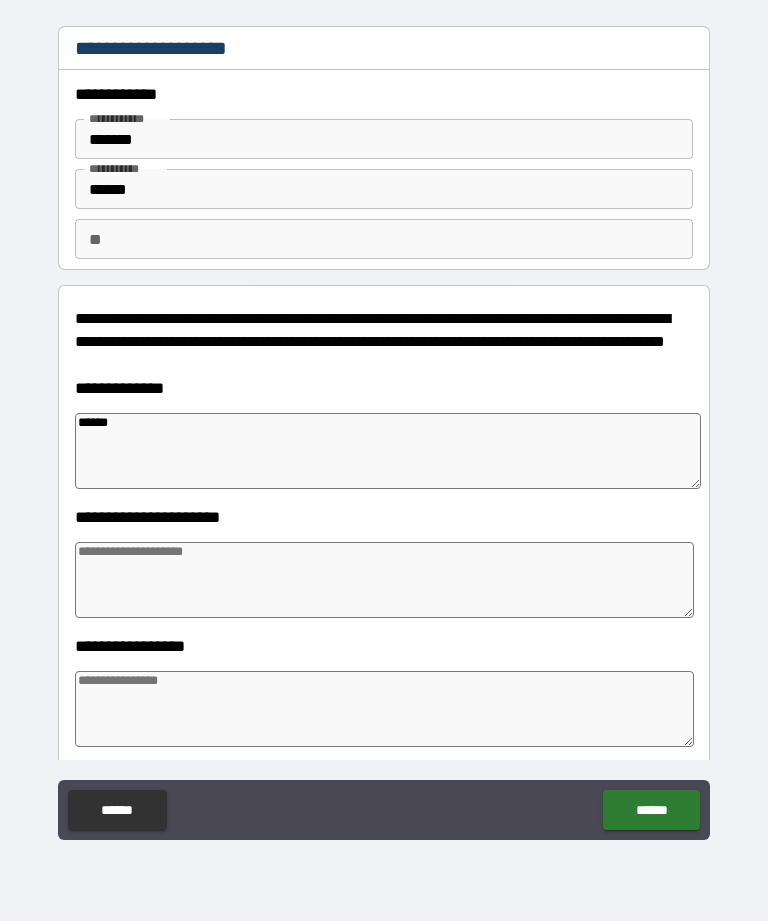 type on "*" 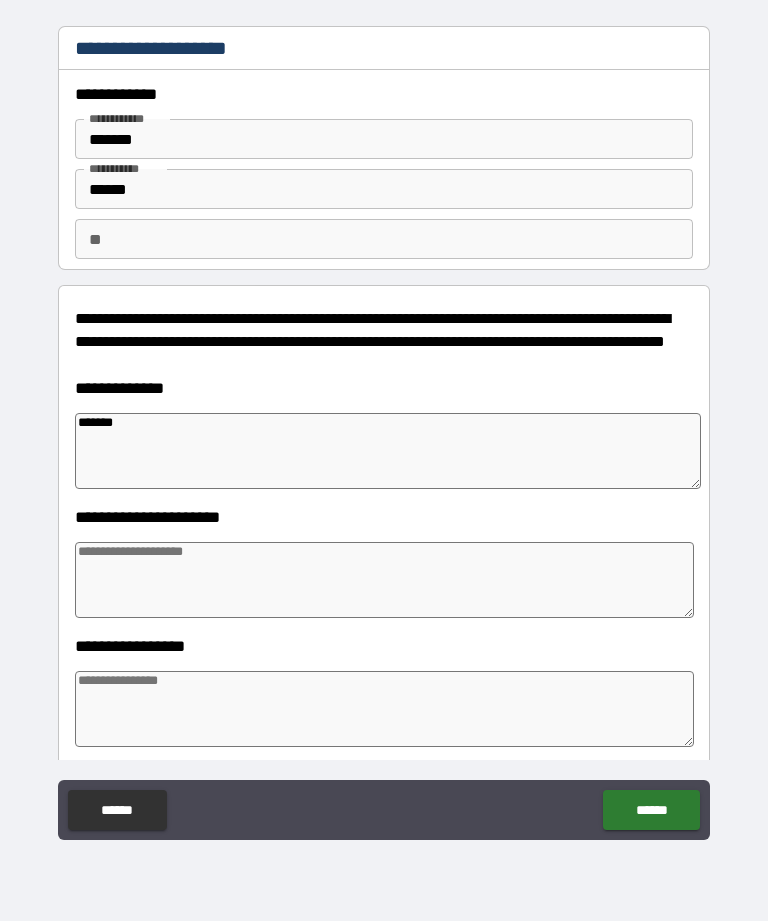 type on "*" 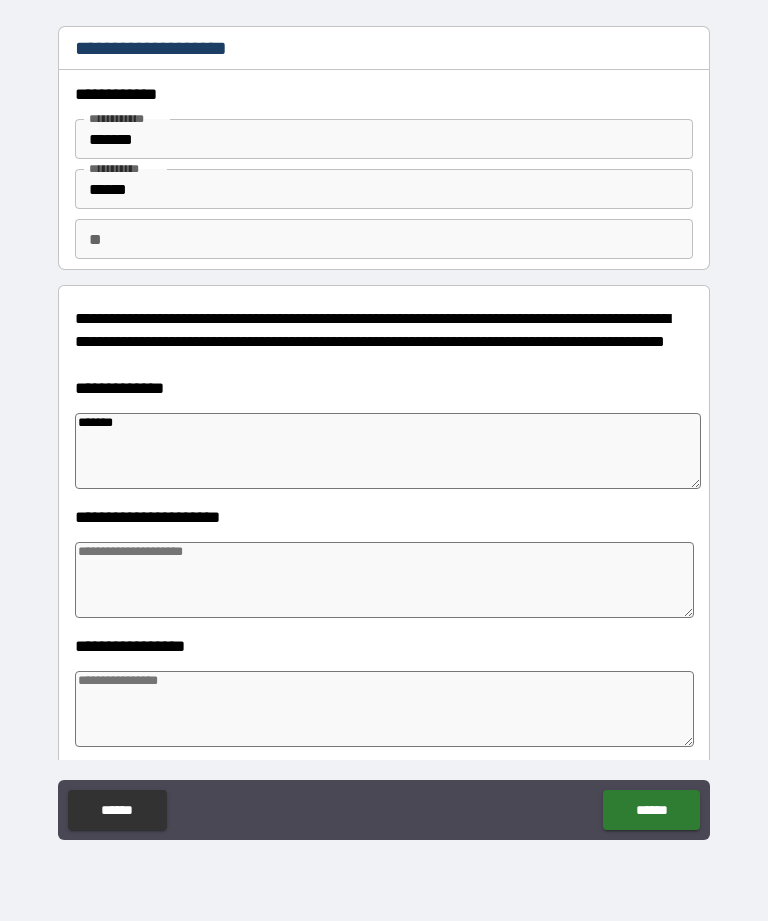 type on "*****" 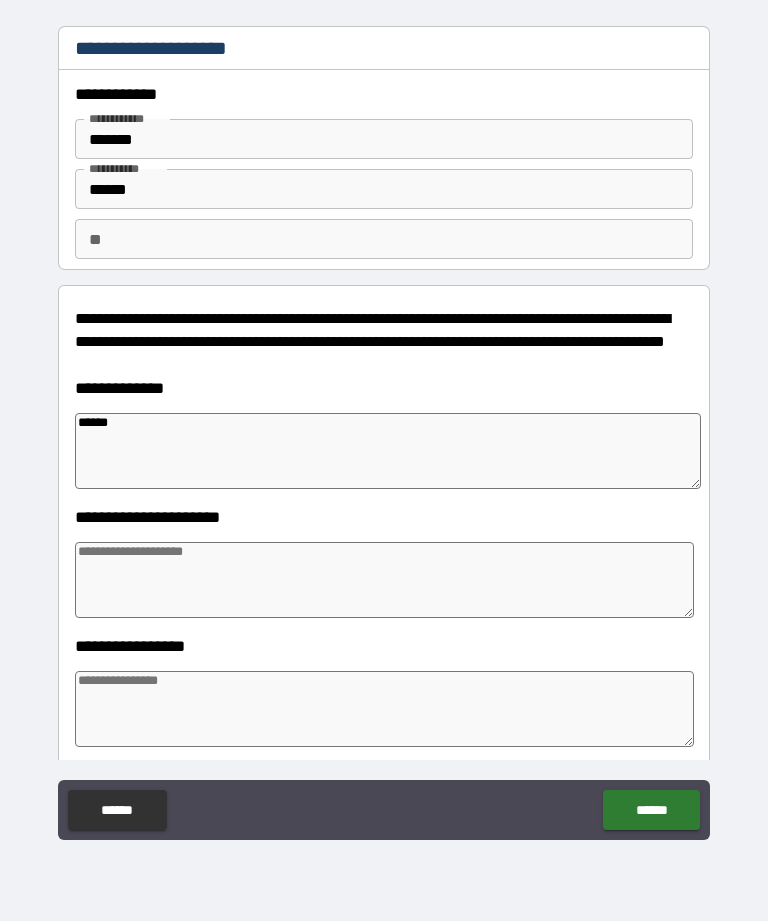 type on "*" 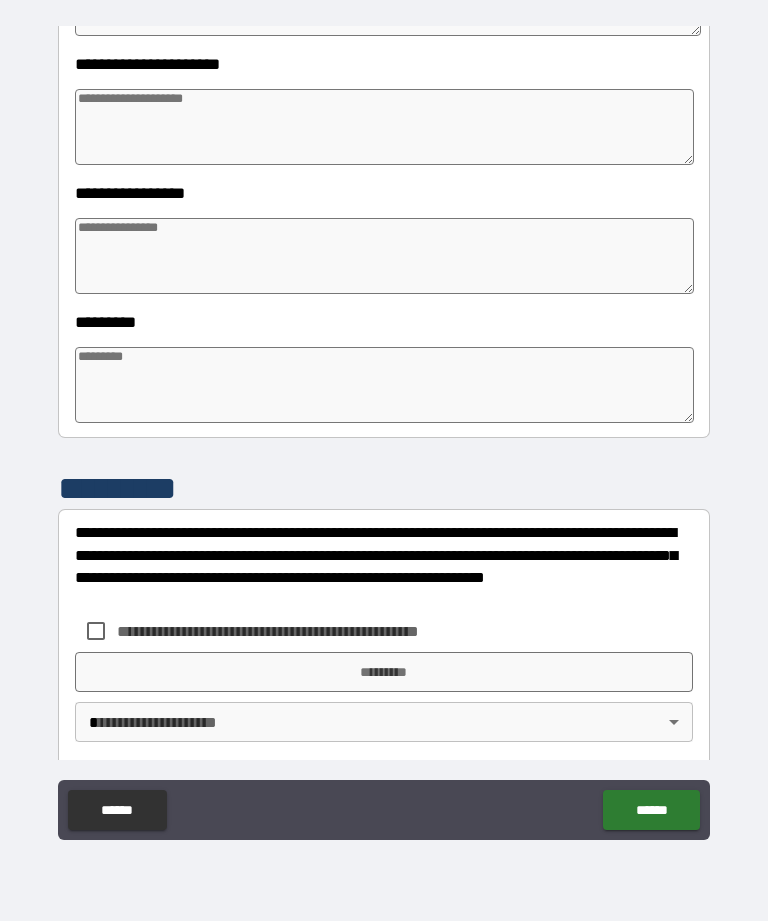 scroll, scrollTop: 454, scrollLeft: 0, axis: vertical 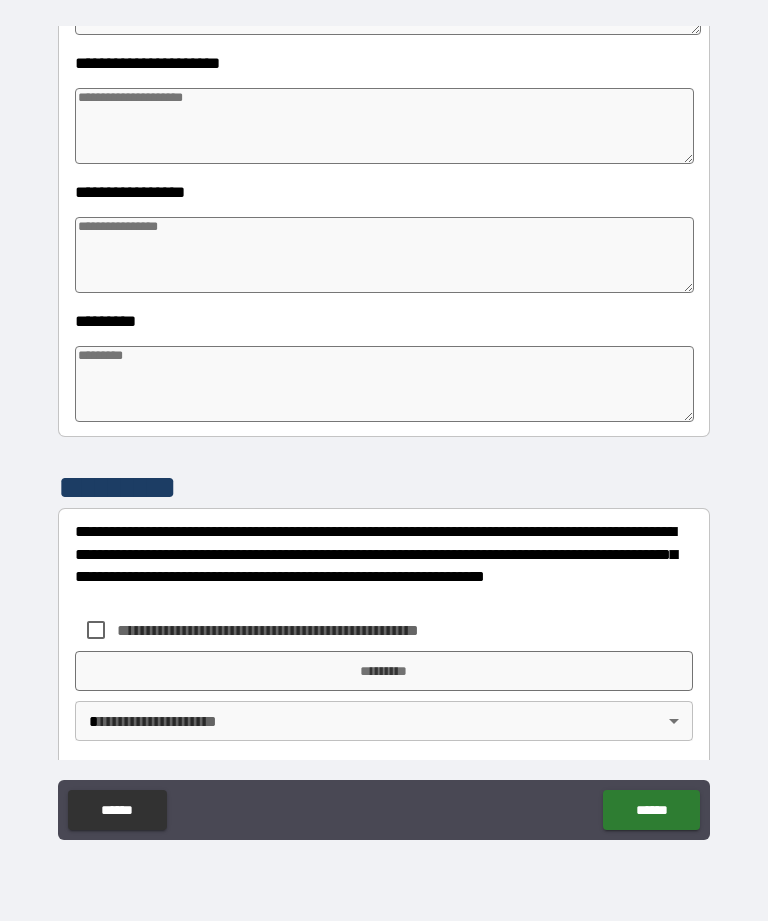 click at bounding box center [384, 384] 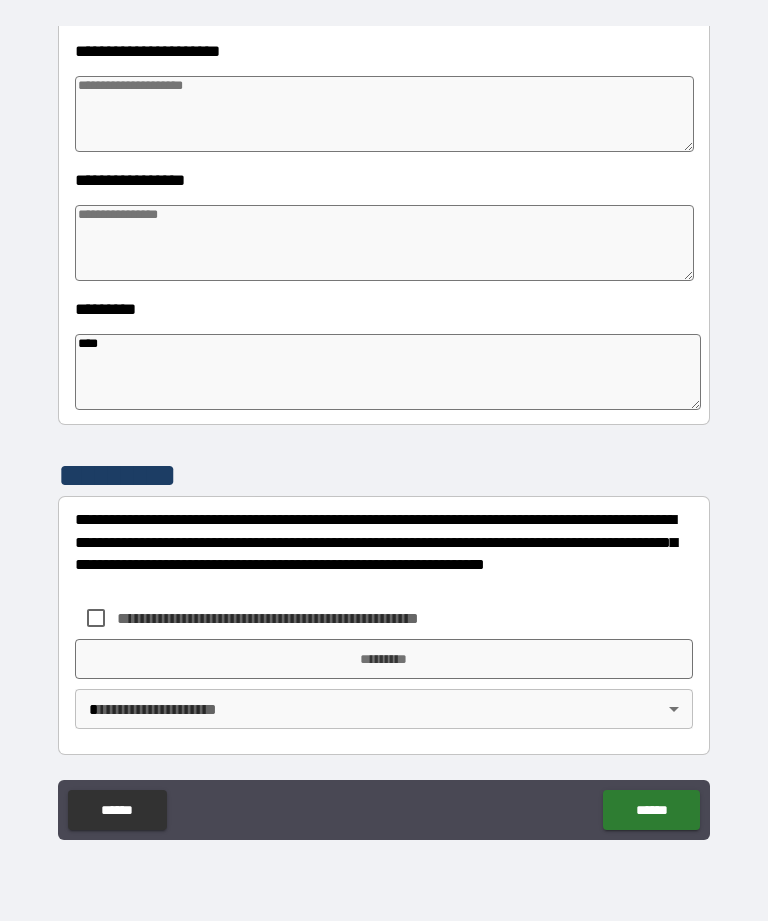 scroll, scrollTop: 466, scrollLeft: 0, axis: vertical 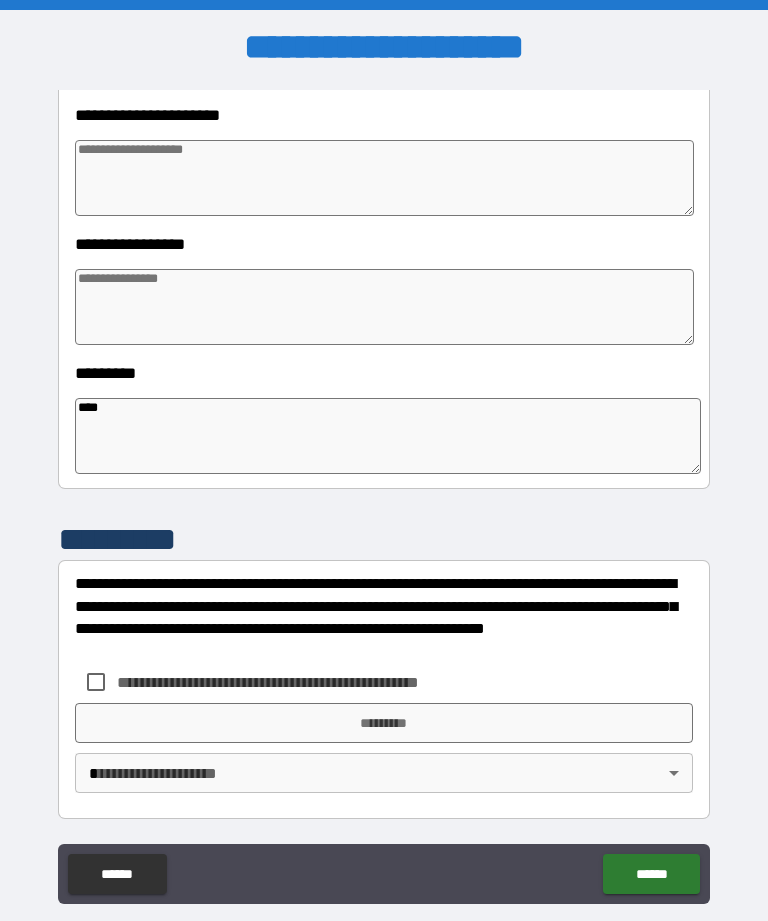 click at bounding box center (384, 307) 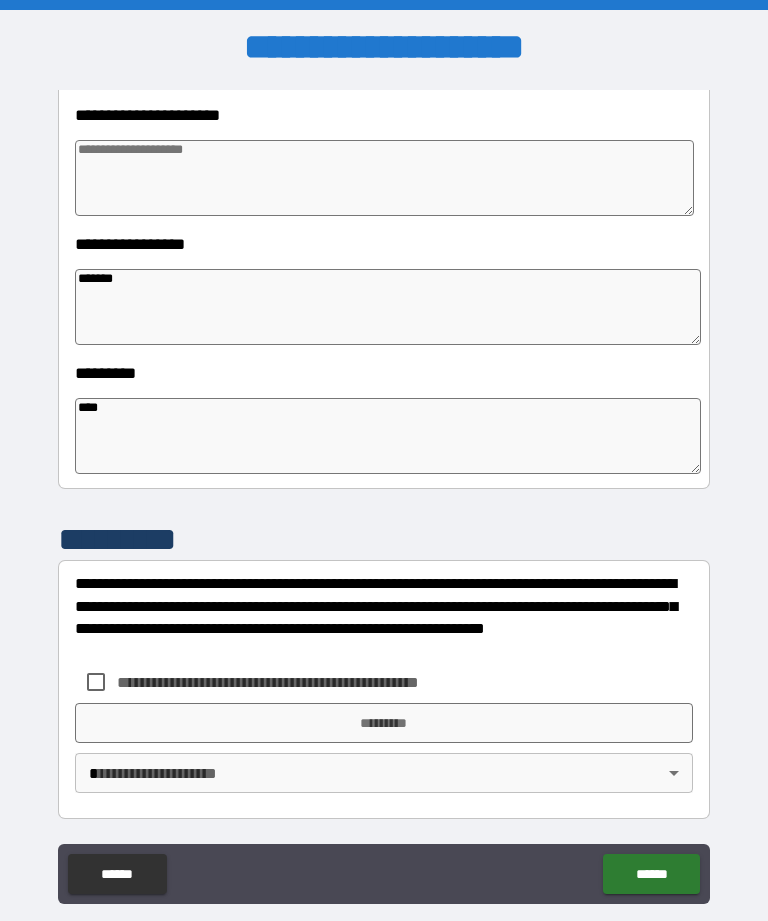 click at bounding box center [384, 178] 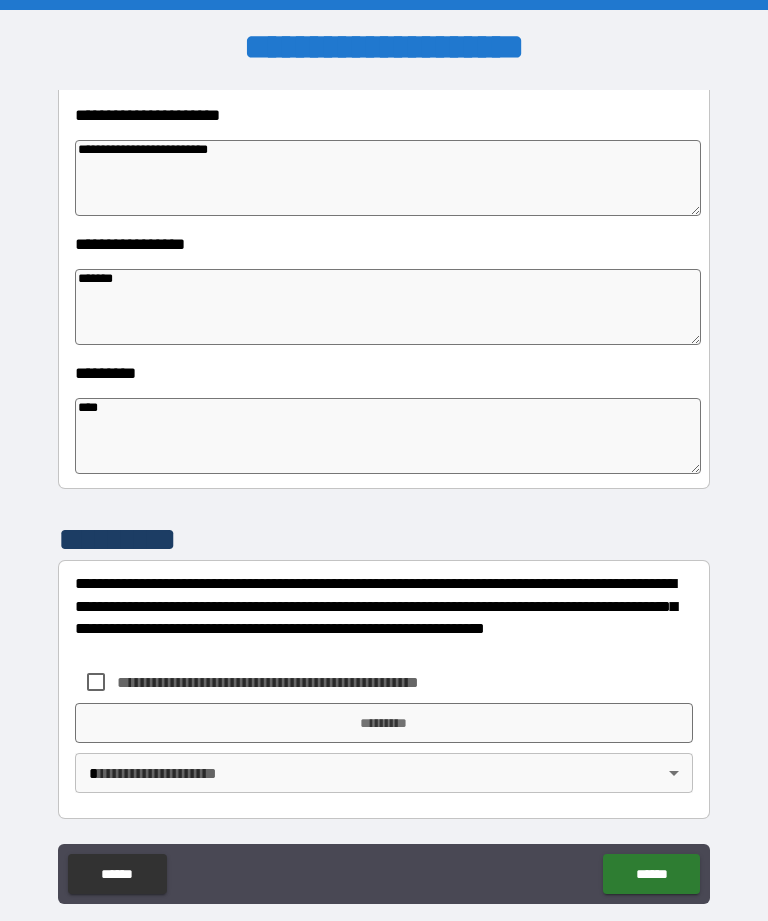 click on "**********" at bounding box center (388, 178) 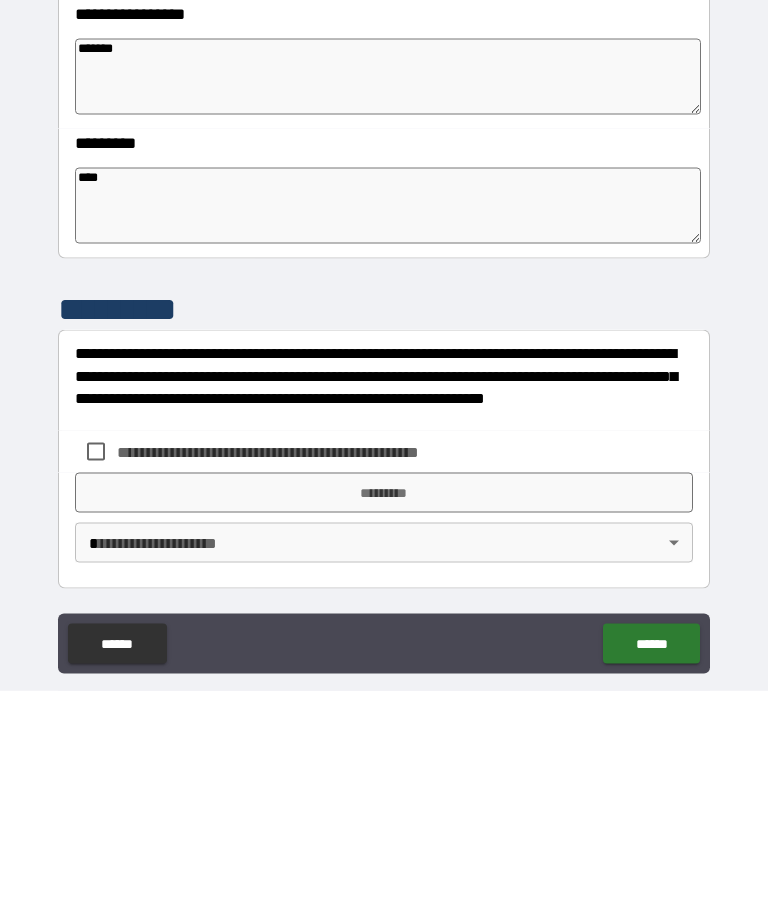 scroll, scrollTop: 64, scrollLeft: 0, axis: vertical 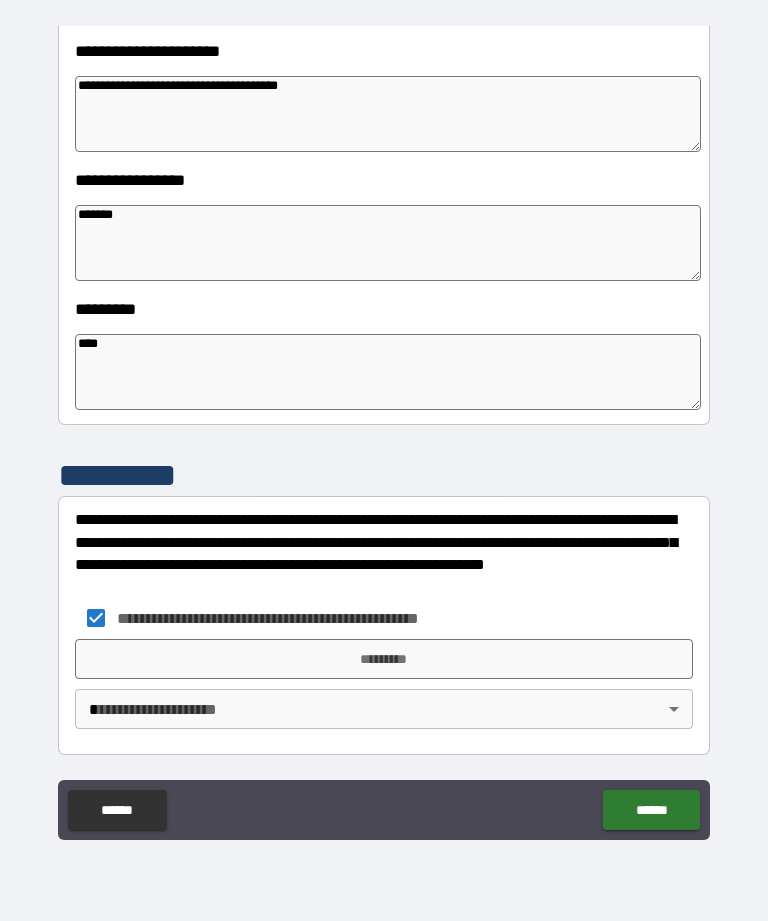 click on "*********" at bounding box center (384, 659) 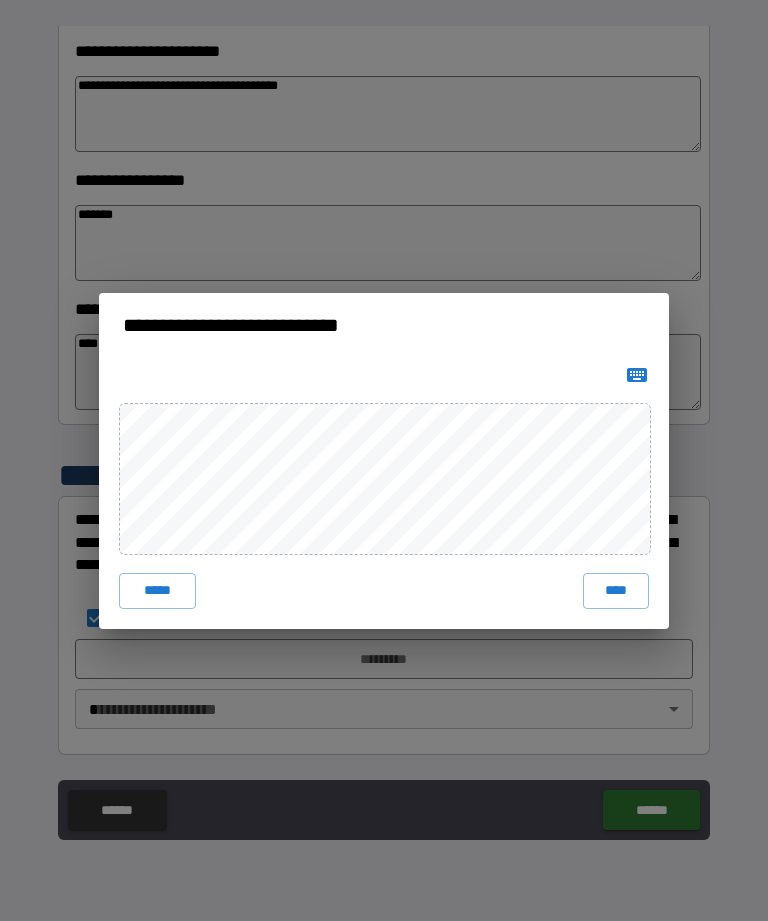 click on "****" at bounding box center [616, 591] 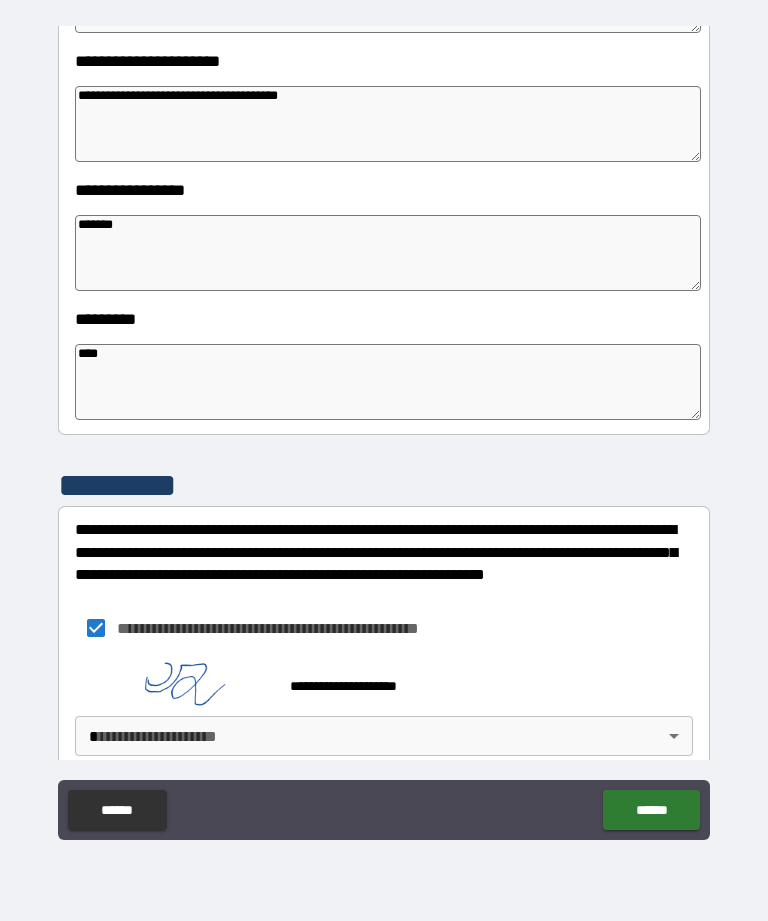 click on "******" at bounding box center (651, 810) 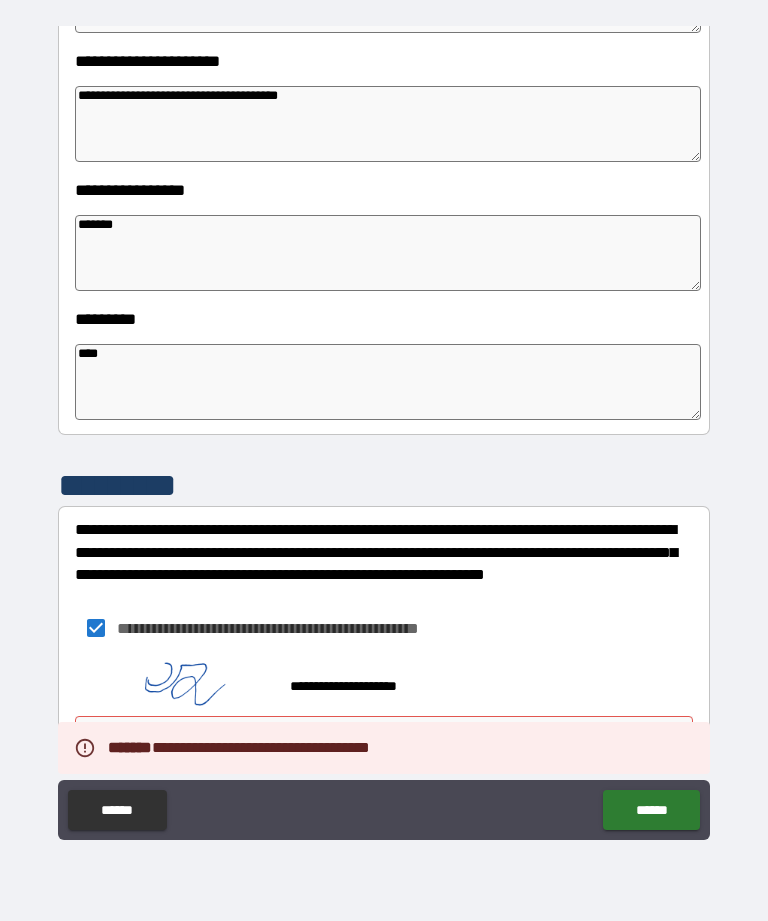 click on "**********" at bounding box center [384, 428] 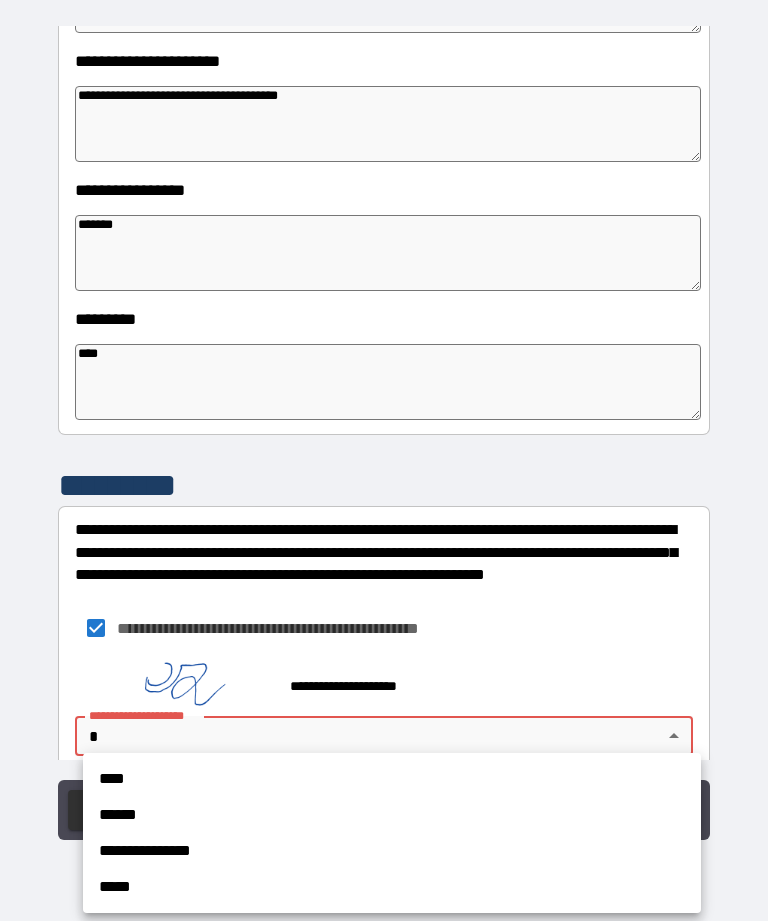click at bounding box center (384, 460) 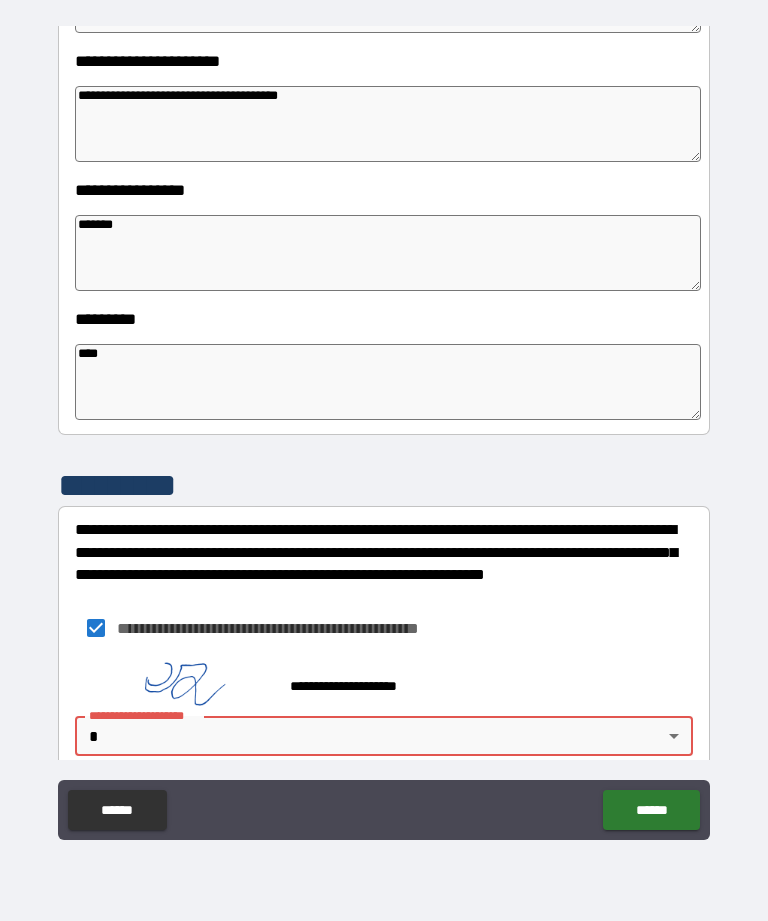 click on "**********" at bounding box center [384, 428] 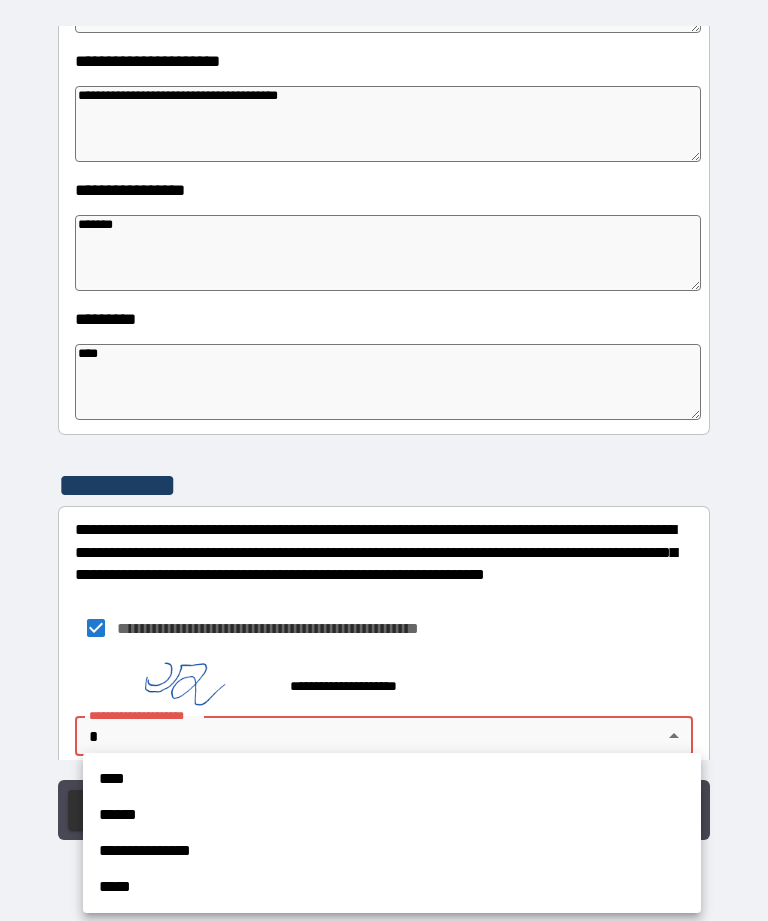 click on "****" at bounding box center [392, 779] 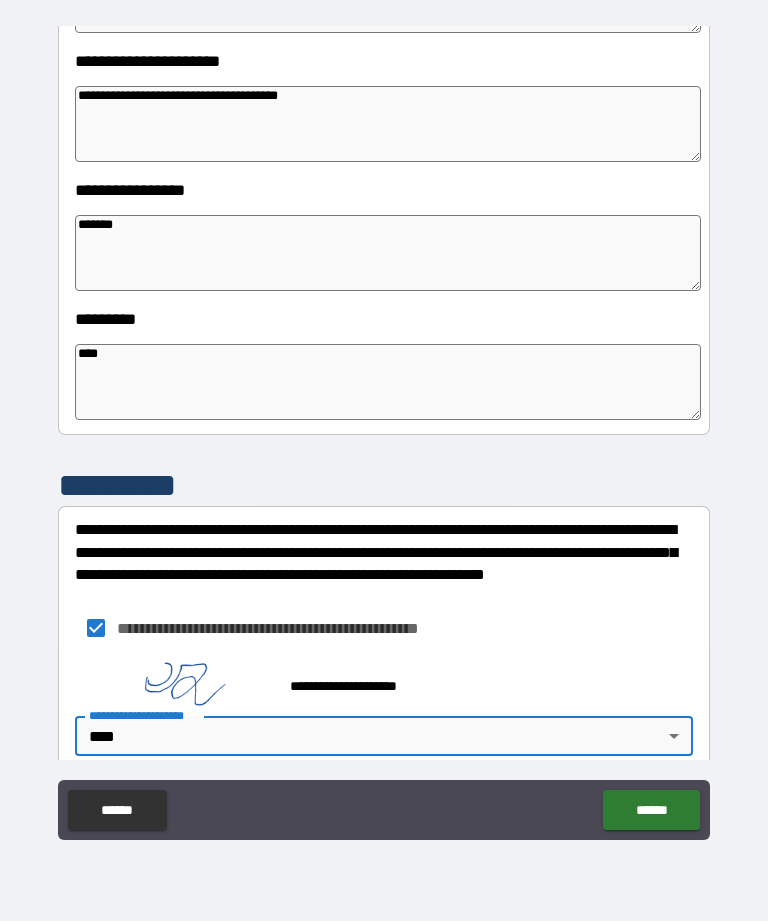click on "******" at bounding box center (651, 810) 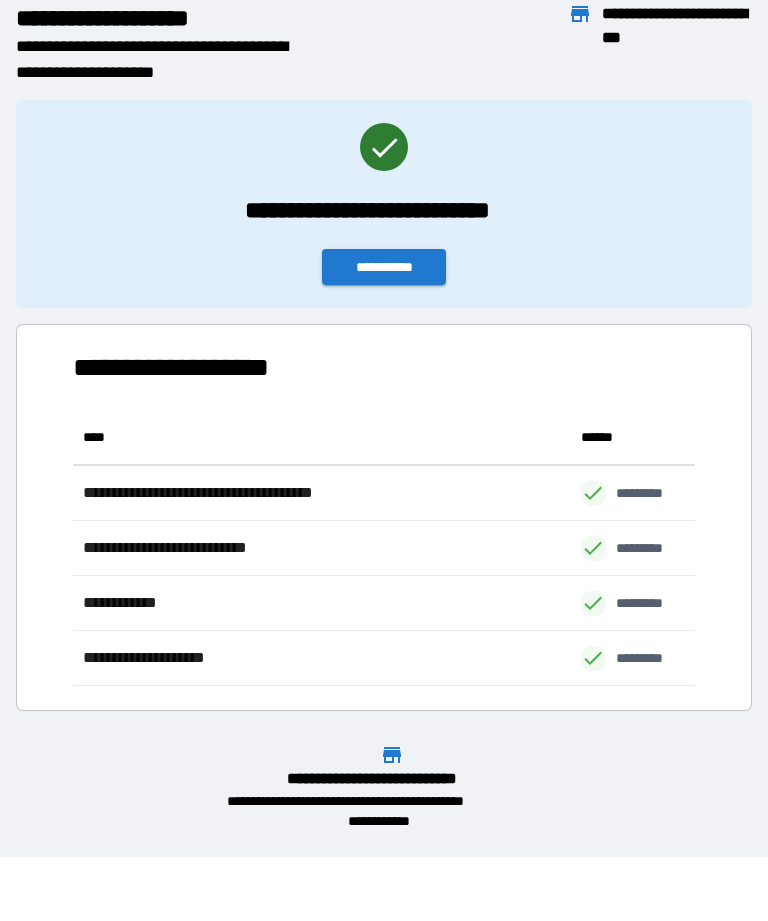 scroll, scrollTop: 276, scrollLeft: 622, axis: both 